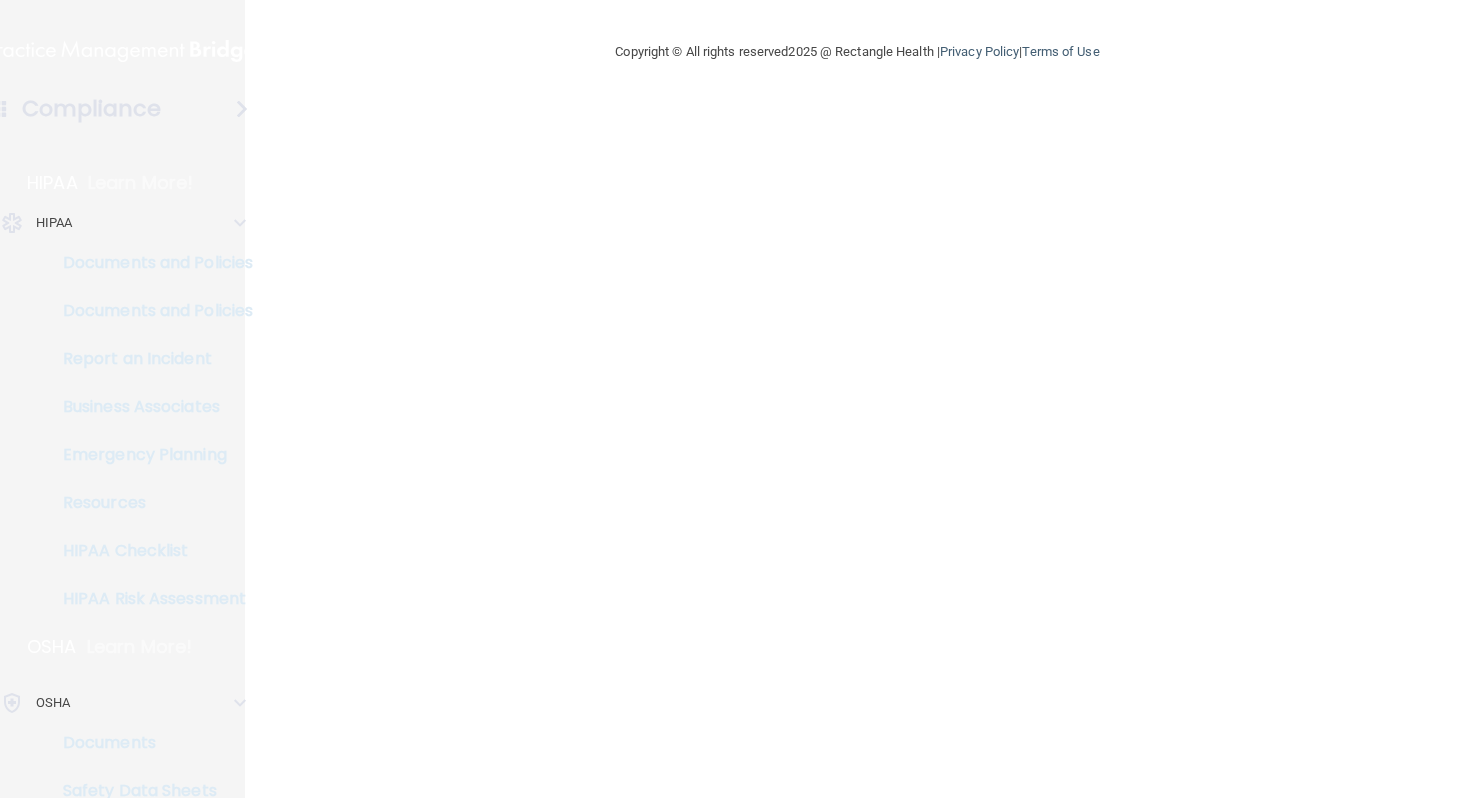 scroll, scrollTop: 0, scrollLeft: 0, axis: both 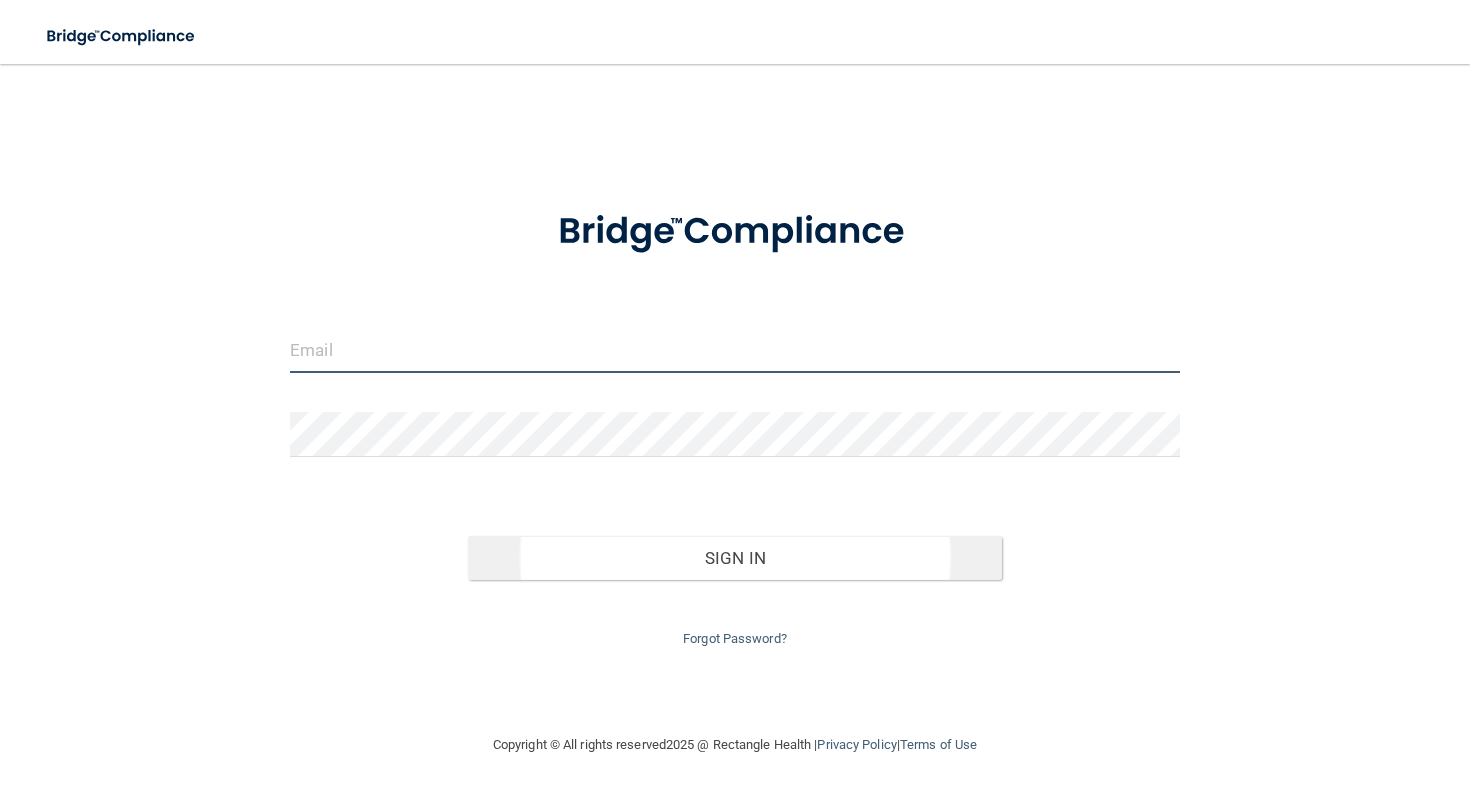 type on "[EMAIL]" 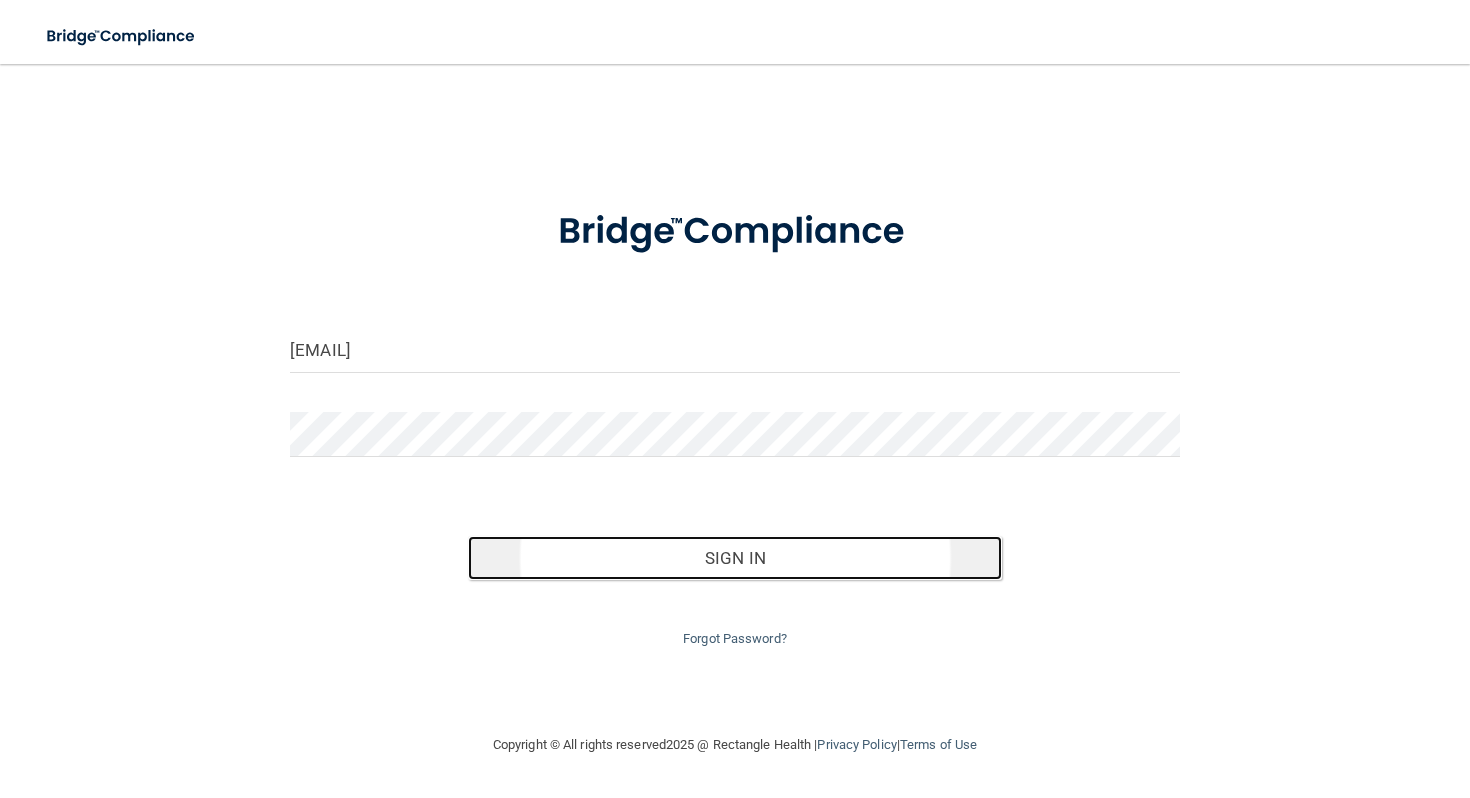 click on "Sign In" at bounding box center [735, 558] 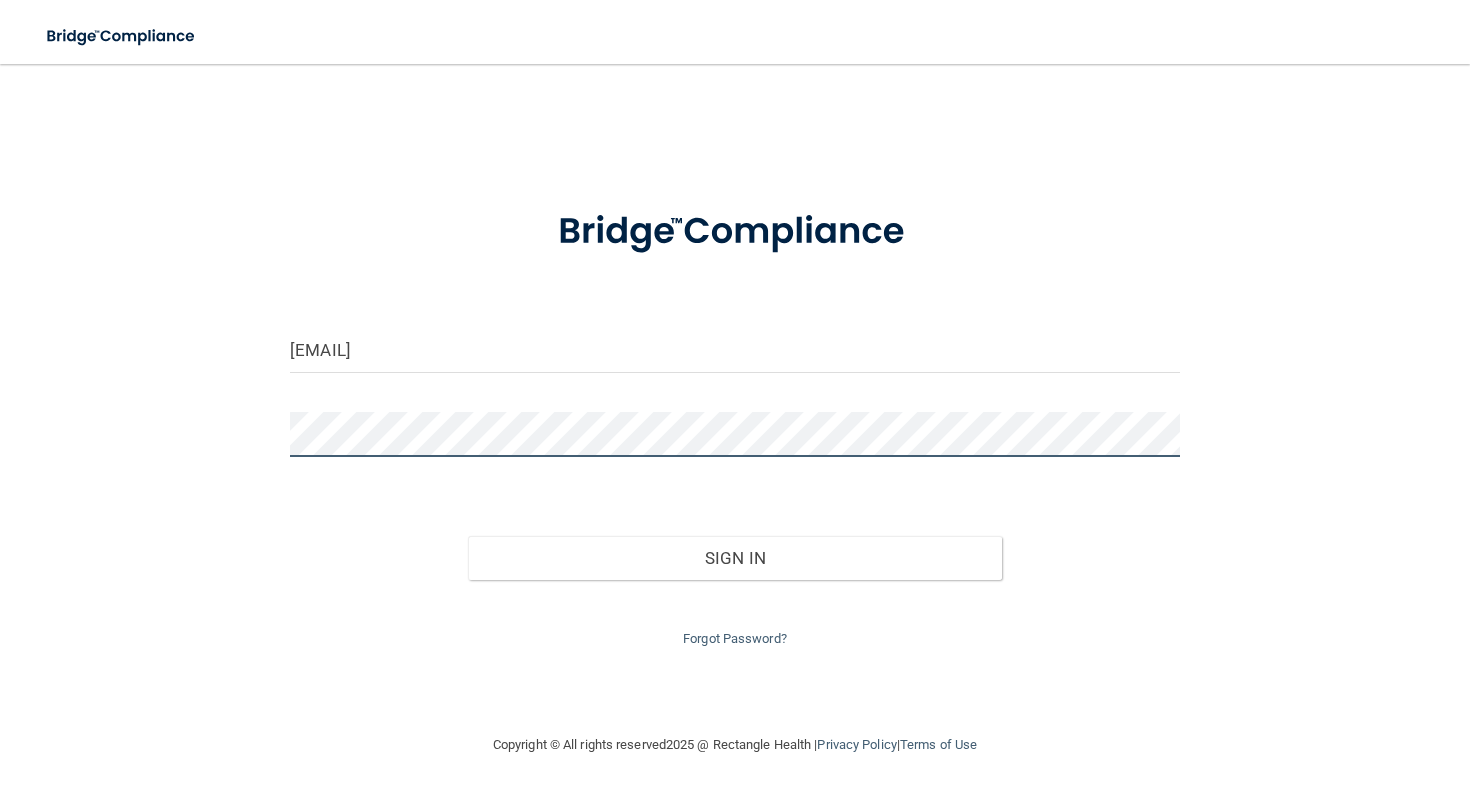 click on "Sign In" at bounding box center (735, 558) 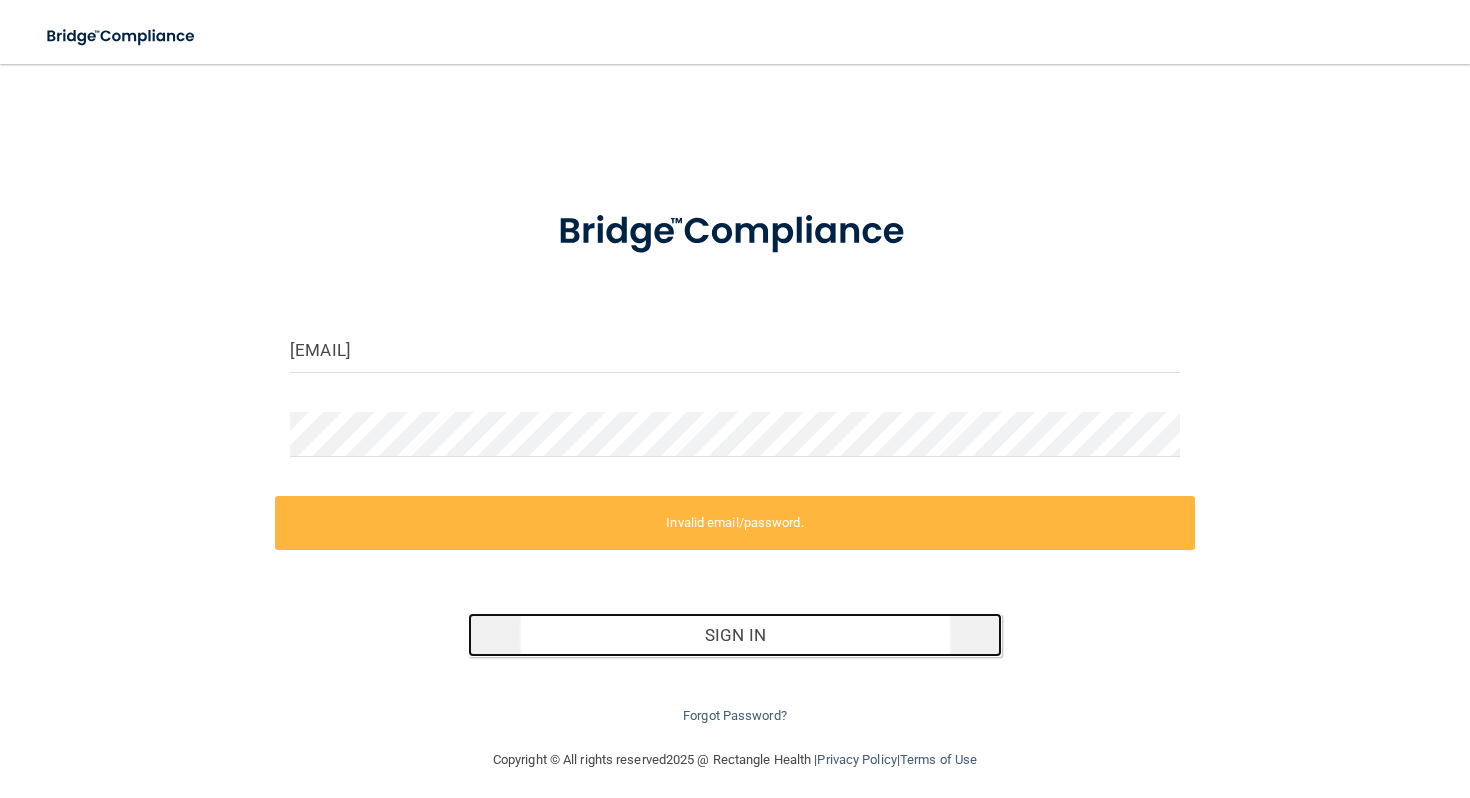 click on "Sign In" at bounding box center (735, 635) 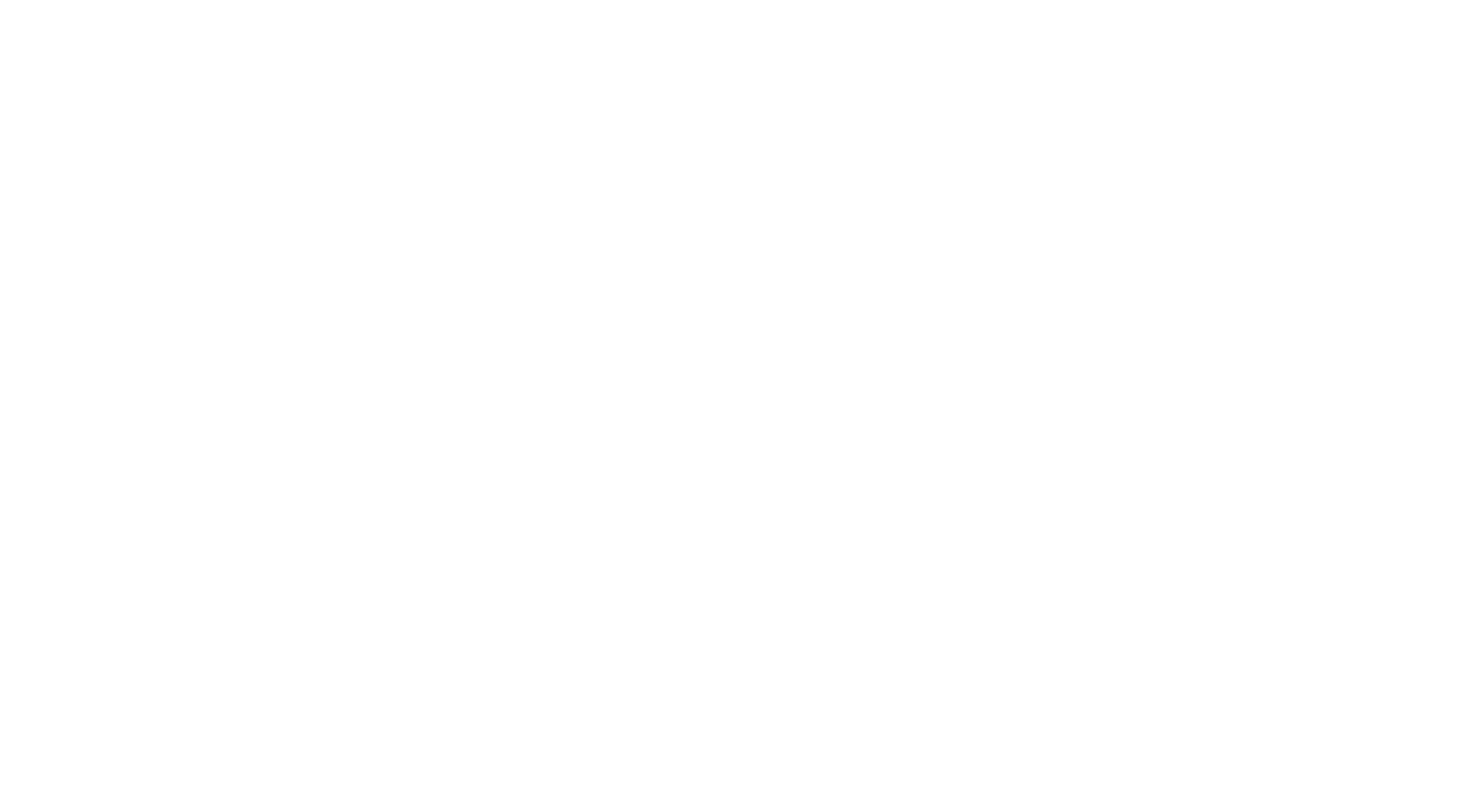 scroll, scrollTop: 0, scrollLeft: 0, axis: both 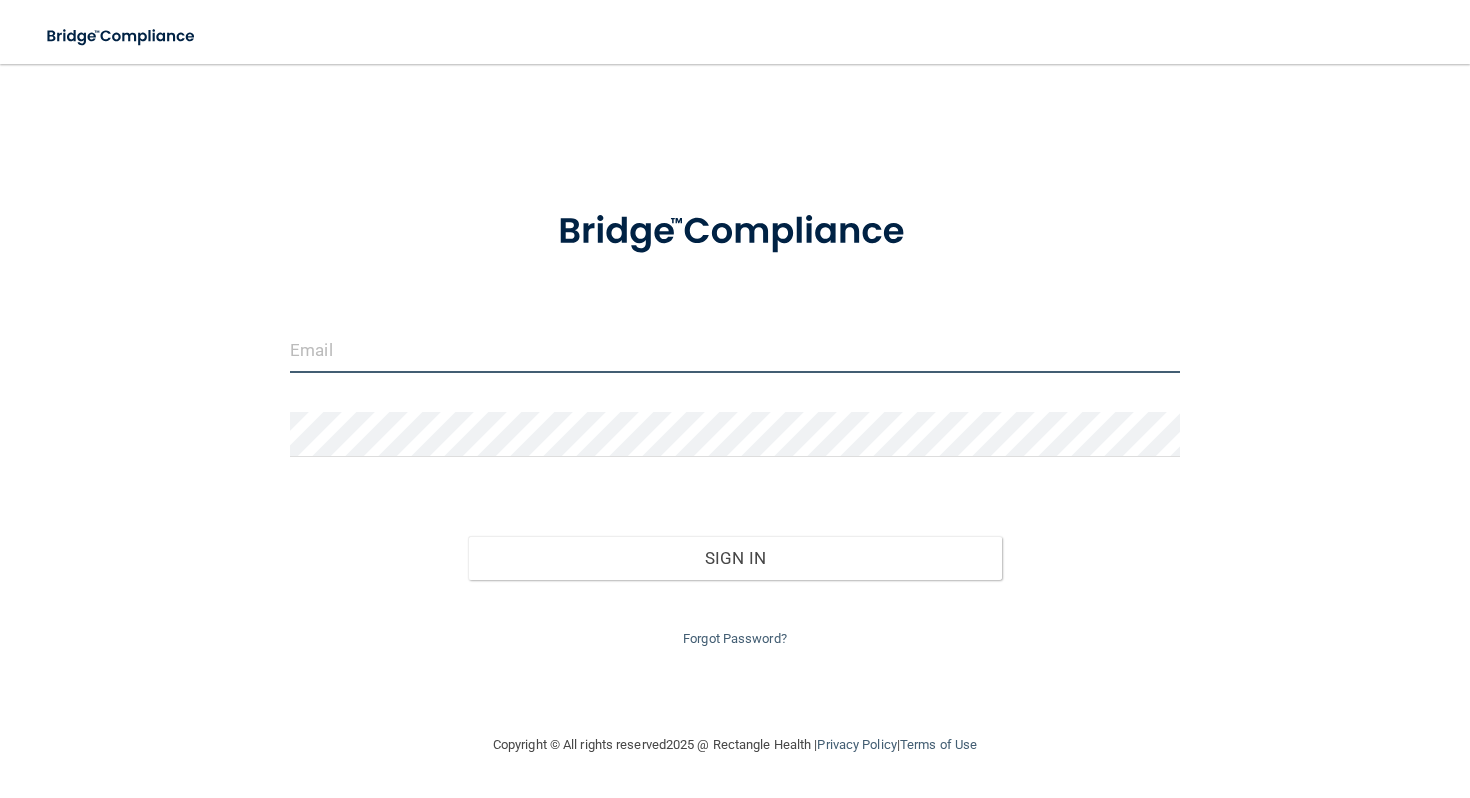 type on "[EMAIL]" 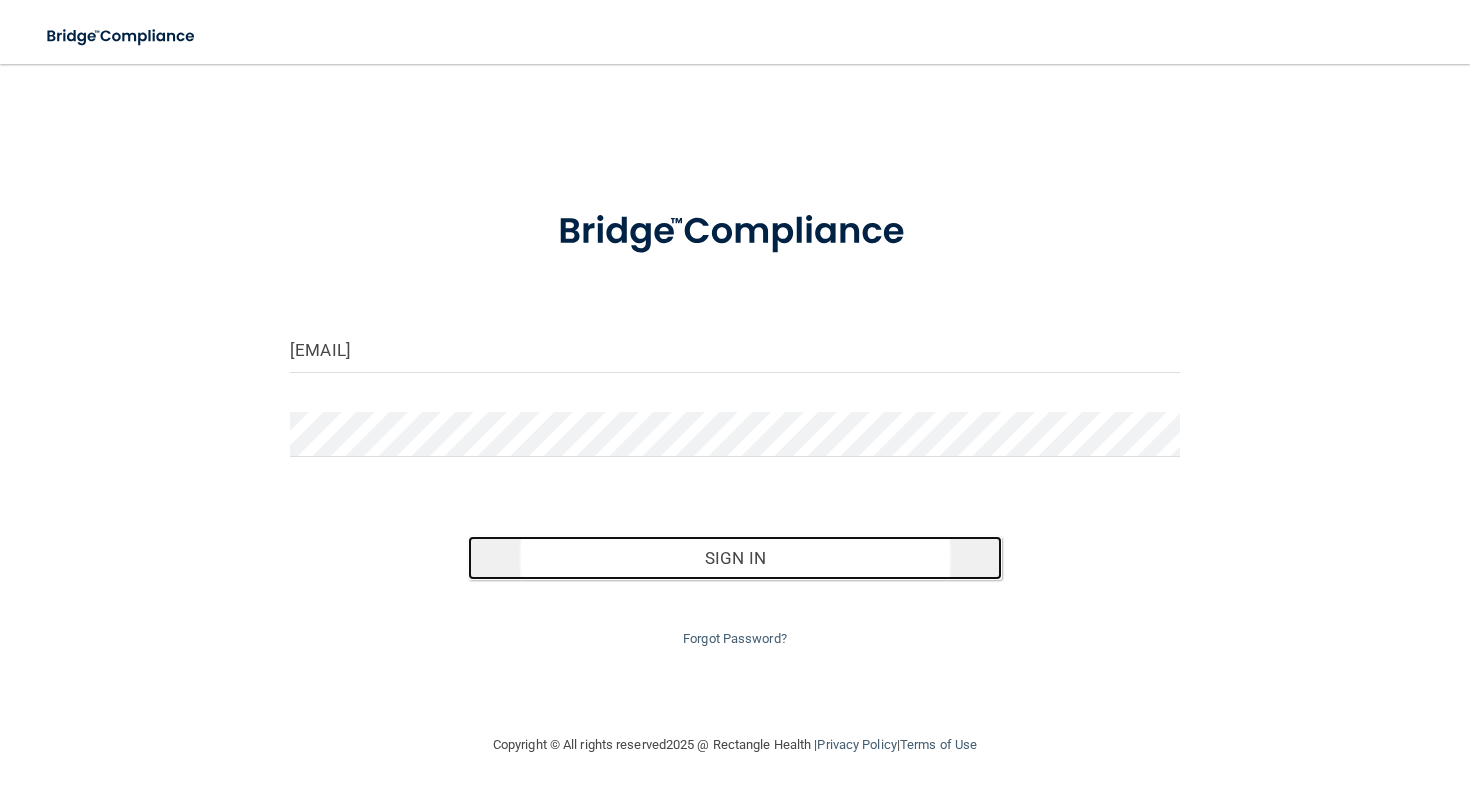 click on "Sign In" at bounding box center (735, 558) 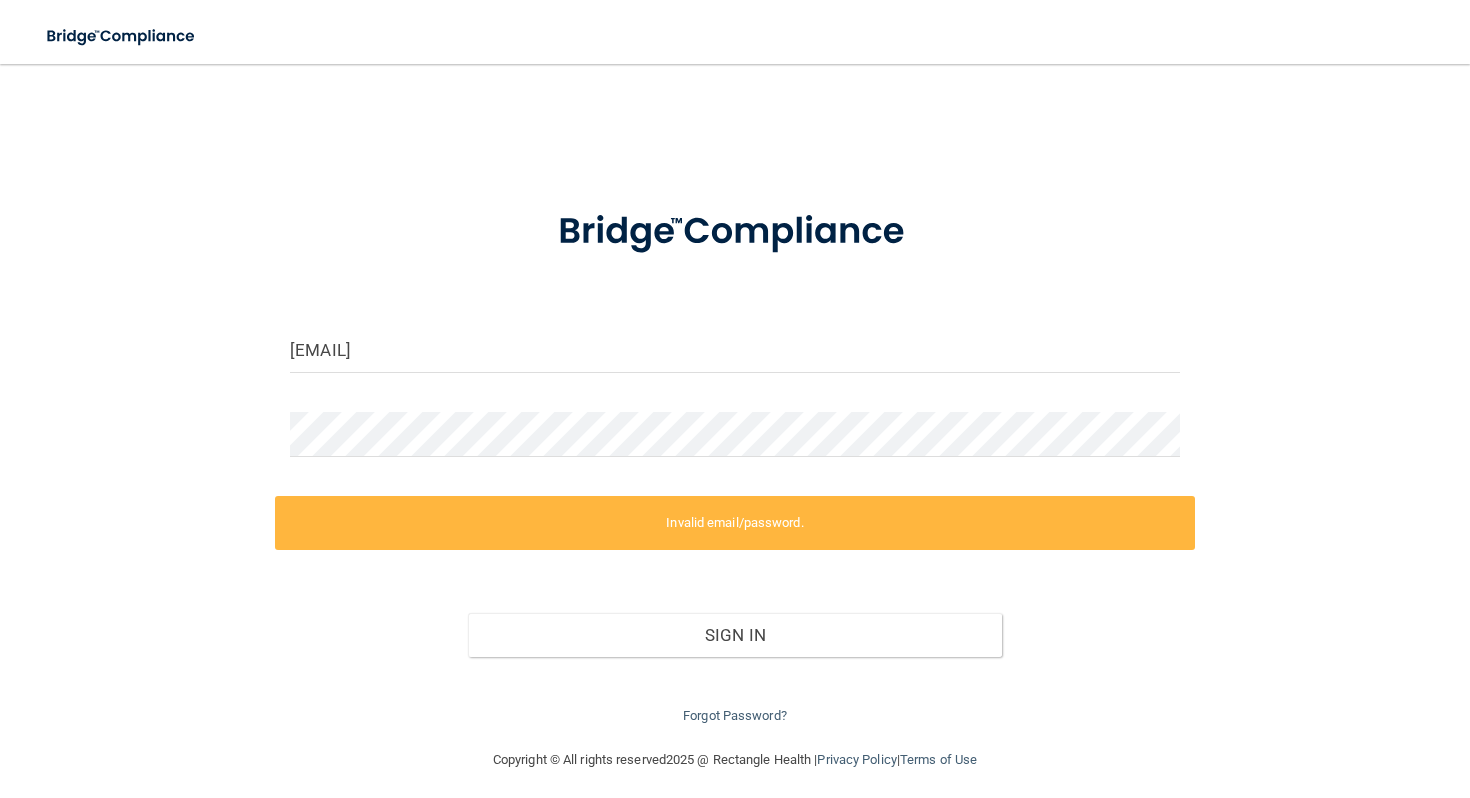 click on "Invalid email/password." at bounding box center [735, 523] 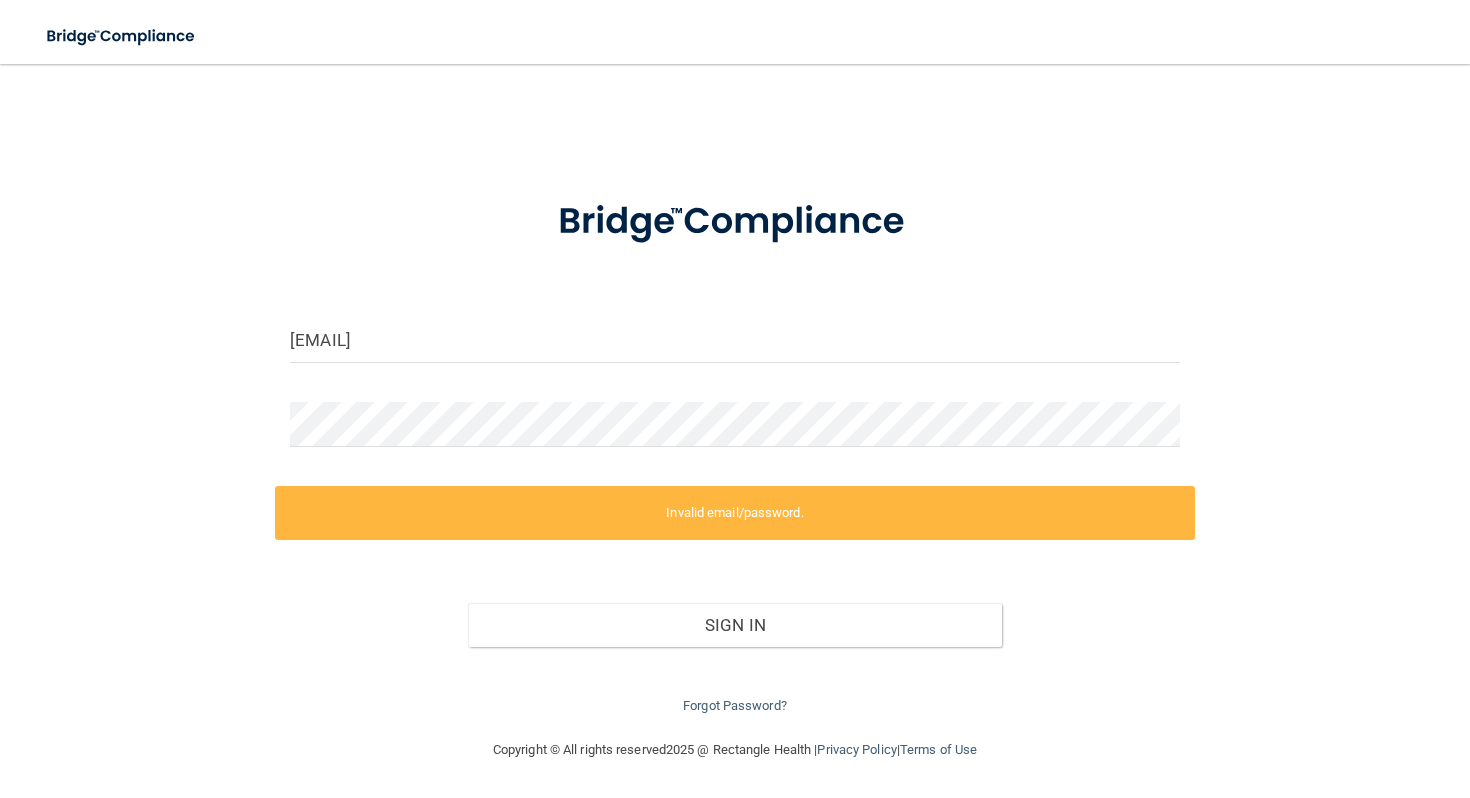 click on "Forgot Password?" at bounding box center (735, 683) 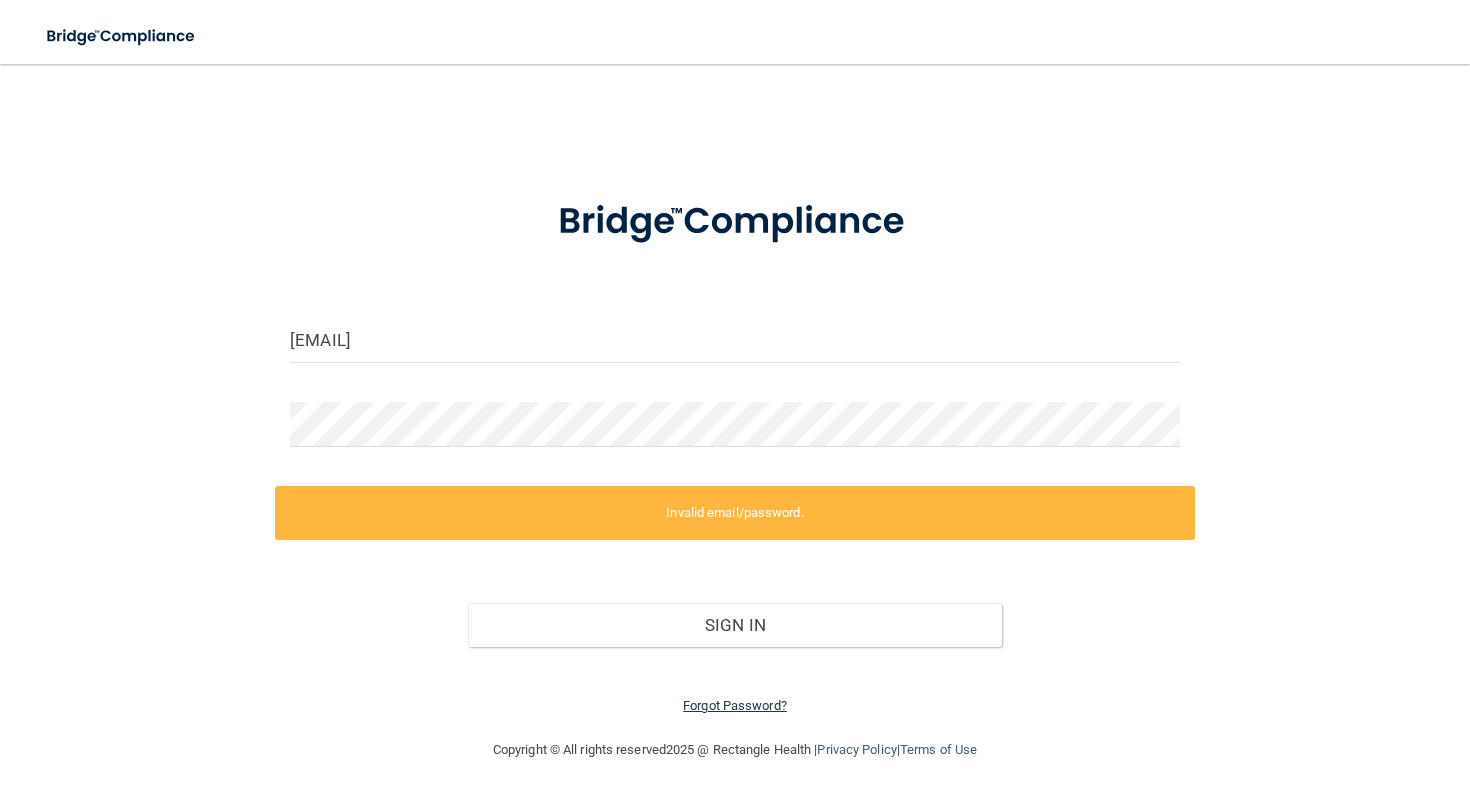 click on "Forgot Password?" at bounding box center (735, 705) 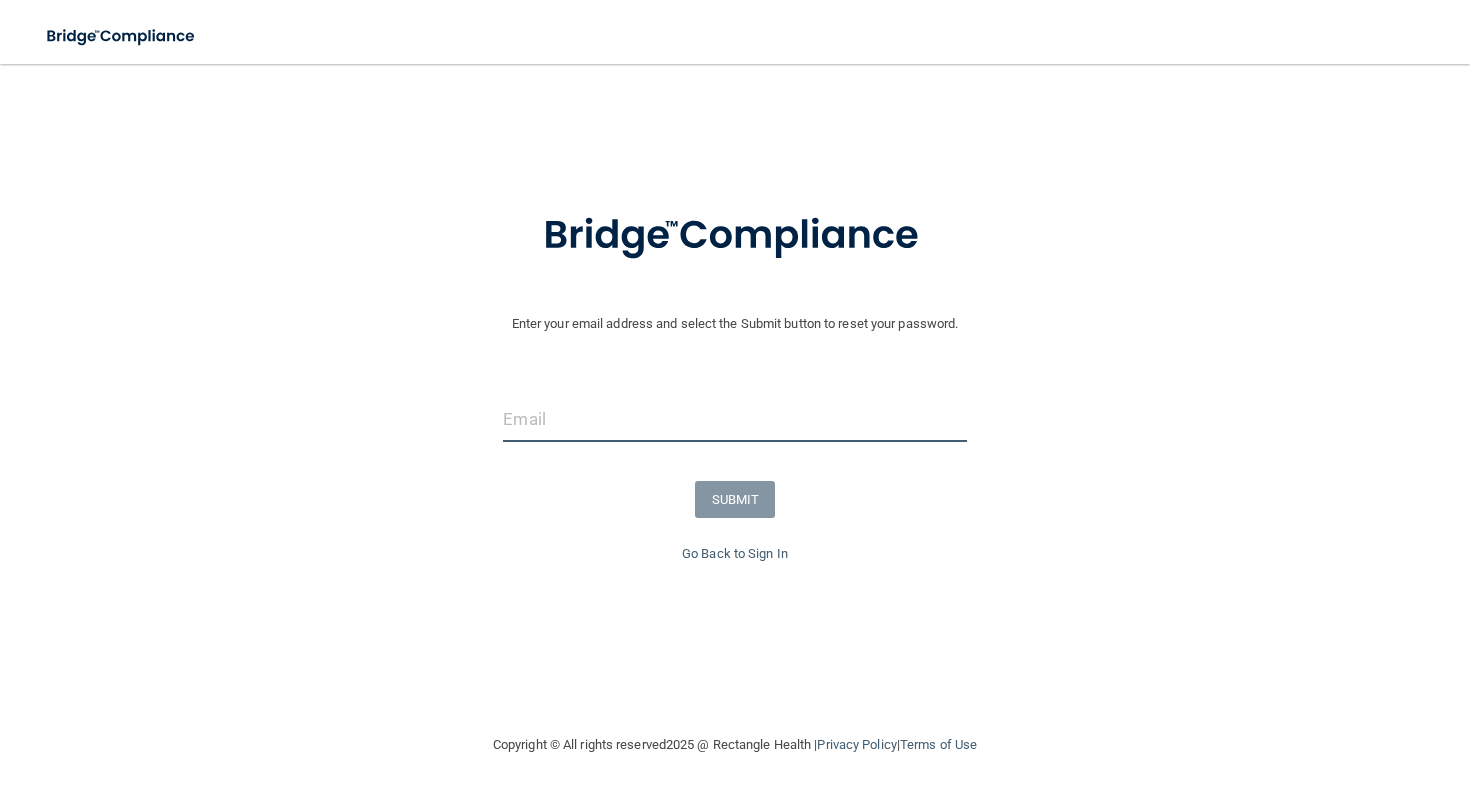 click at bounding box center (734, 419) 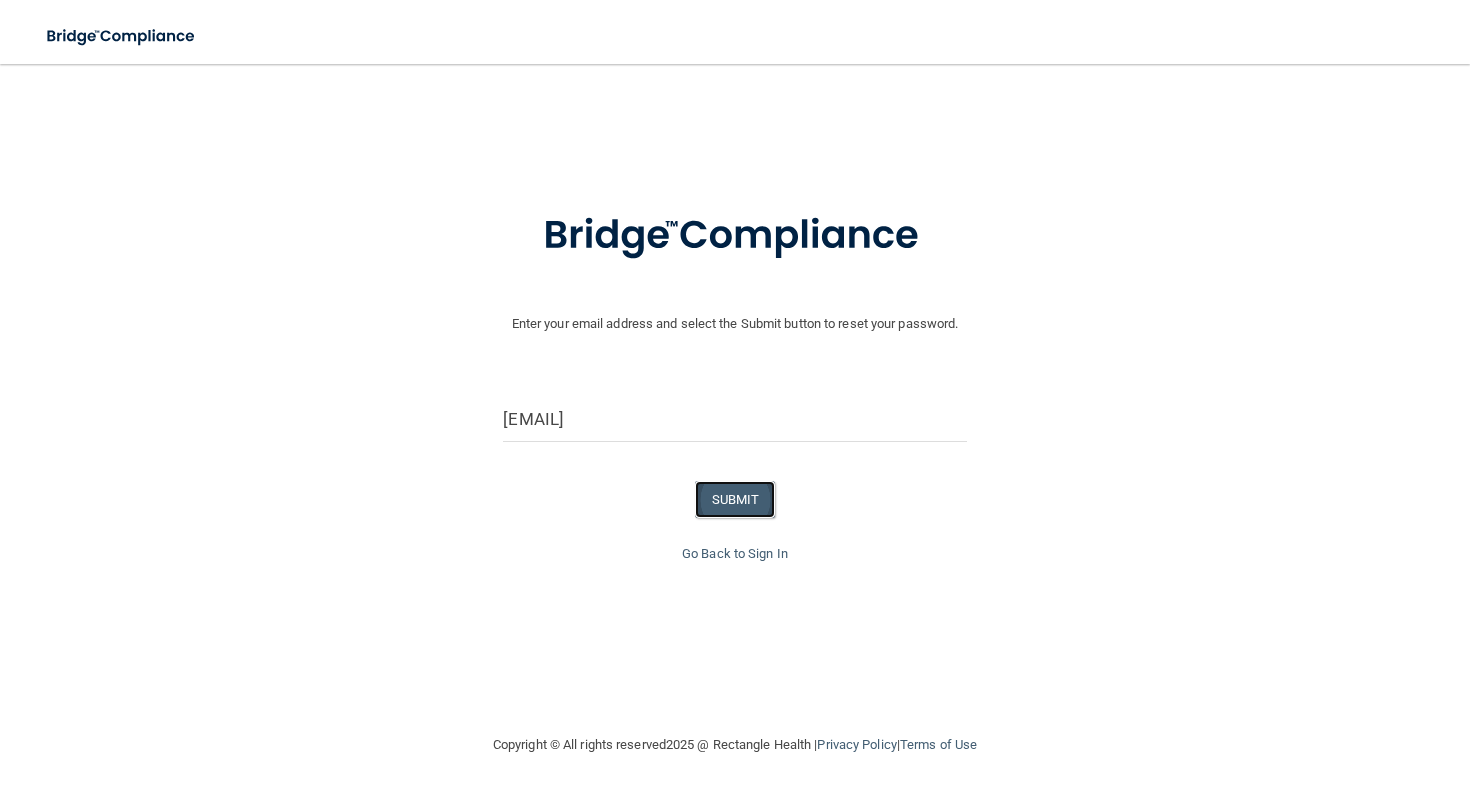 click on "SUBMIT" at bounding box center [735, 499] 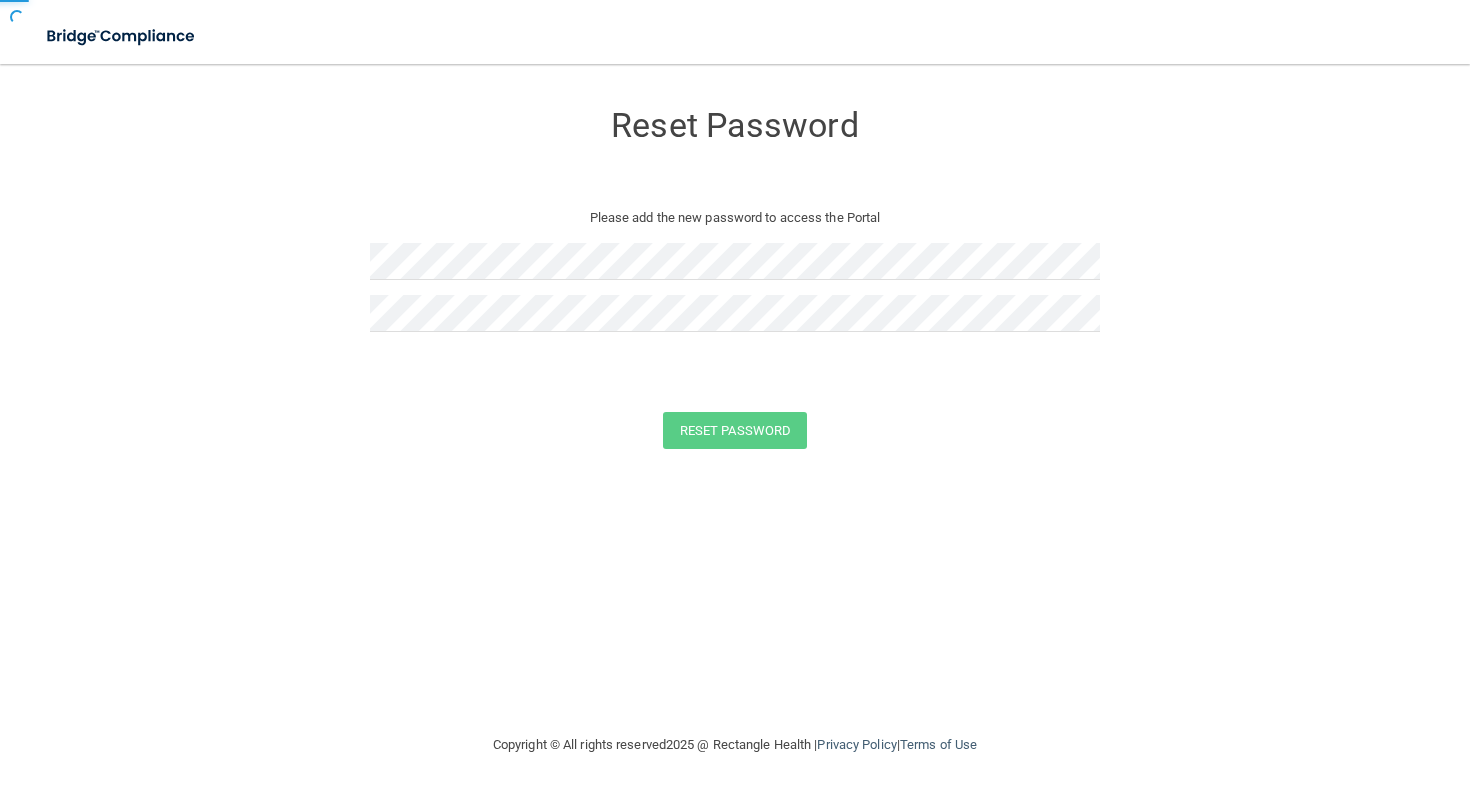 scroll, scrollTop: 0, scrollLeft: 0, axis: both 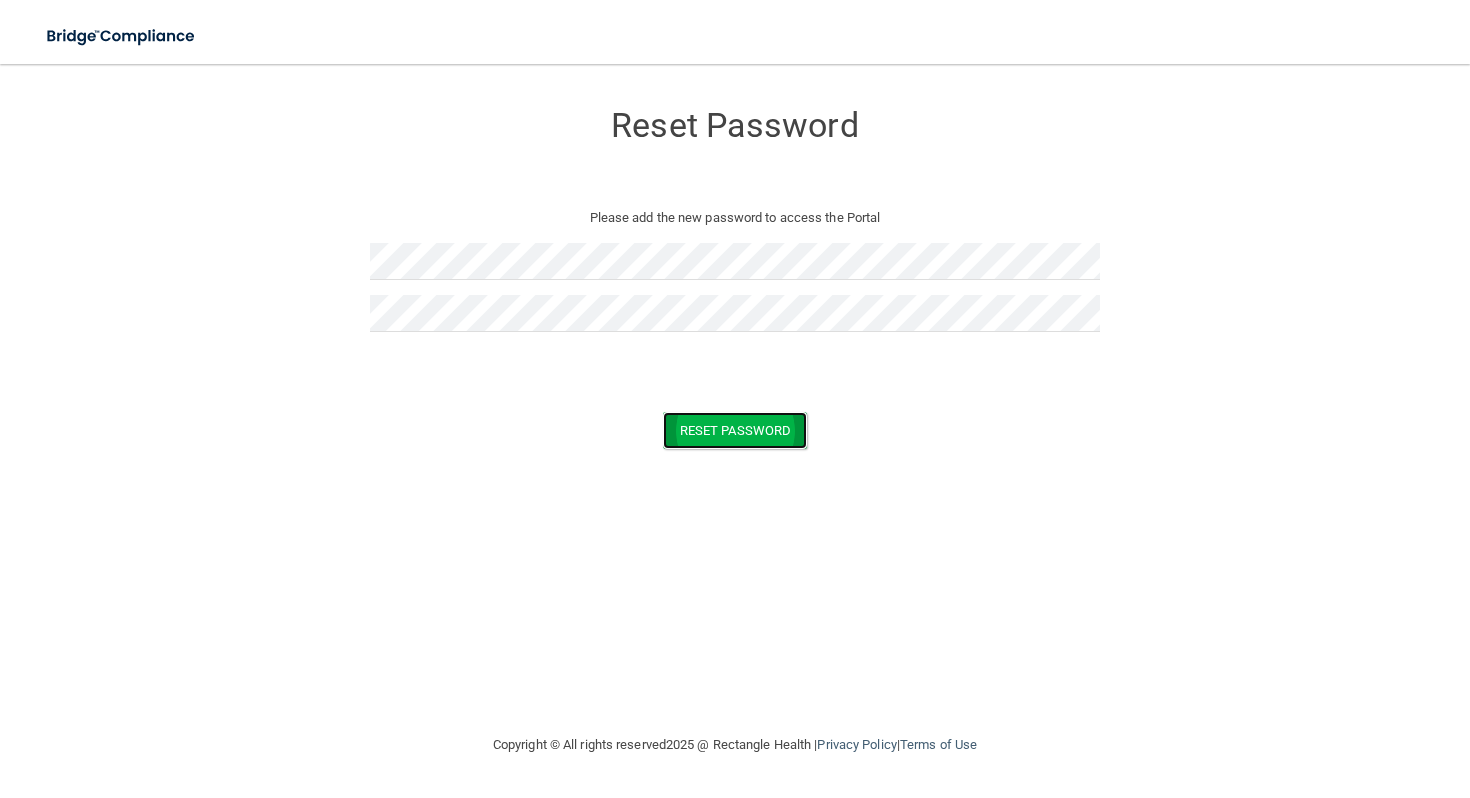 click on "Reset Password" at bounding box center (735, 430) 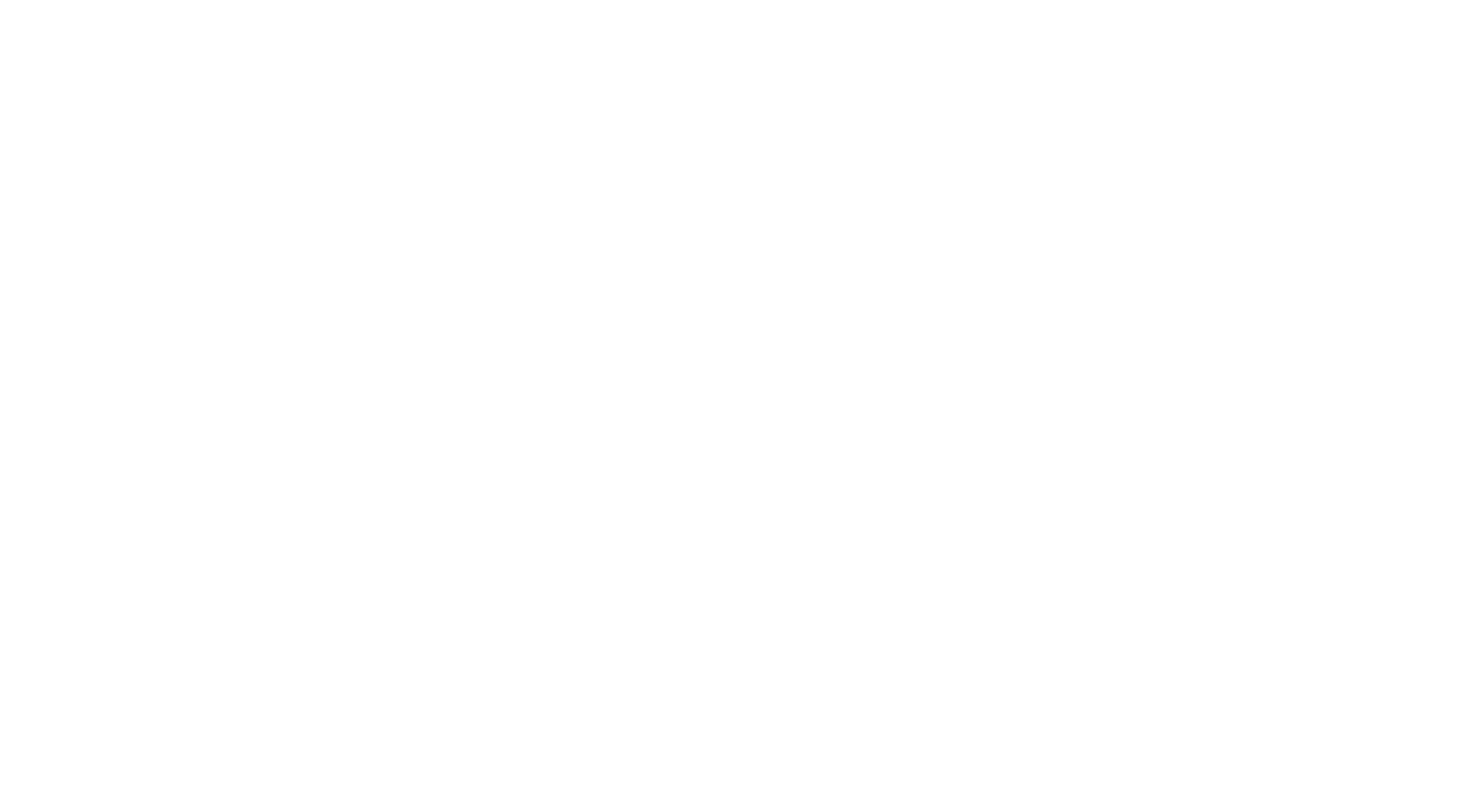 scroll, scrollTop: 0, scrollLeft: 0, axis: both 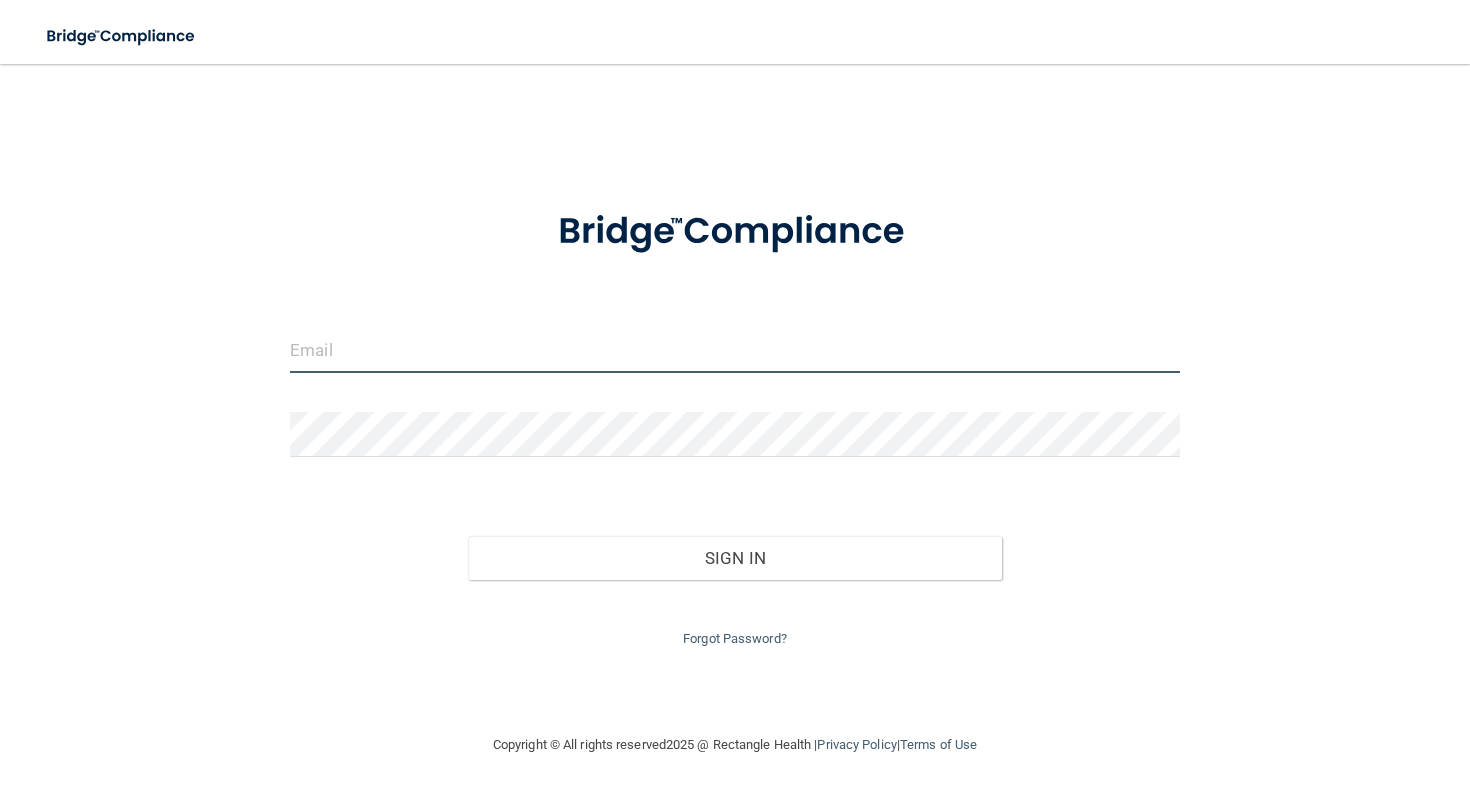 type on "[EMAIL]" 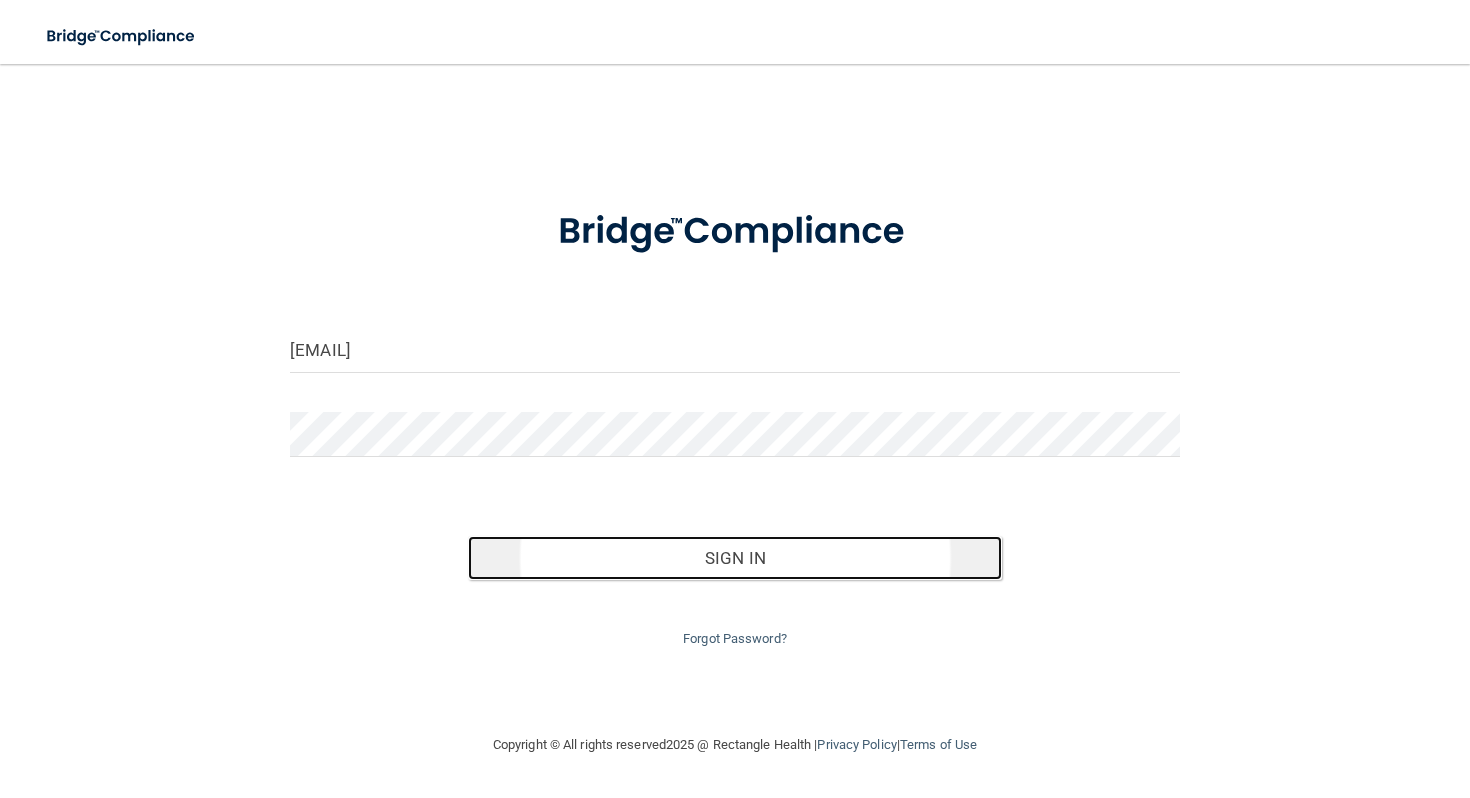 click on "Sign In" at bounding box center [735, 558] 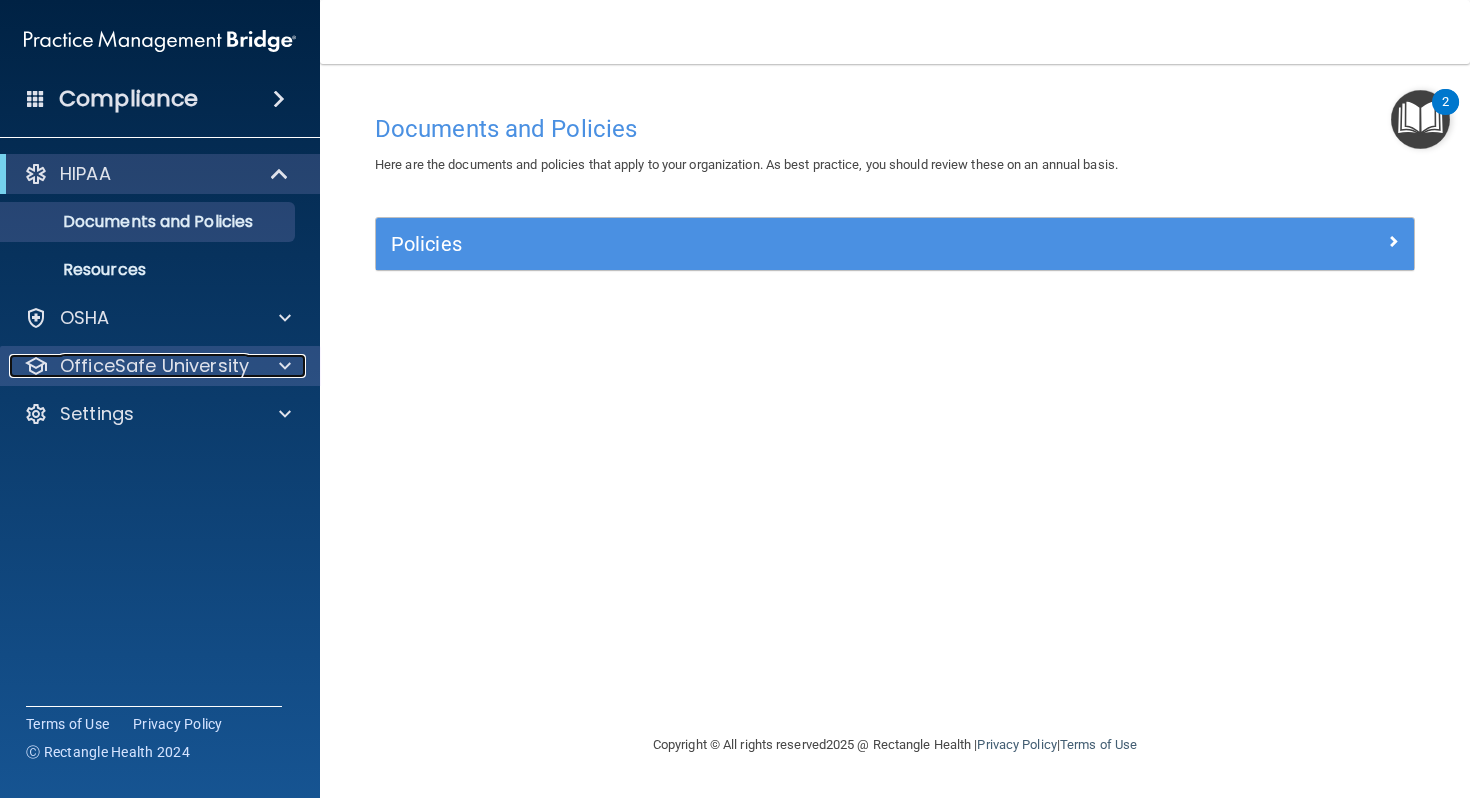 click at bounding box center [285, 366] 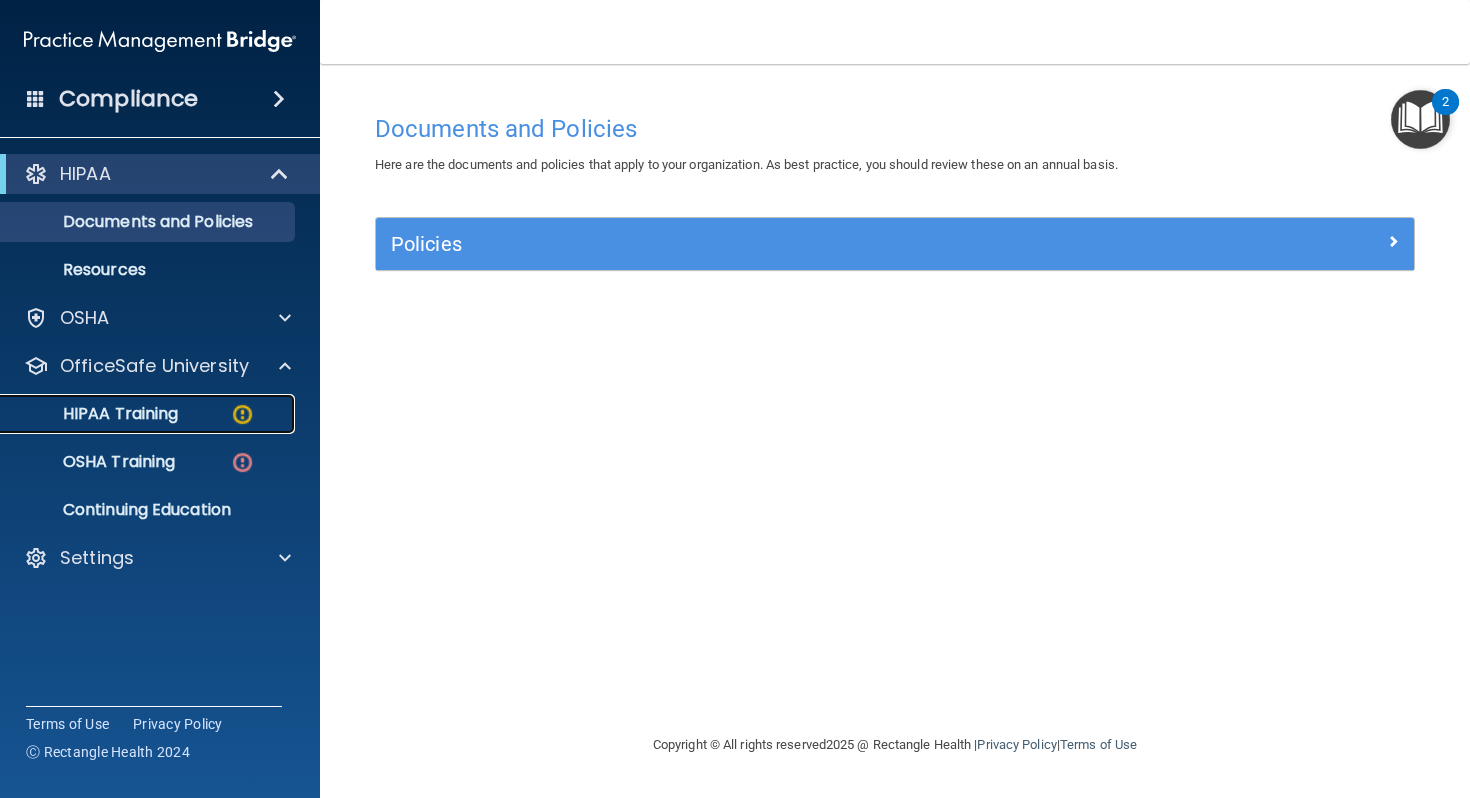 click on "HIPAA Training" at bounding box center [137, 414] 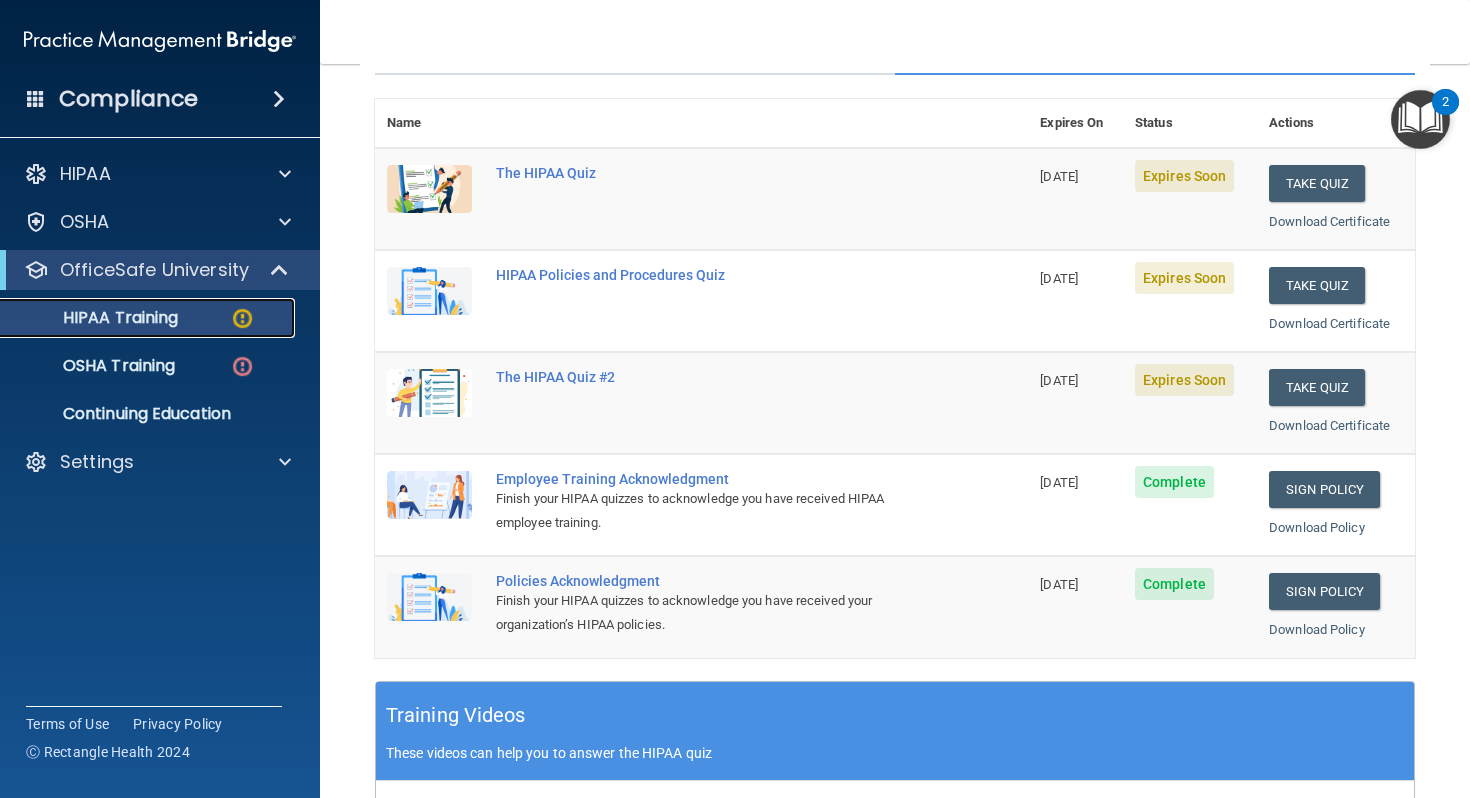 scroll, scrollTop: 0, scrollLeft: 0, axis: both 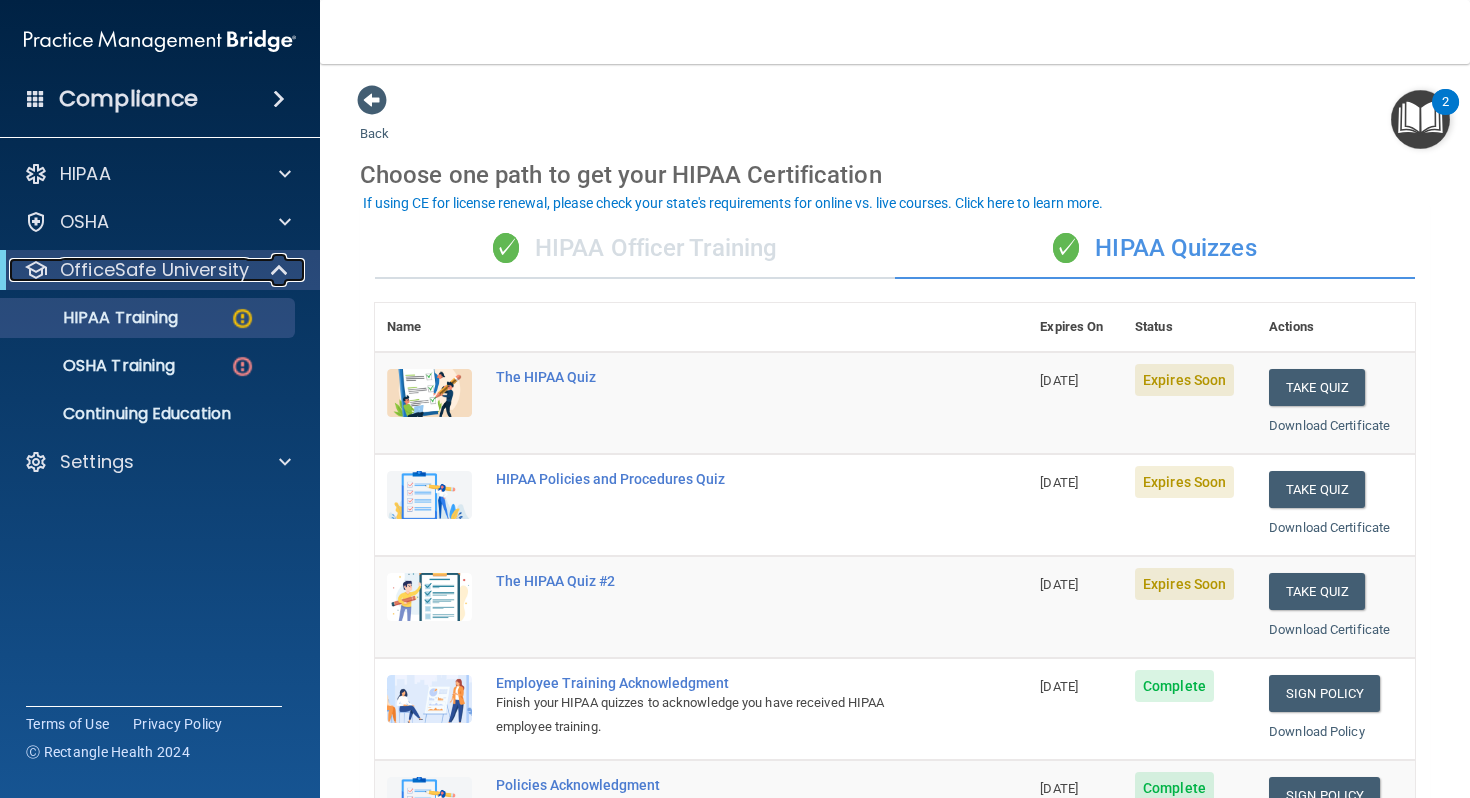 click at bounding box center (281, 270) 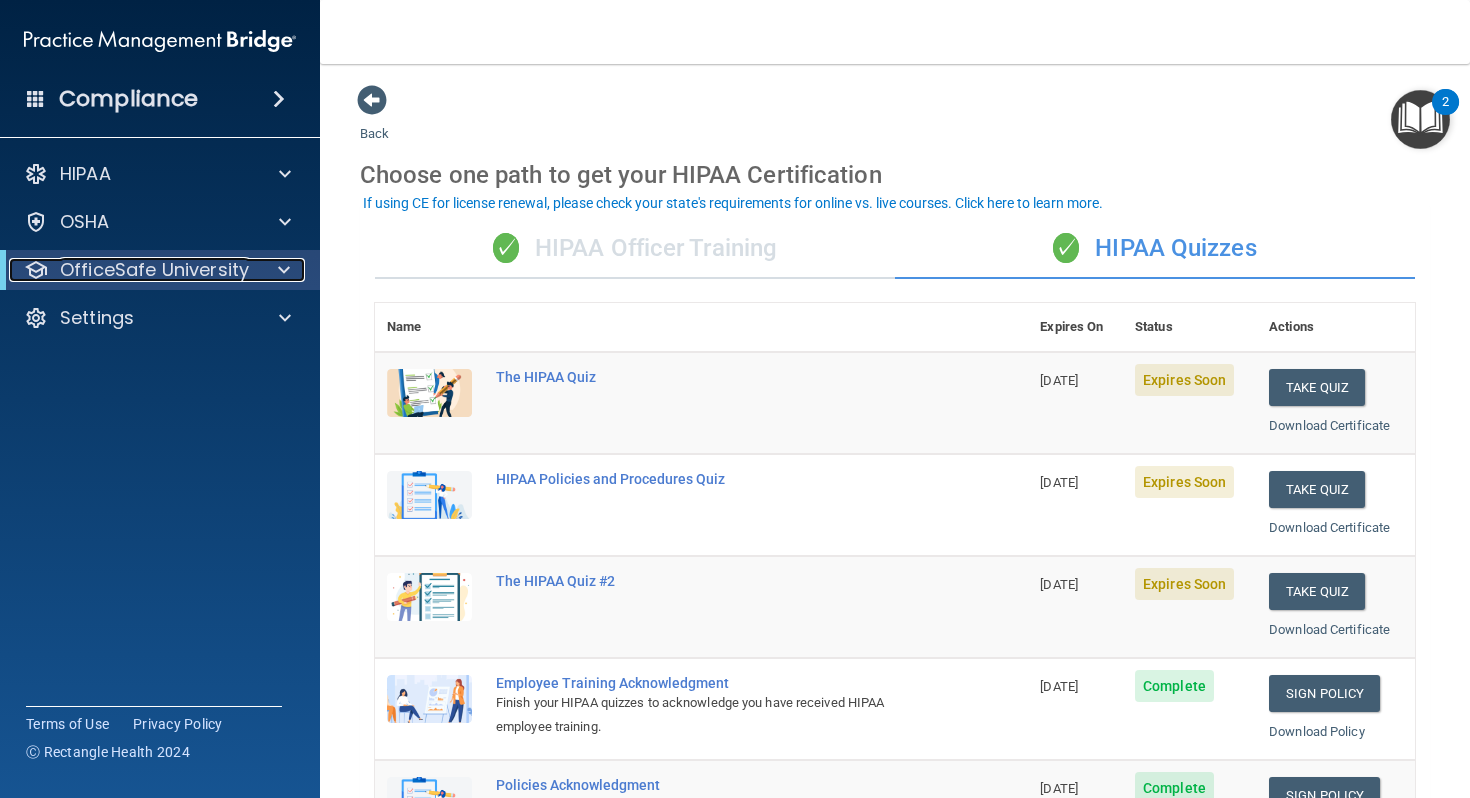 click at bounding box center (284, 270) 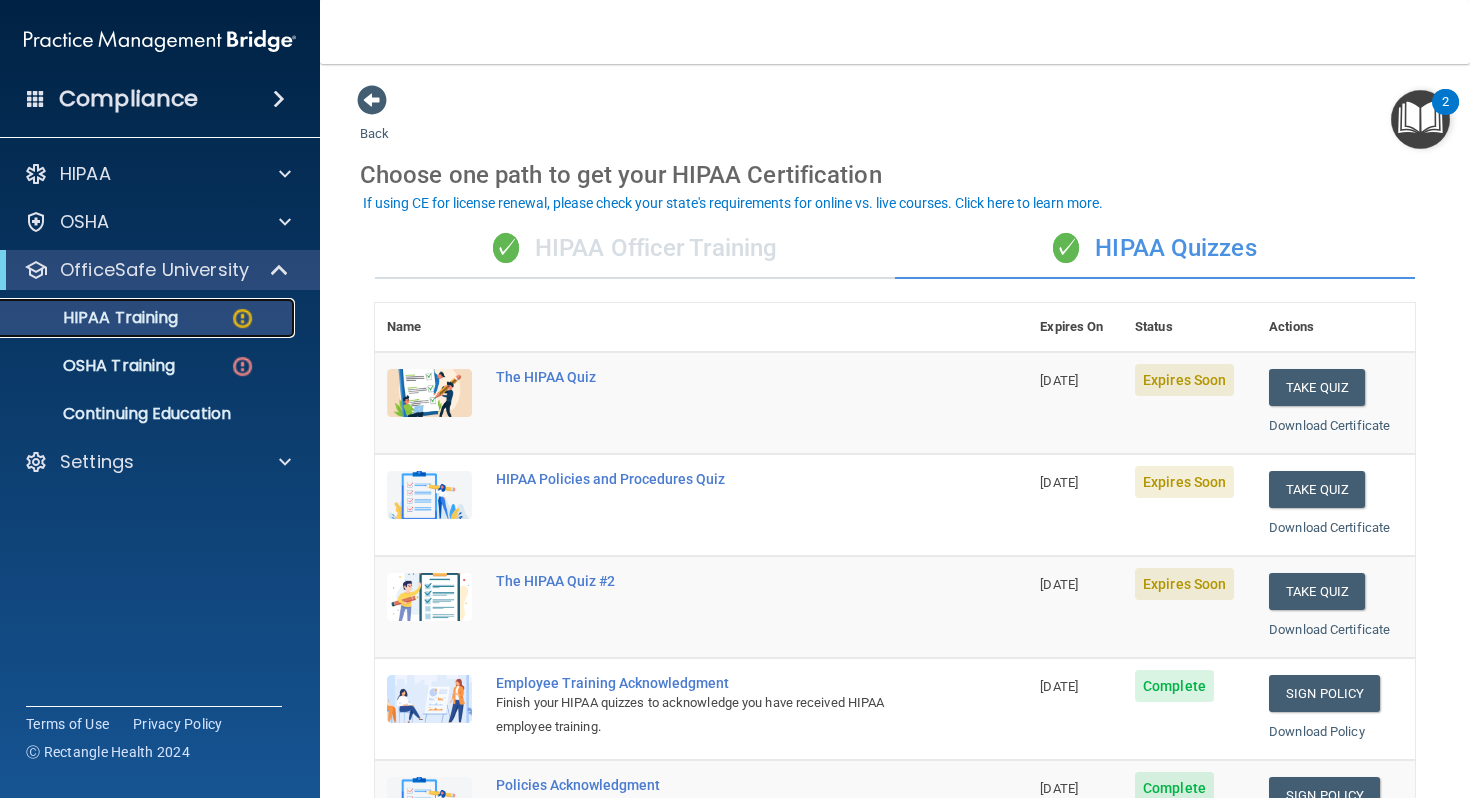 click on "HIPAA Training" at bounding box center (95, 318) 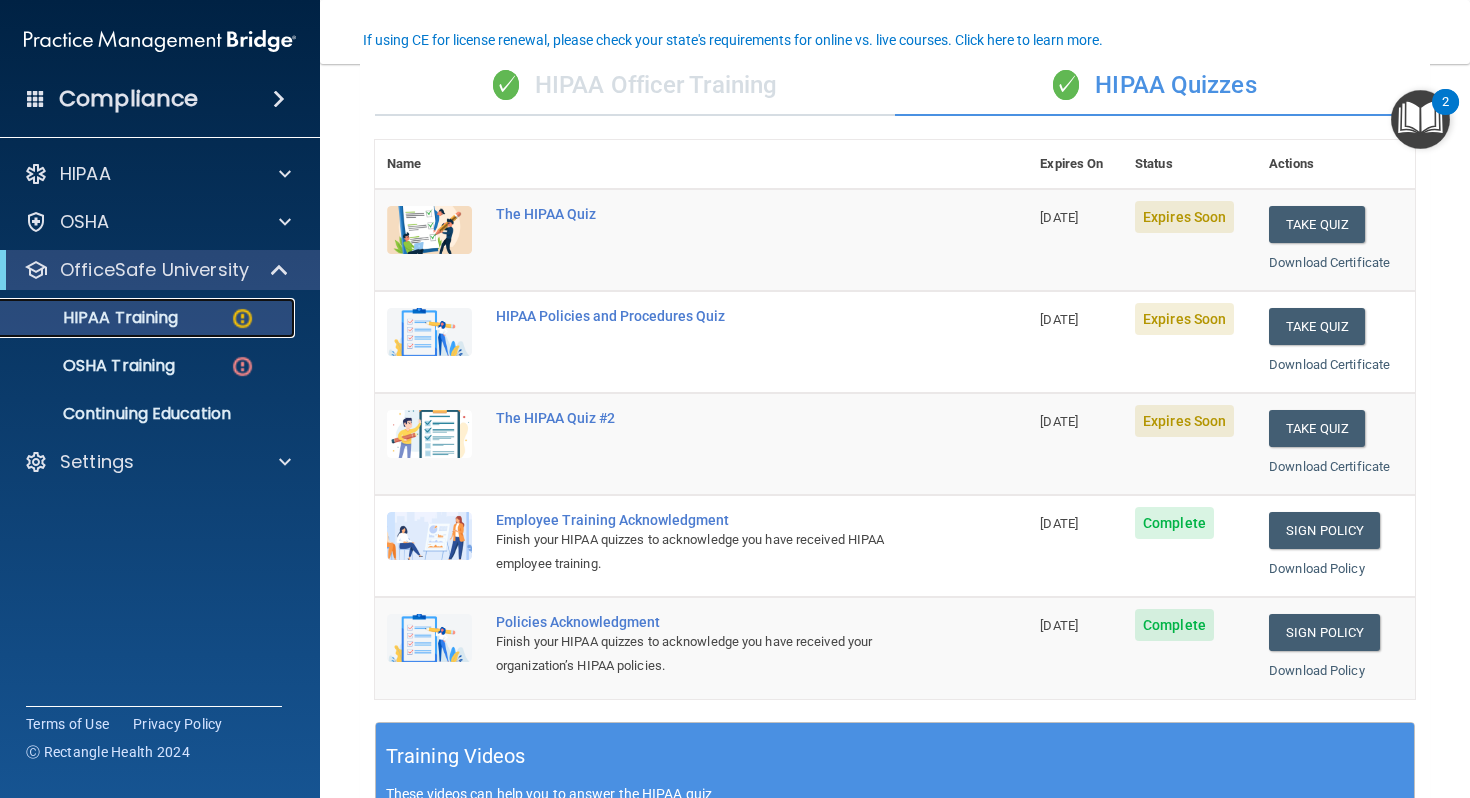 scroll, scrollTop: 174, scrollLeft: 0, axis: vertical 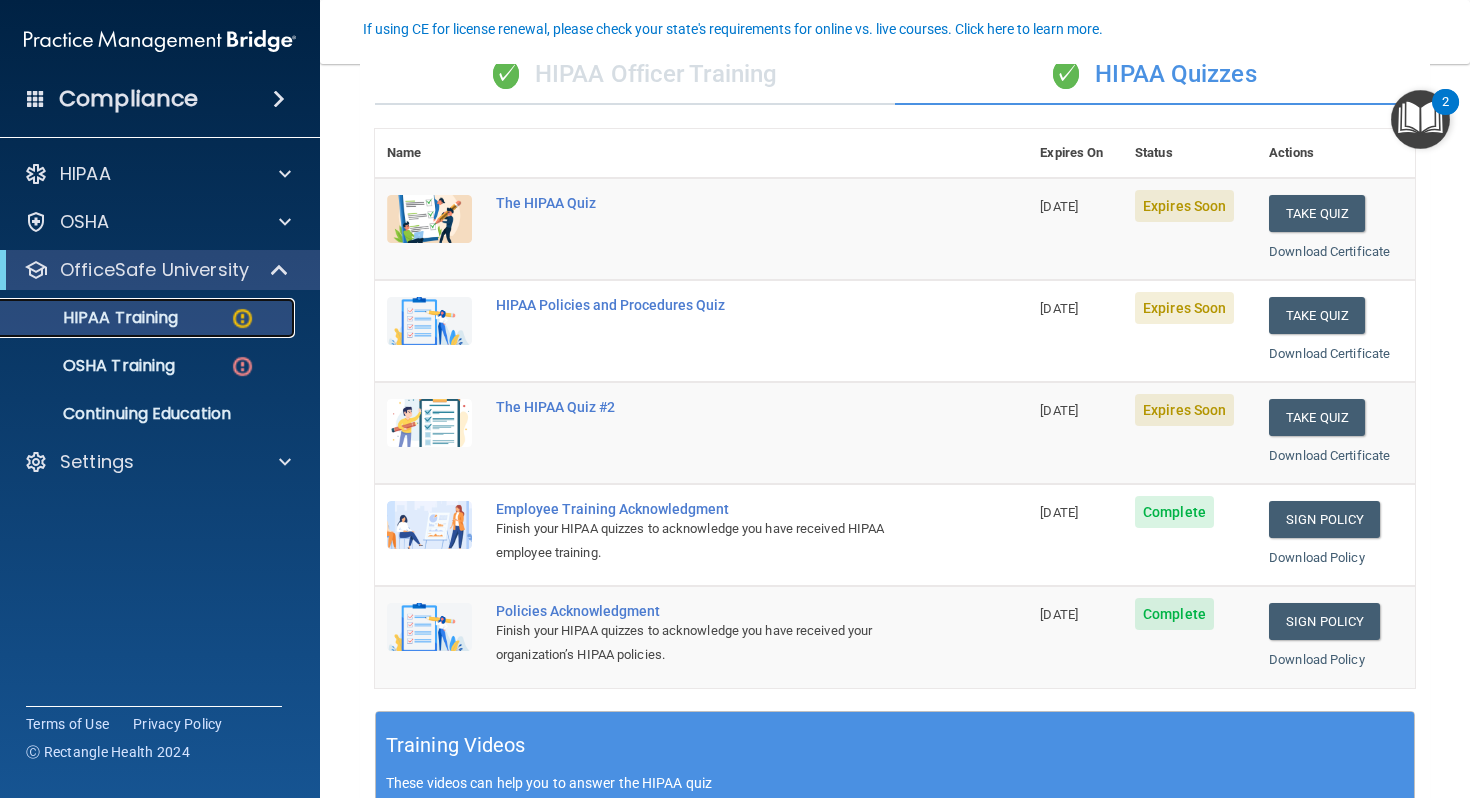 click on "HIPAA Training" at bounding box center (95, 318) 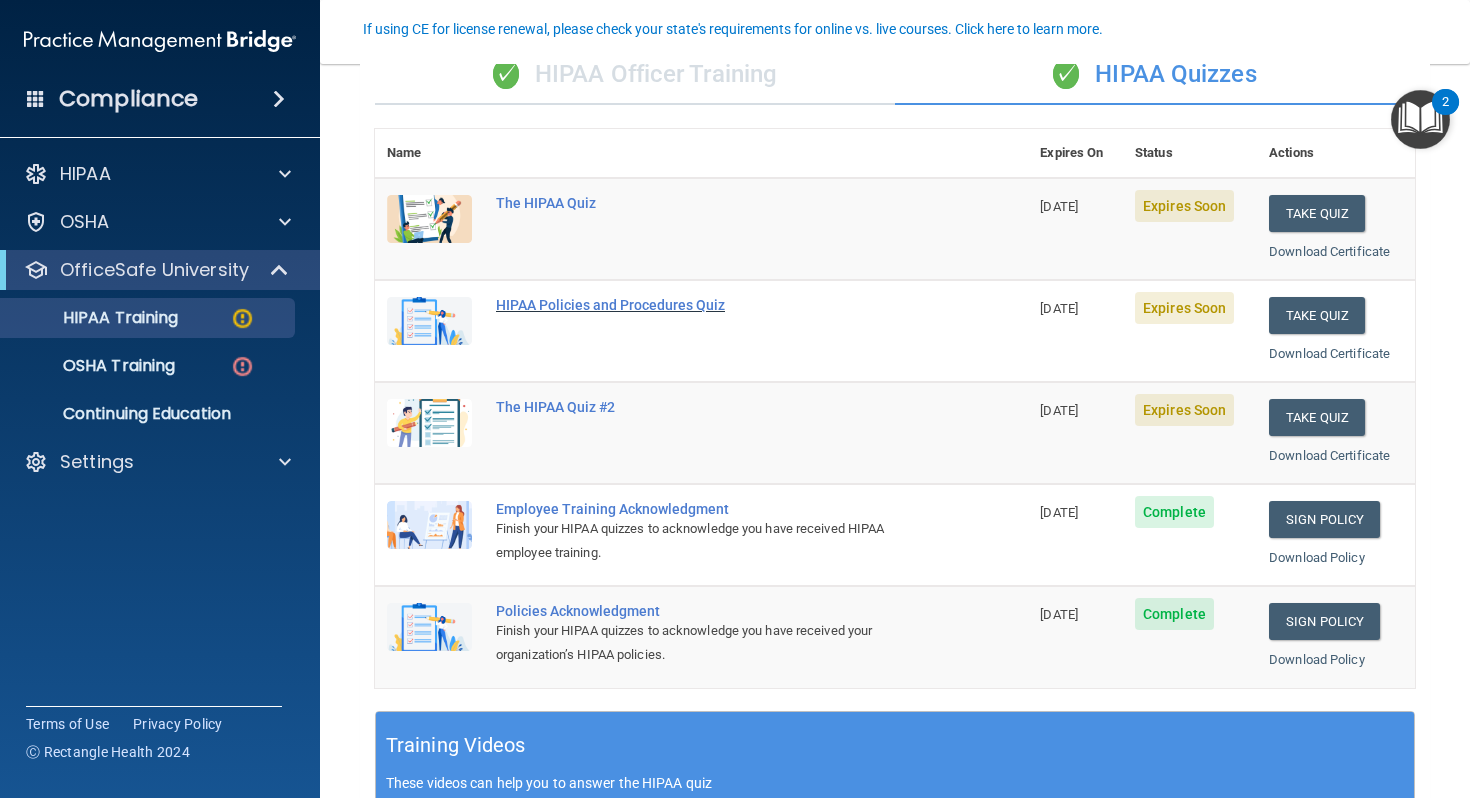 click on "HIPAA Policies and Procedures Quiz" at bounding box center (712, 305) 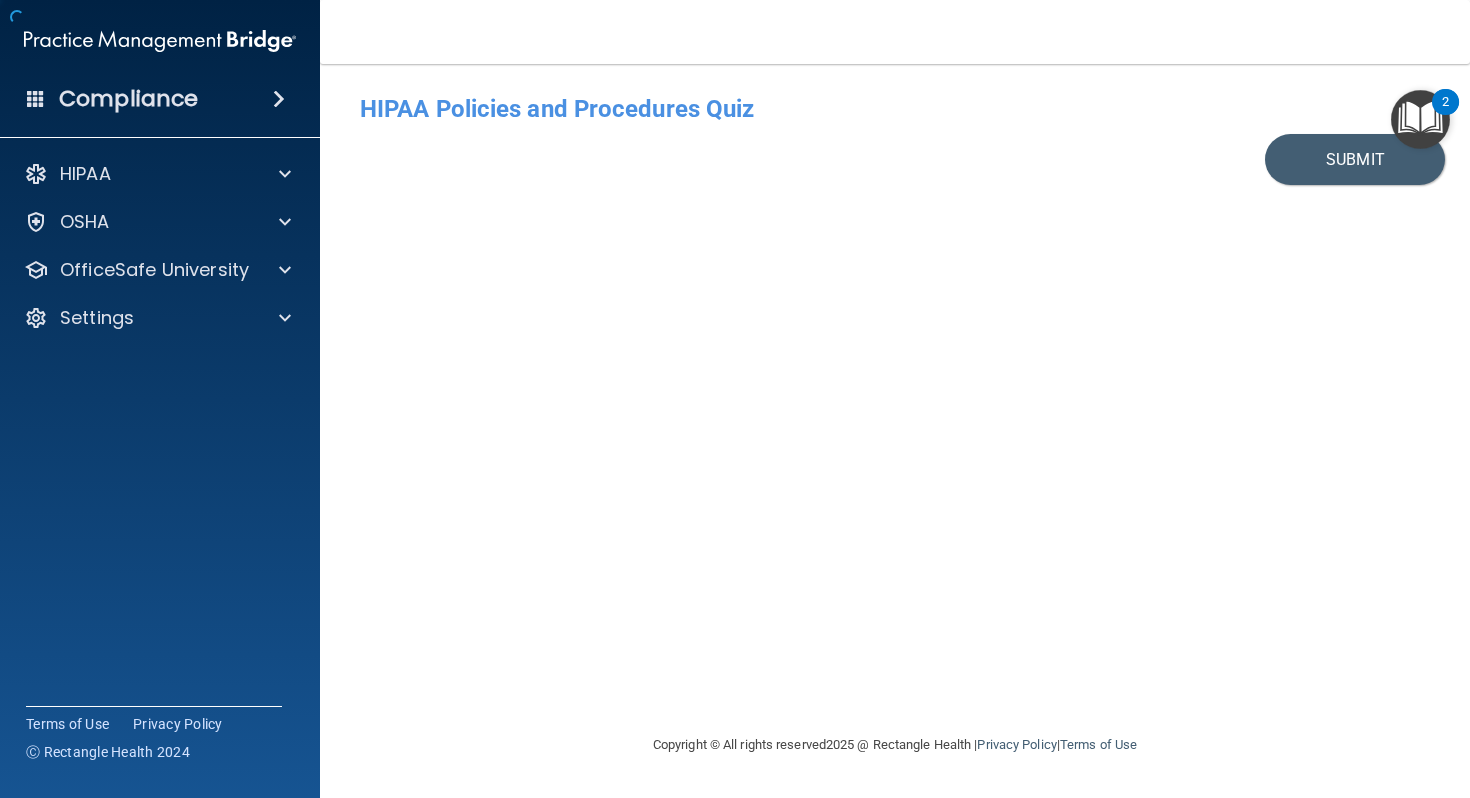scroll, scrollTop: 0, scrollLeft: 0, axis: both 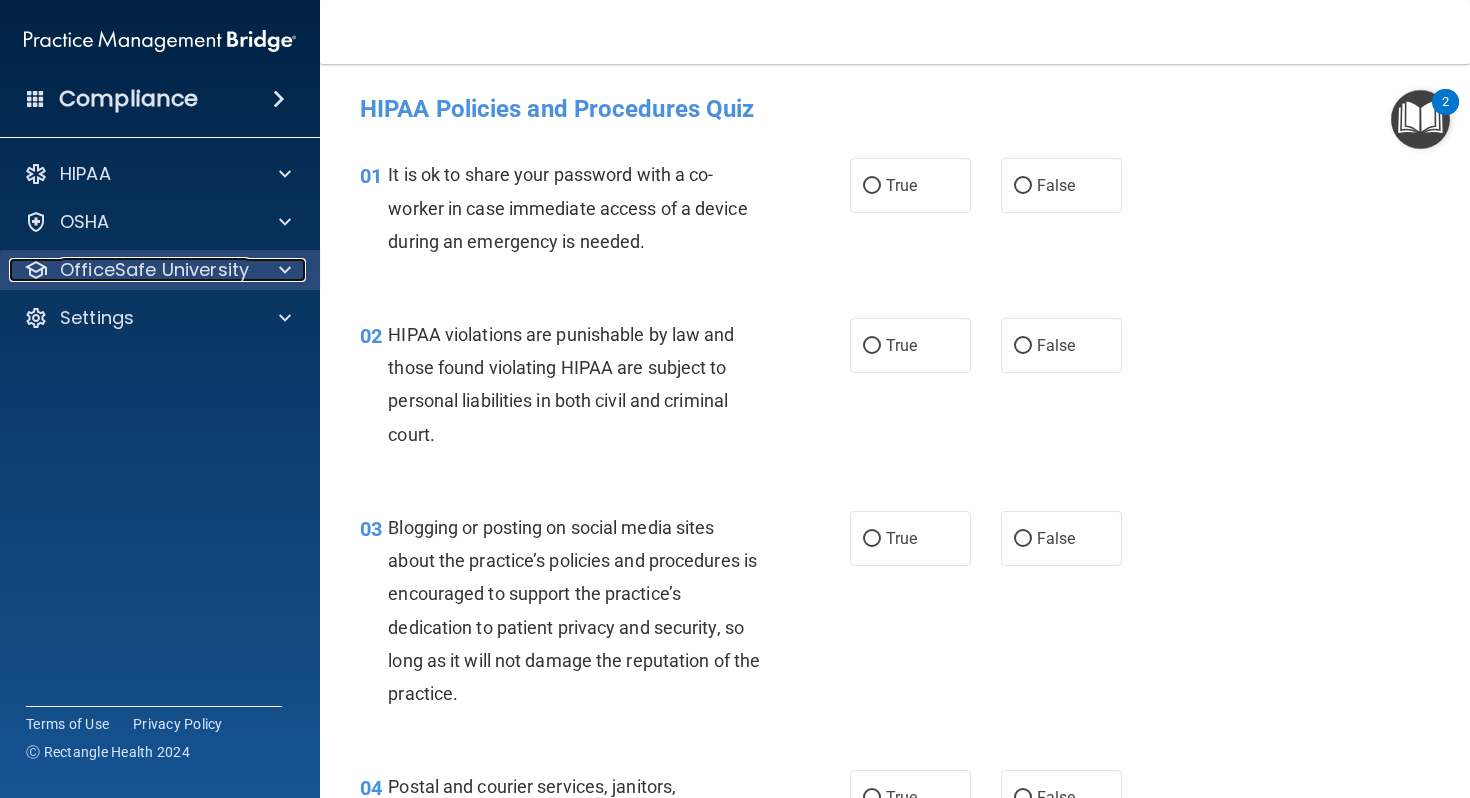 click at bounding box center (282, 270) 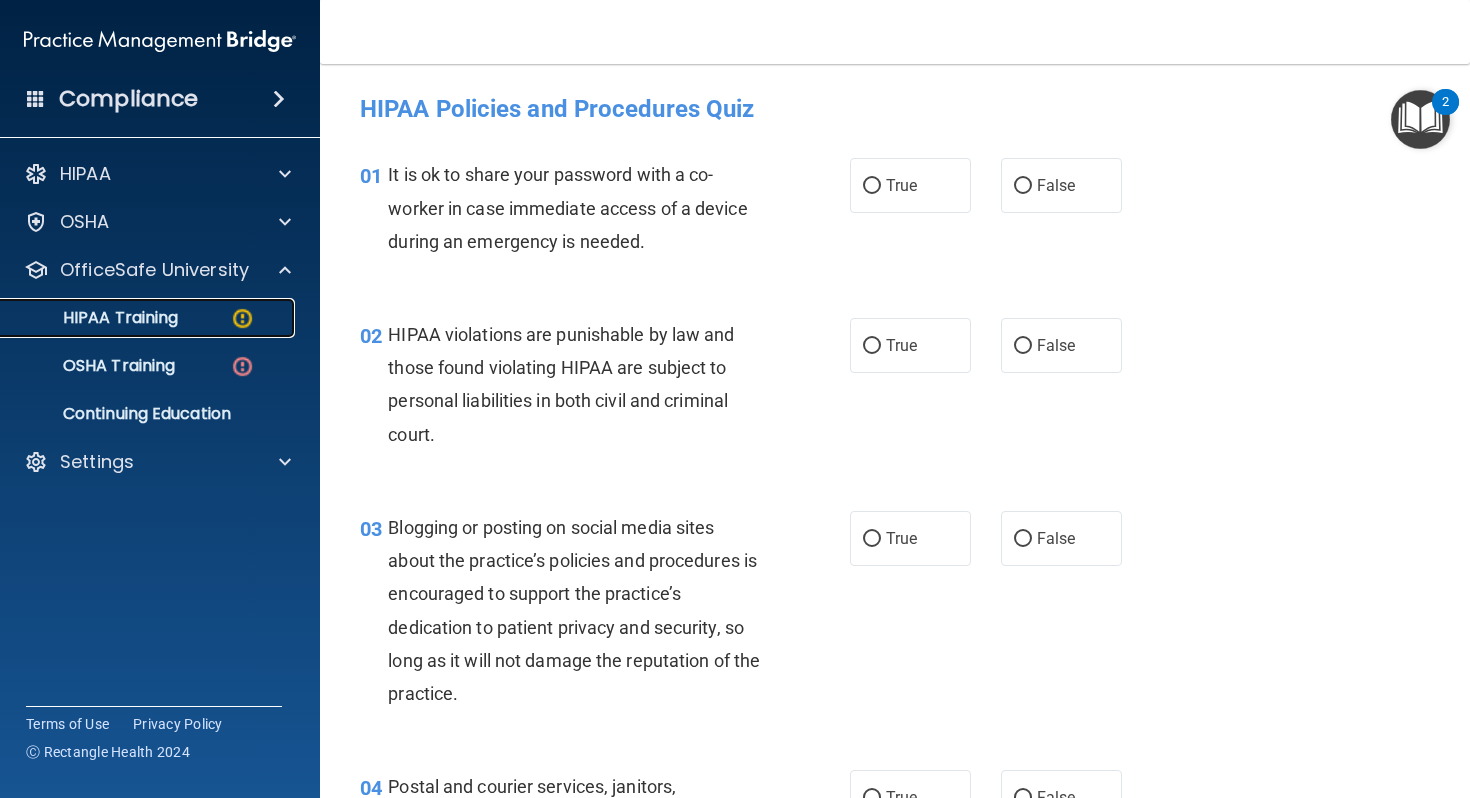 click on "HIPAA Training" at bounding box center [95, 318] 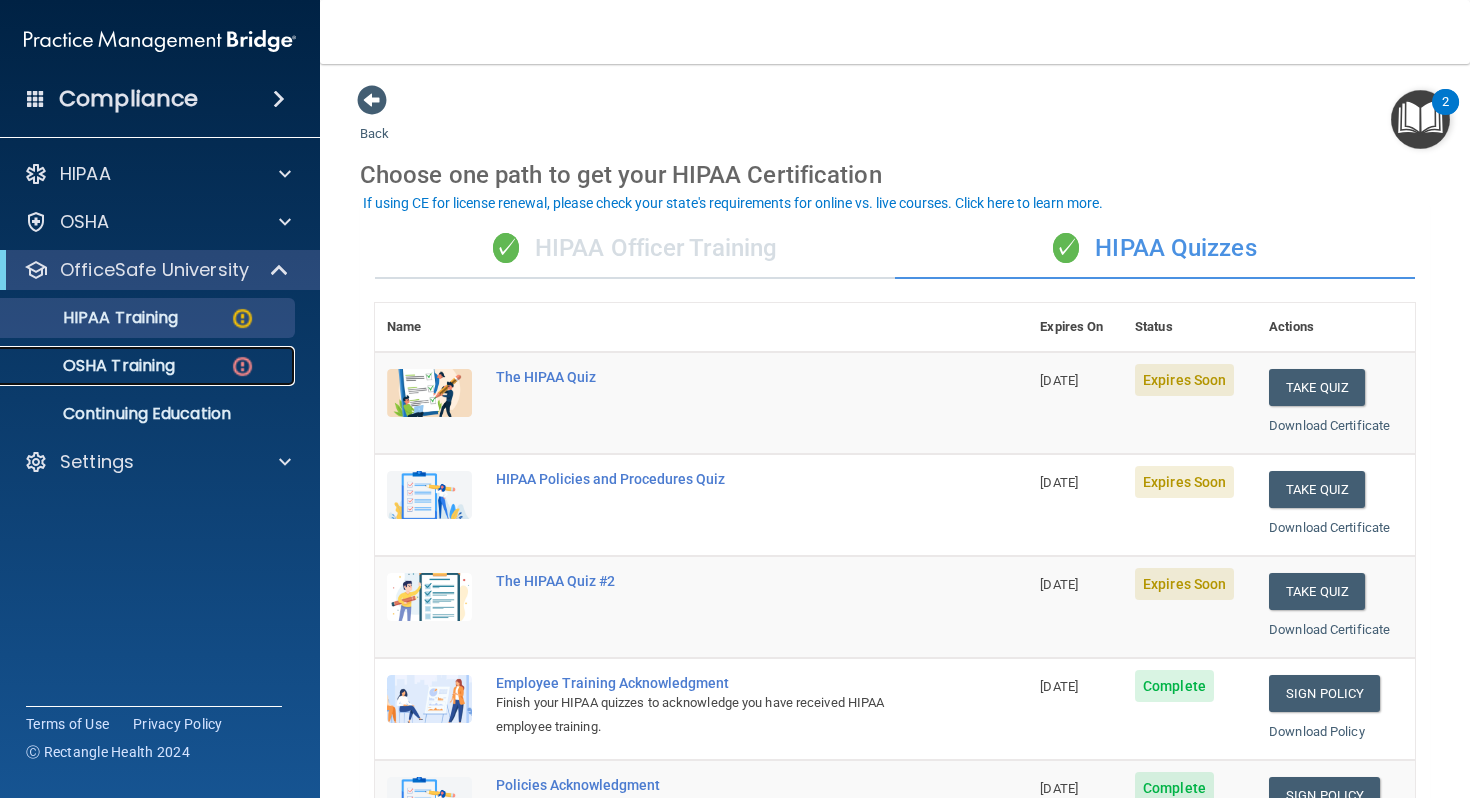 click on "OSHA Training" at bounding box center [94, 366] 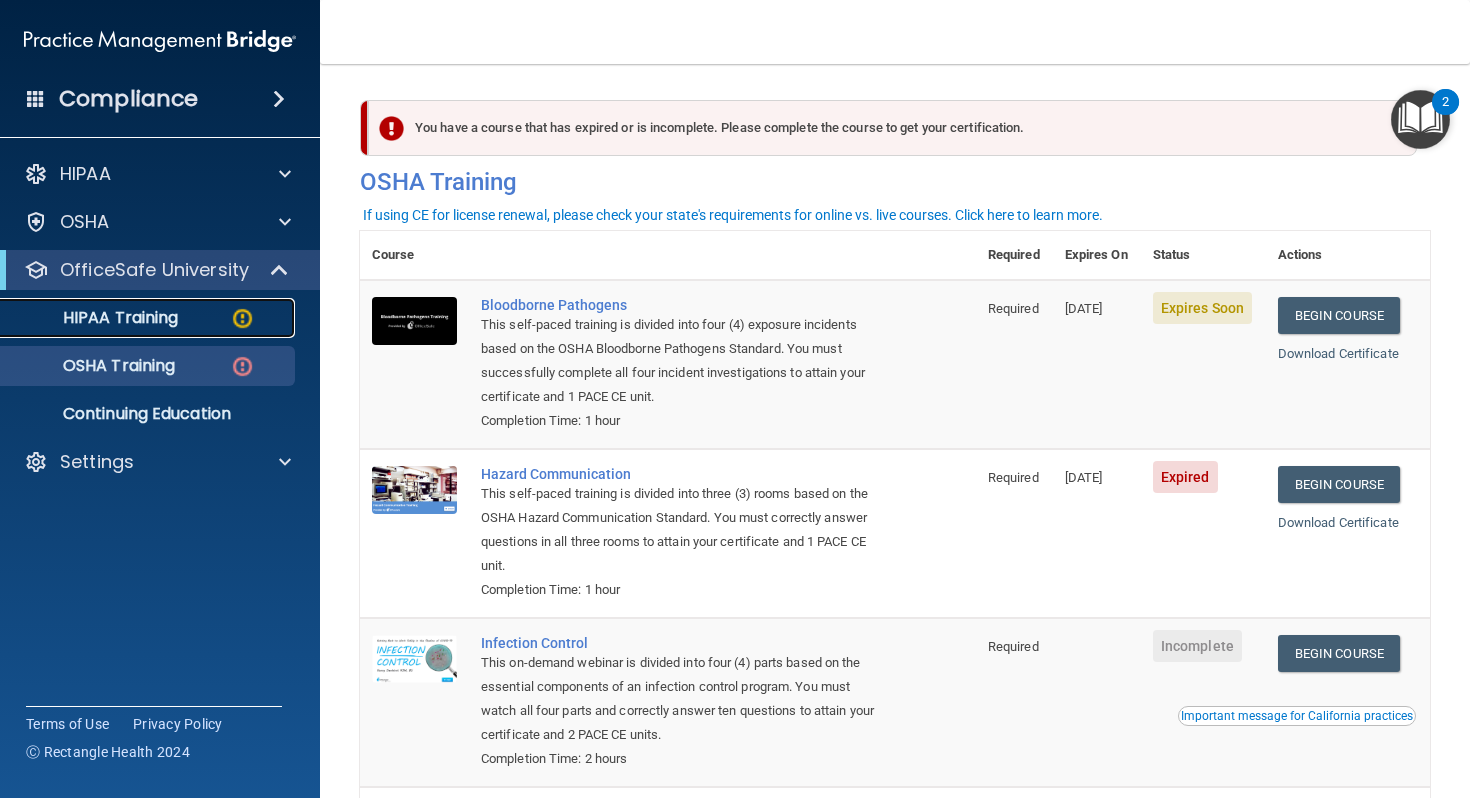 click on "HIPAA Training" at bounding box center [95, 318] 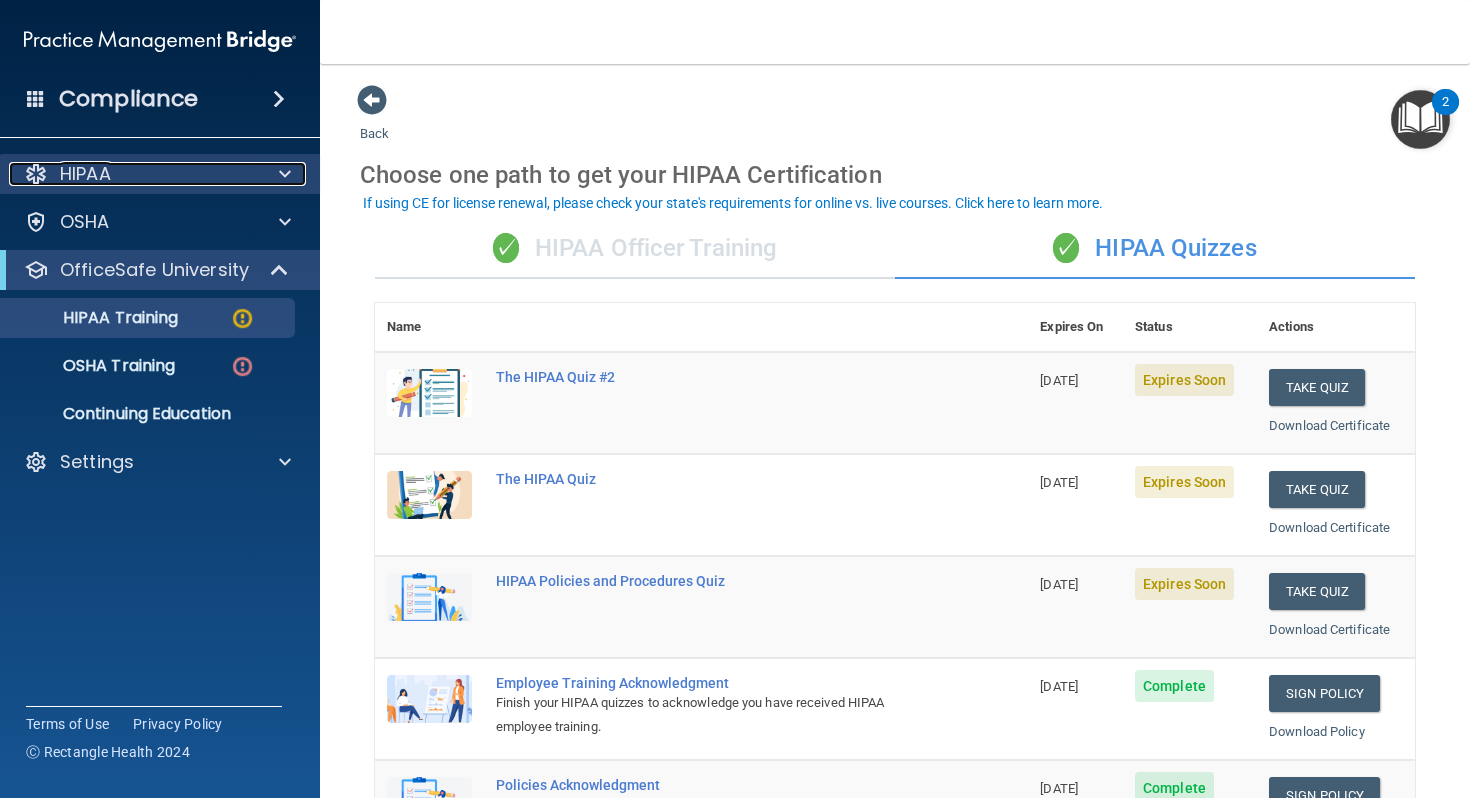 click at bounding box center (285, 174) 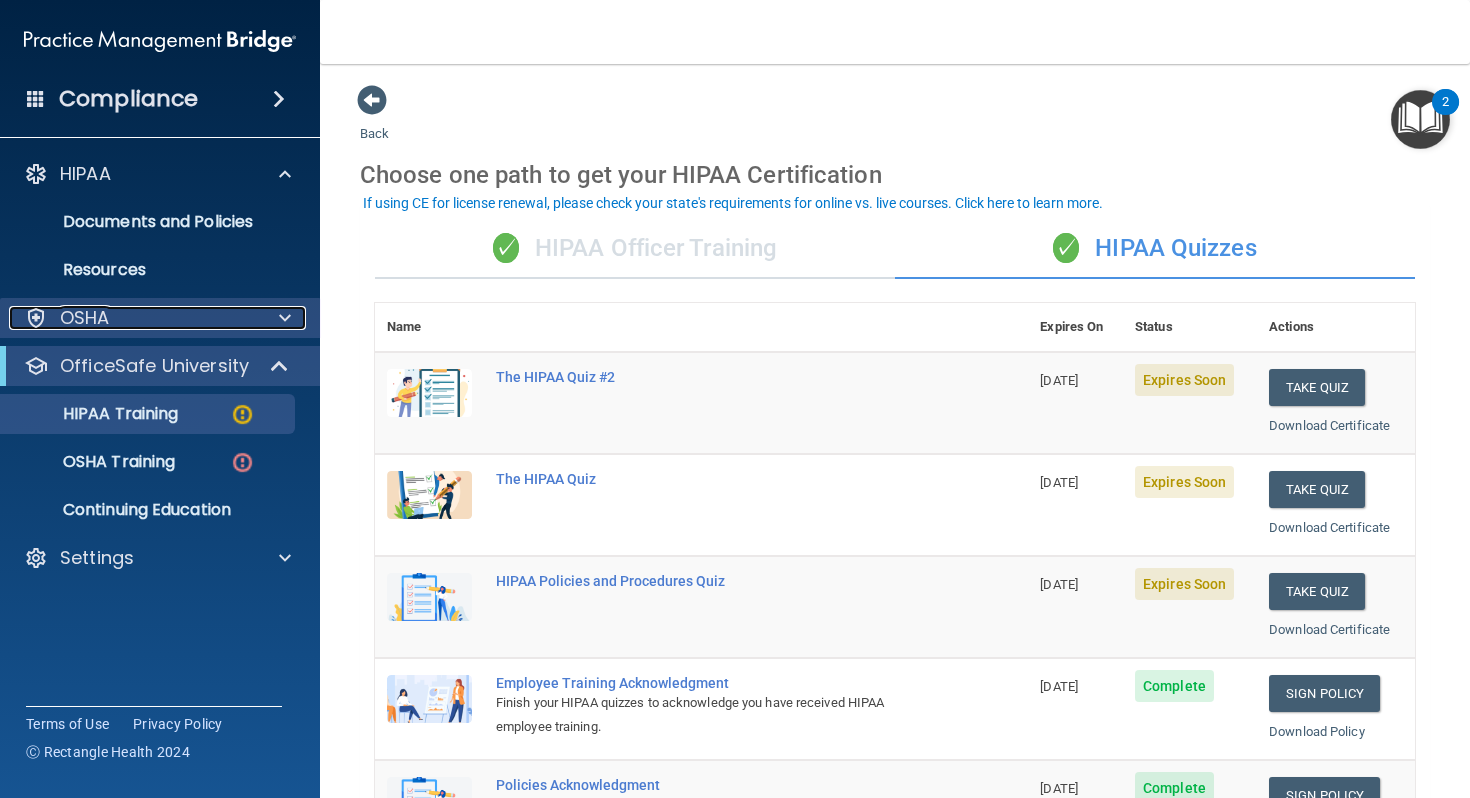 click at bounding box center [285, 318] 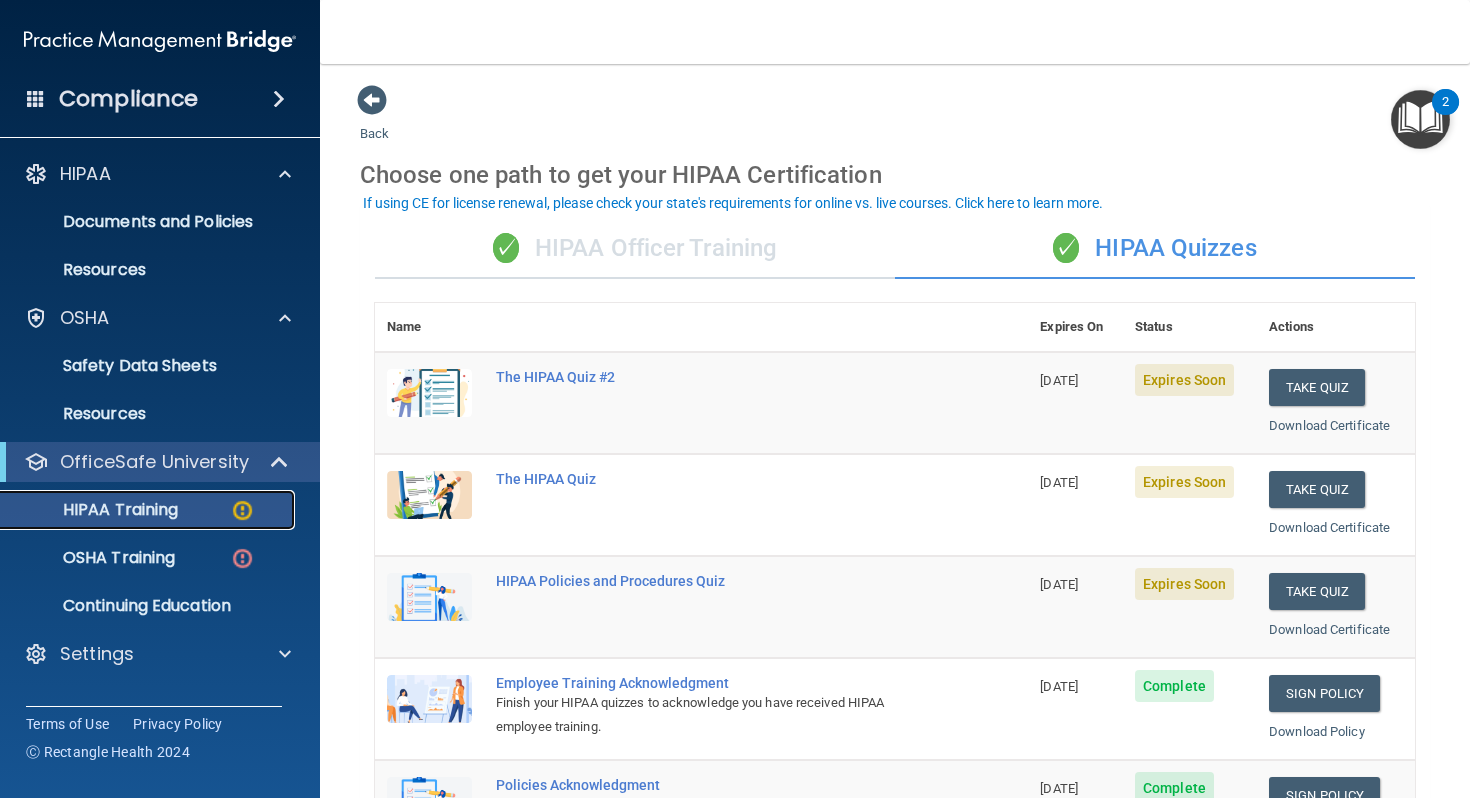 click at bounding box center [242, 510] 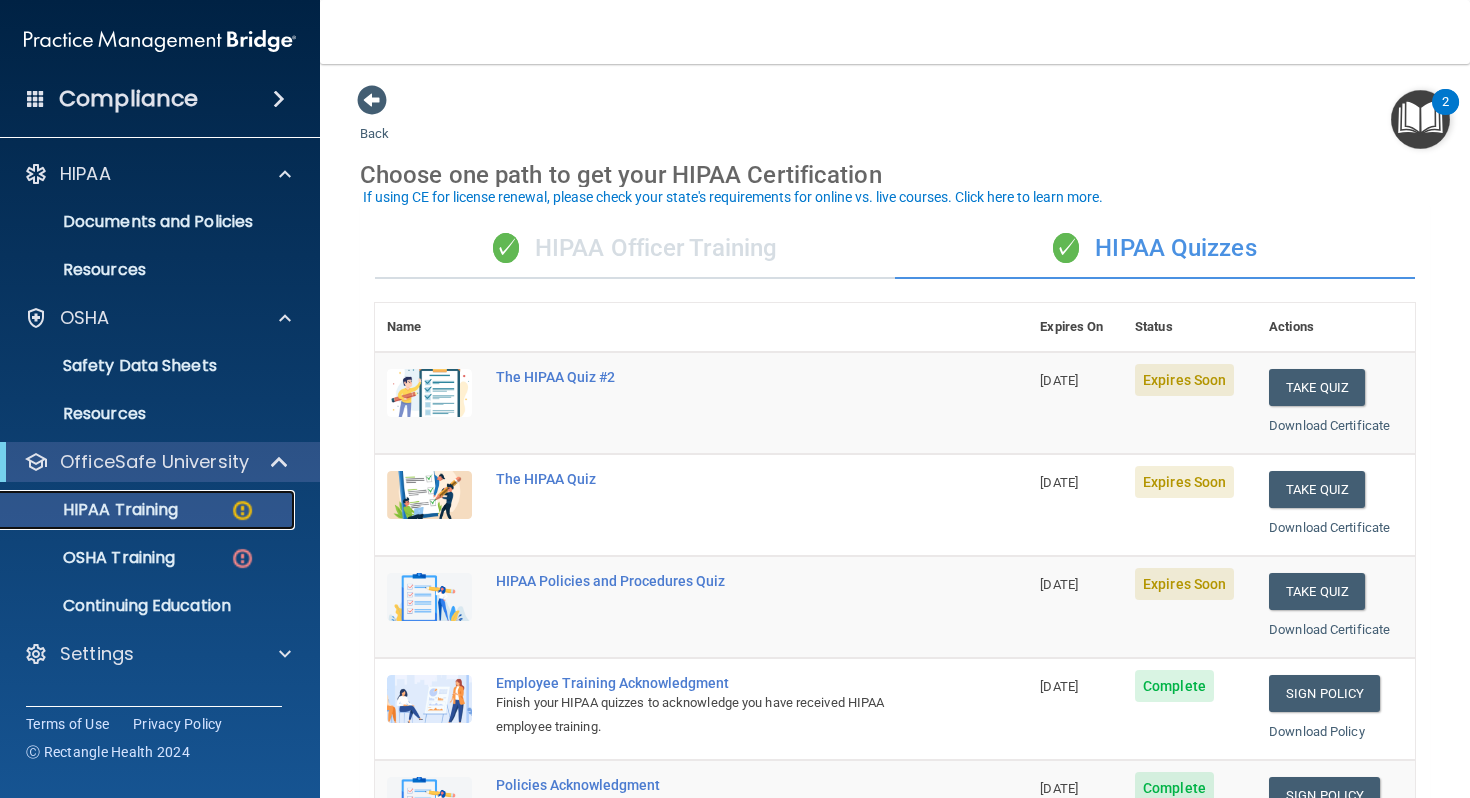 scroll, scrollTop: 15, scrollLeft: 0, axis: vertical 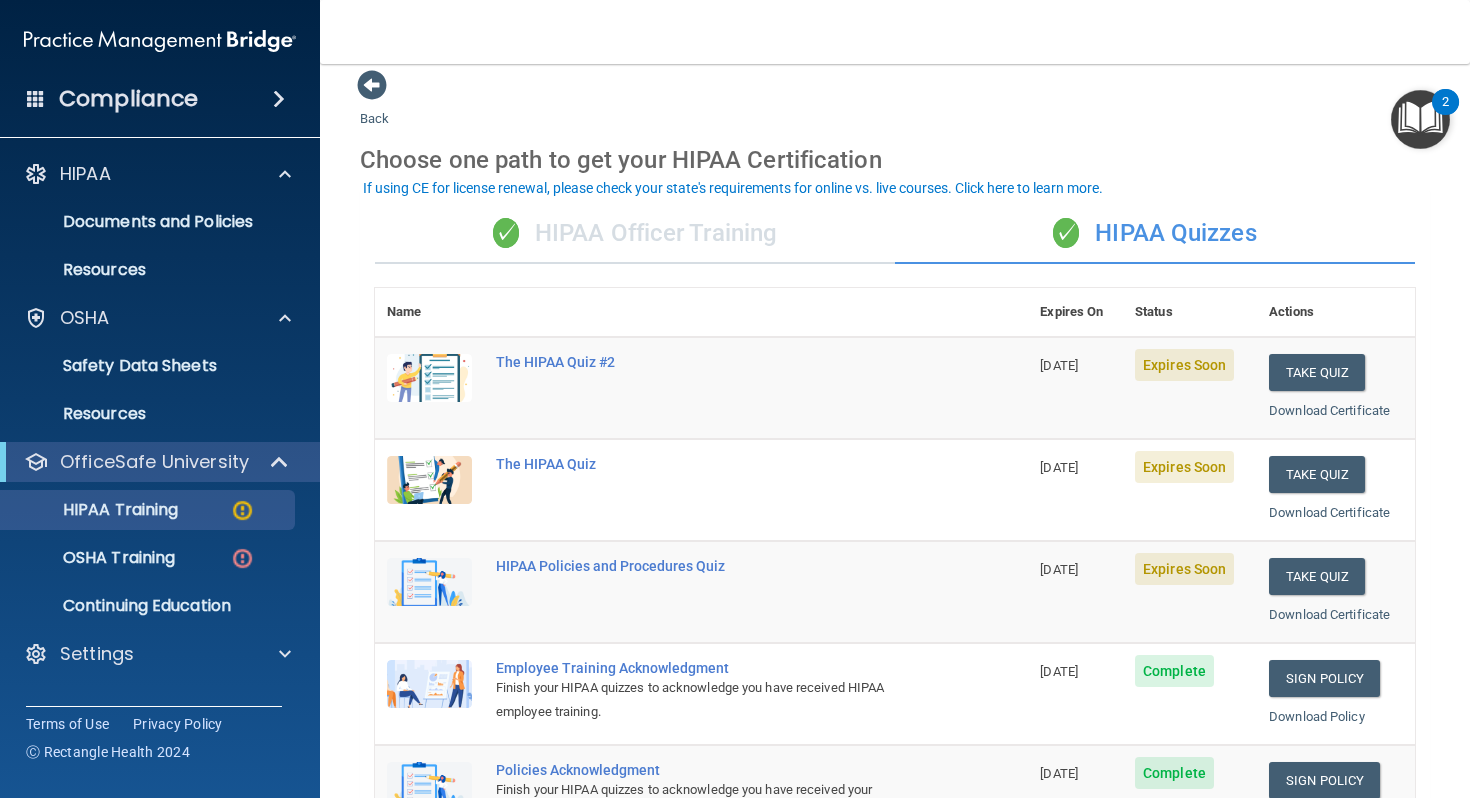 click on "✓   HIPAA Quizzes" at bounding box center [1155, 234] 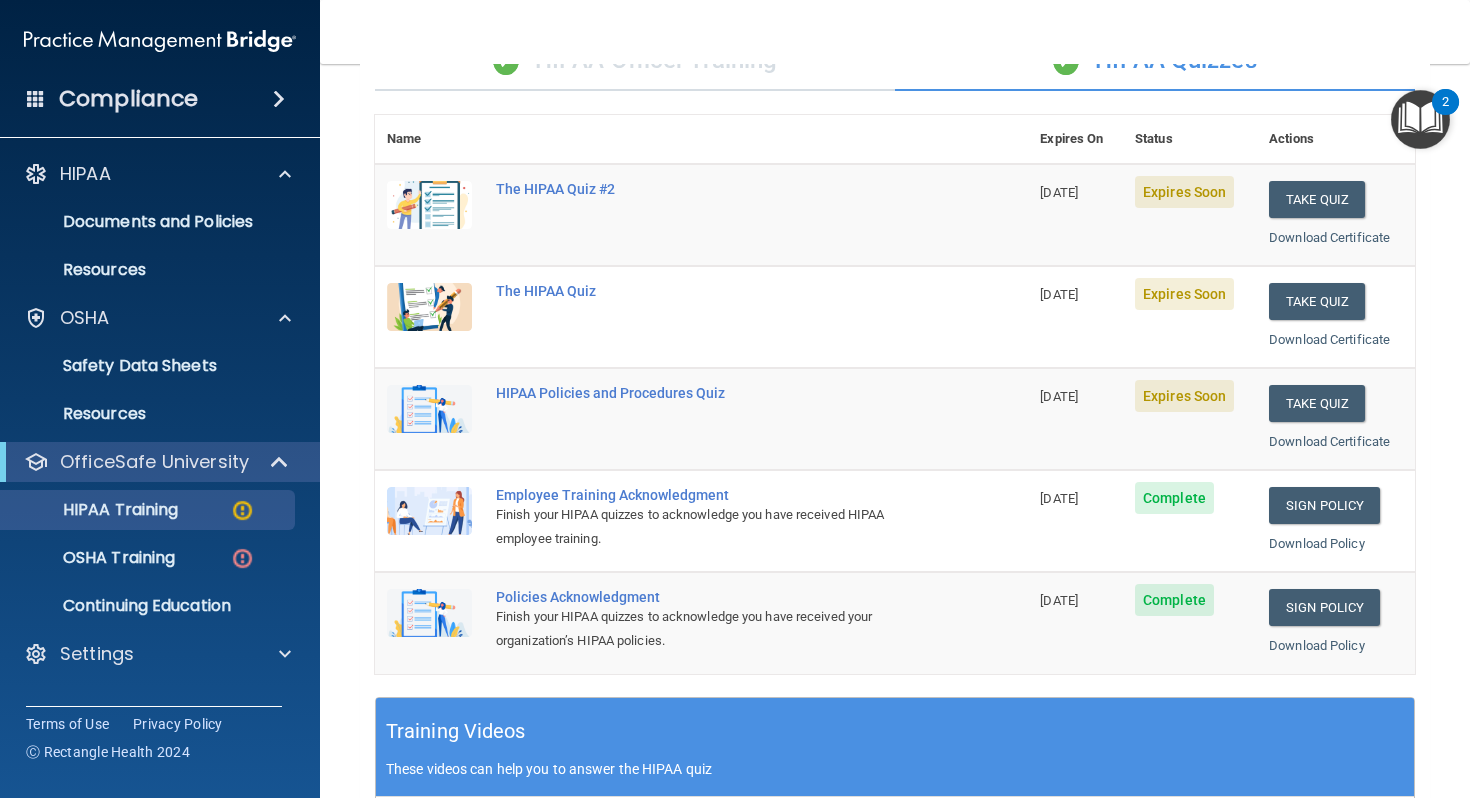 scroll, scrollTop: 0, scrollLeft: 0, axis: both 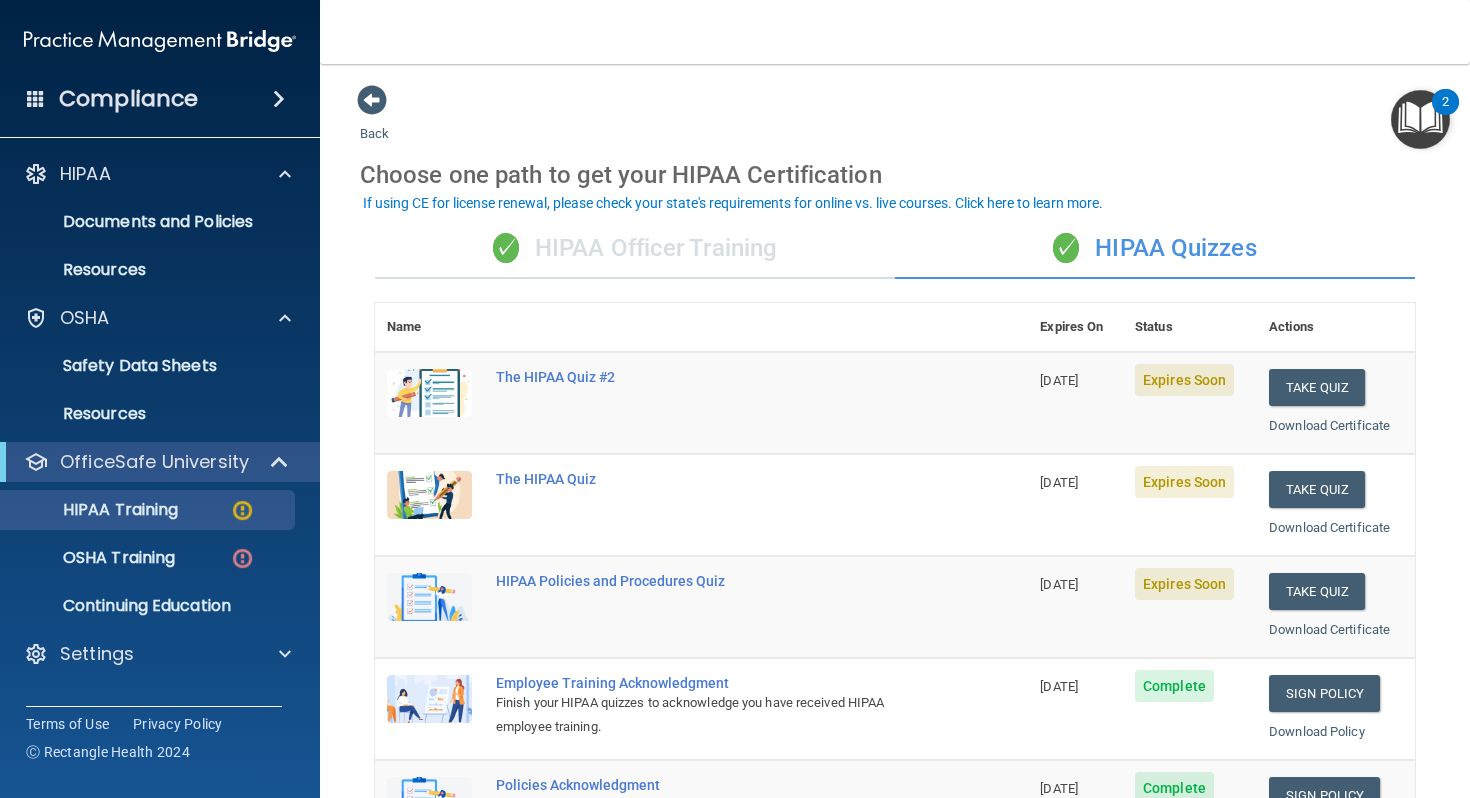 click on "✓   HIPAA Officer Training" at bounding box center [635, 249] 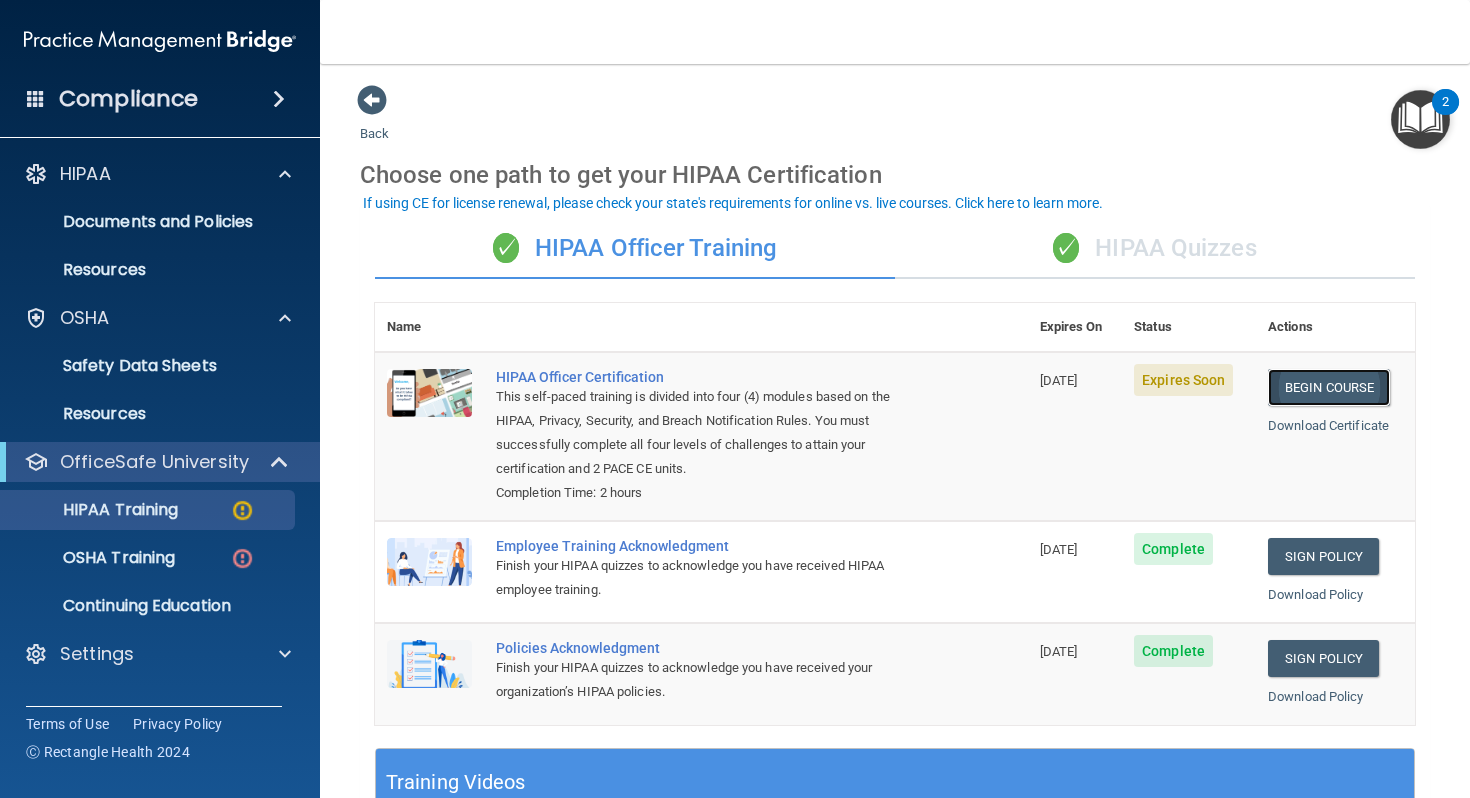 click on "Begin Course" at bounding box center (1329, 387) 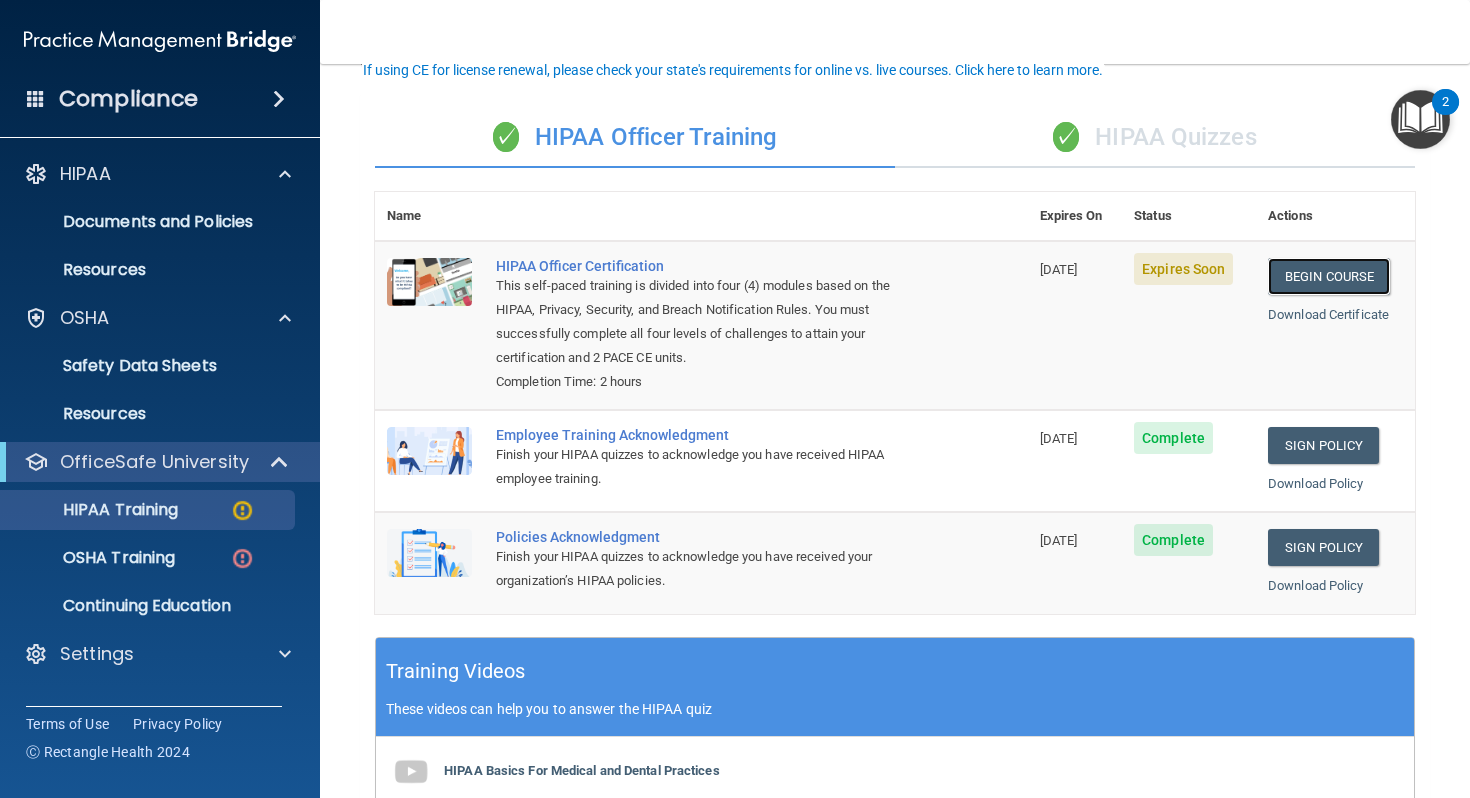 scroll, scrollTop: 153, scrollLeft: 0, axis: vertical 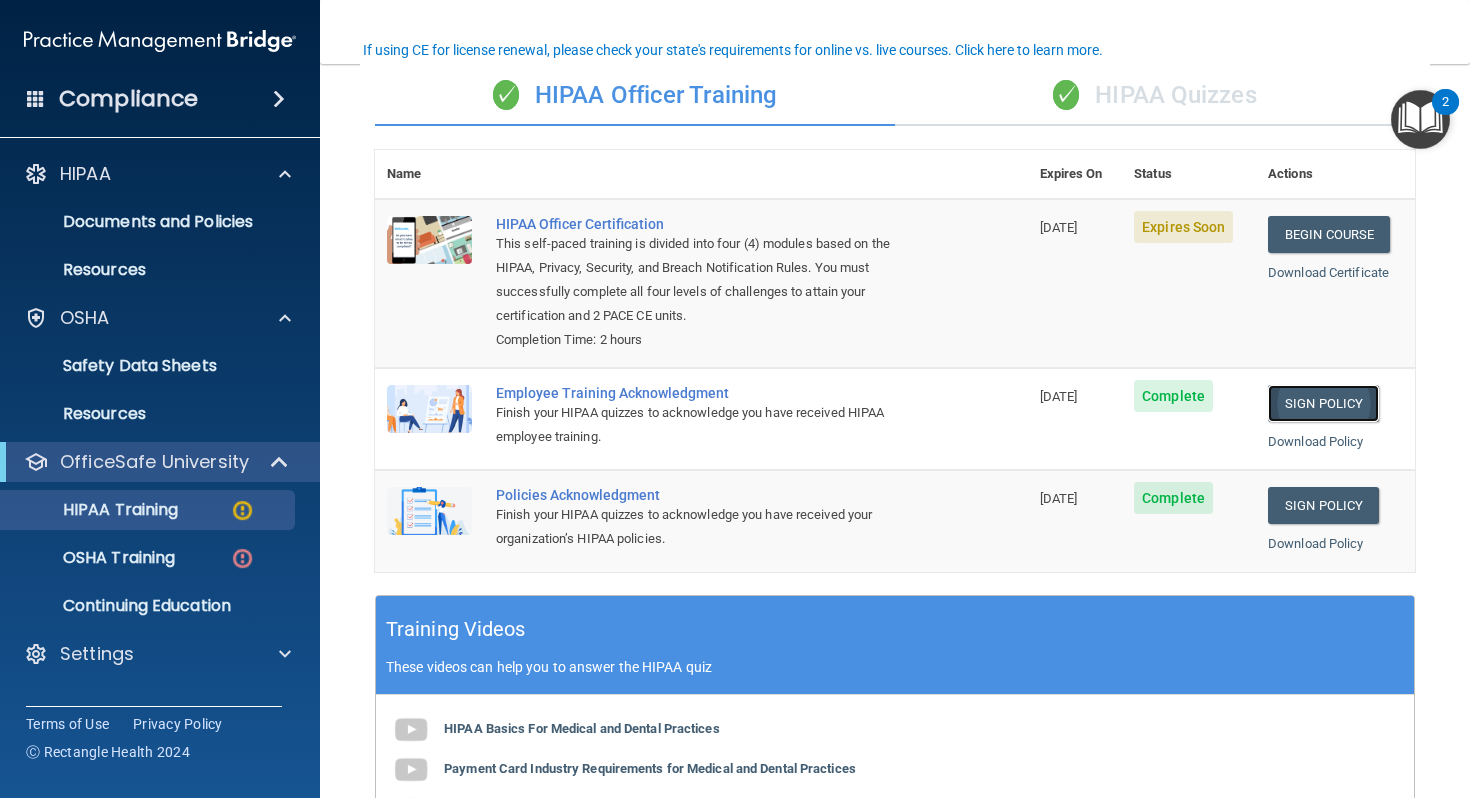 click on "Sign Policy" at bounding box center [1323, 403] 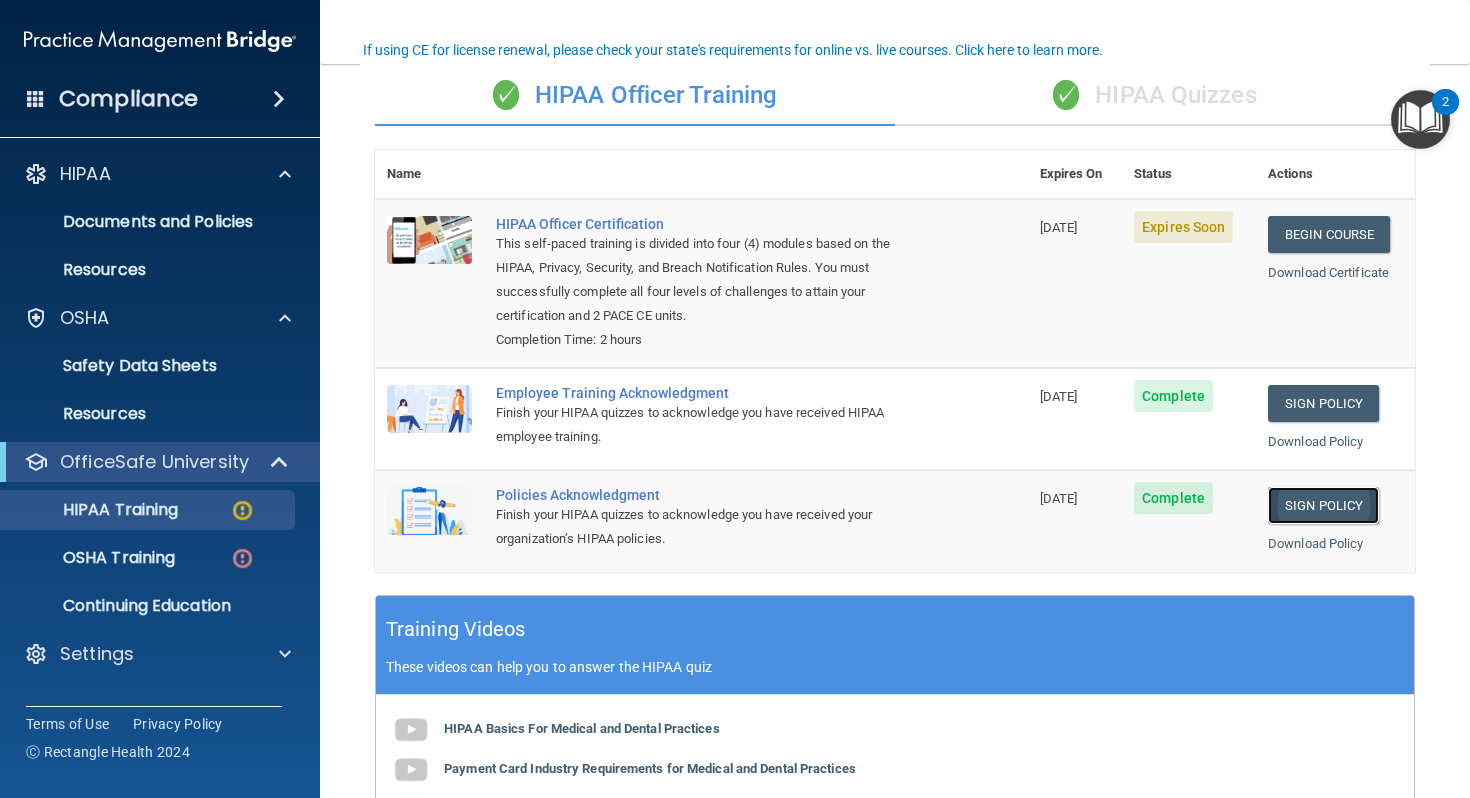 click on "Sign Policy" at bounding box center [1323, 505] 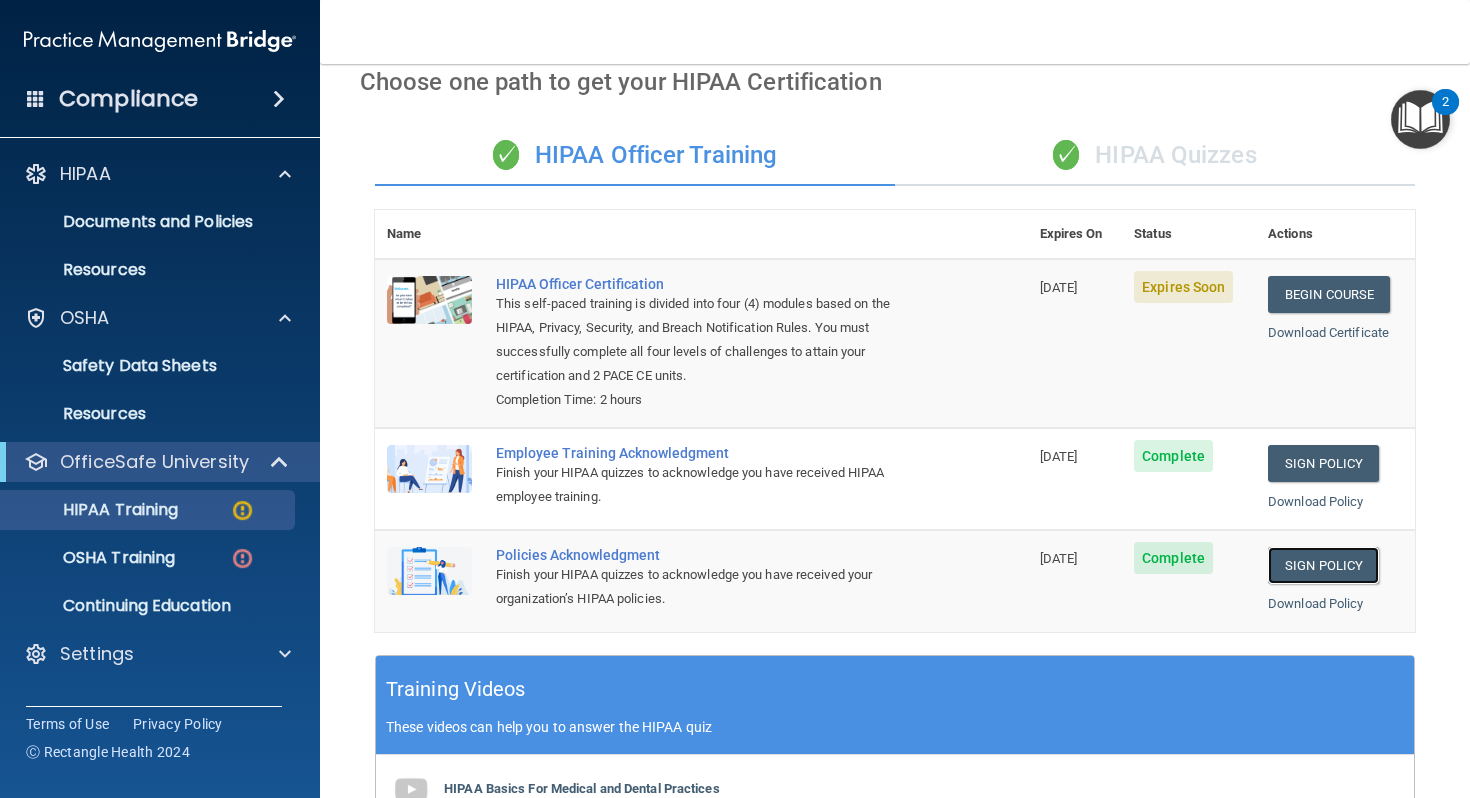 scroll, scrollTop: 0, scrollLeft: 0, axis: both 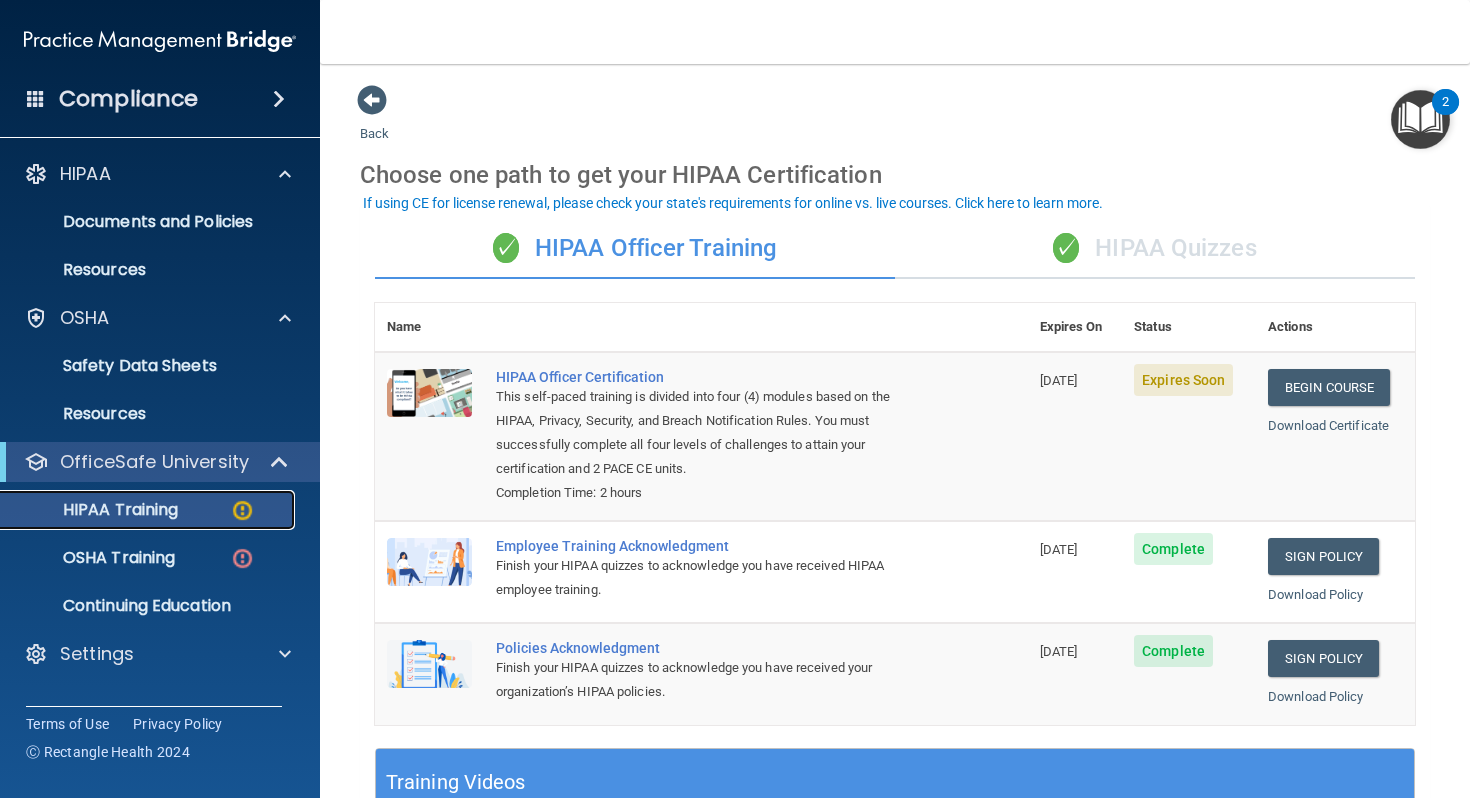 click on "HIPAA Training" at bounding box center [95, 510] 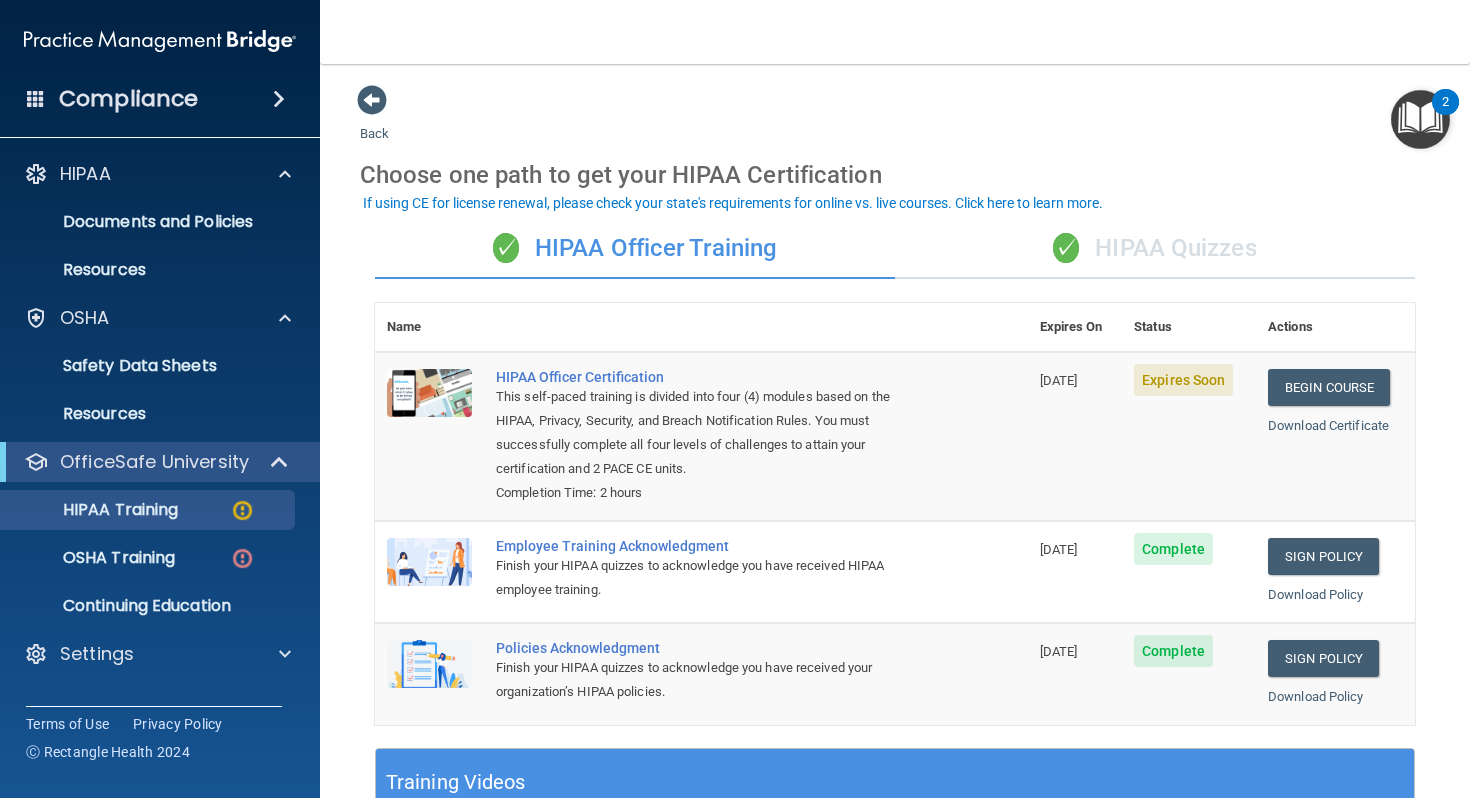 click on "✓   HIPAA Quizzes" at bounding box center (1155, 249) 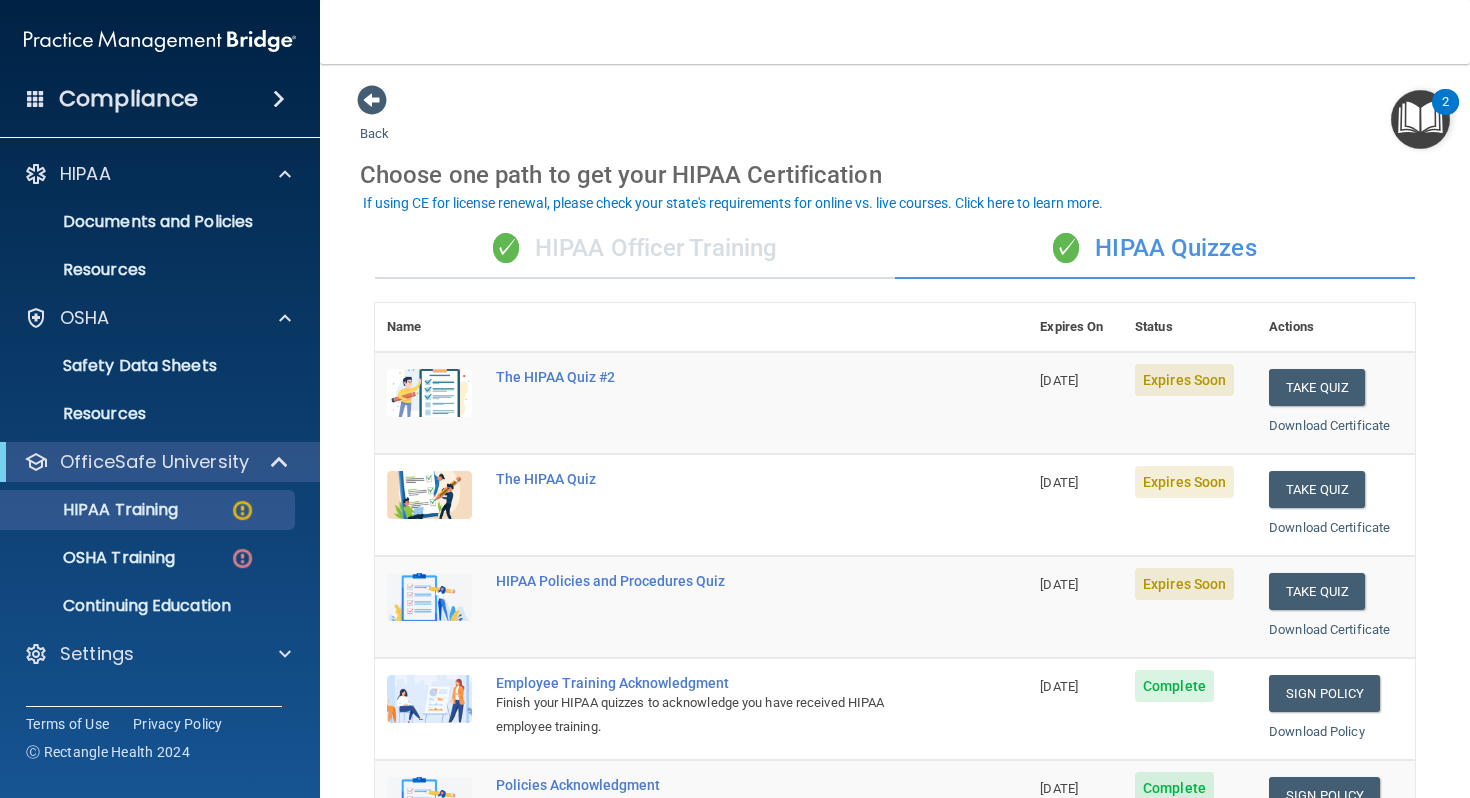 click on "✓   HIPAA Officer Training" at bounding box center (635, 249) 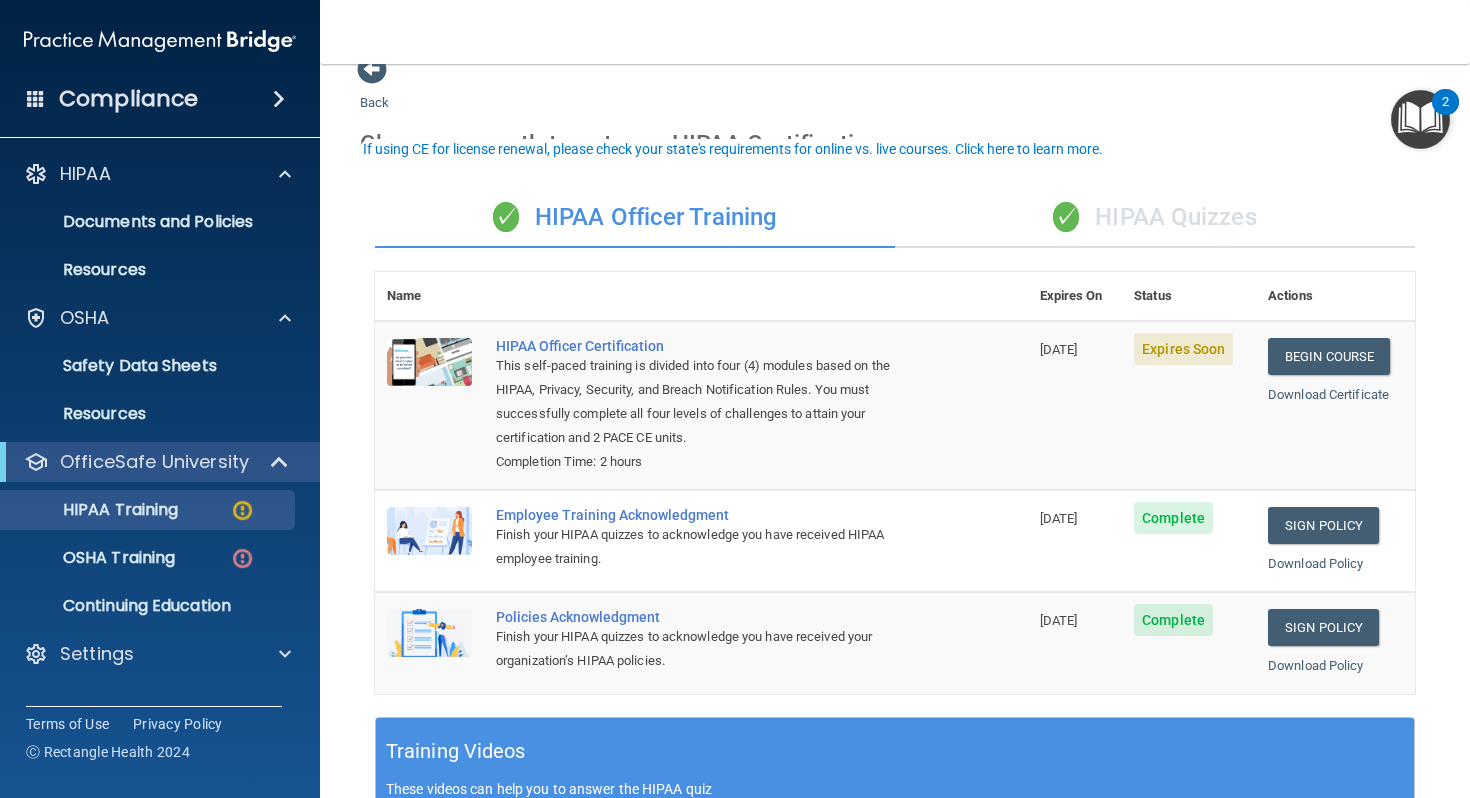 scroll, scrollTop: 22, scrollLeft: 0, axis: vertical 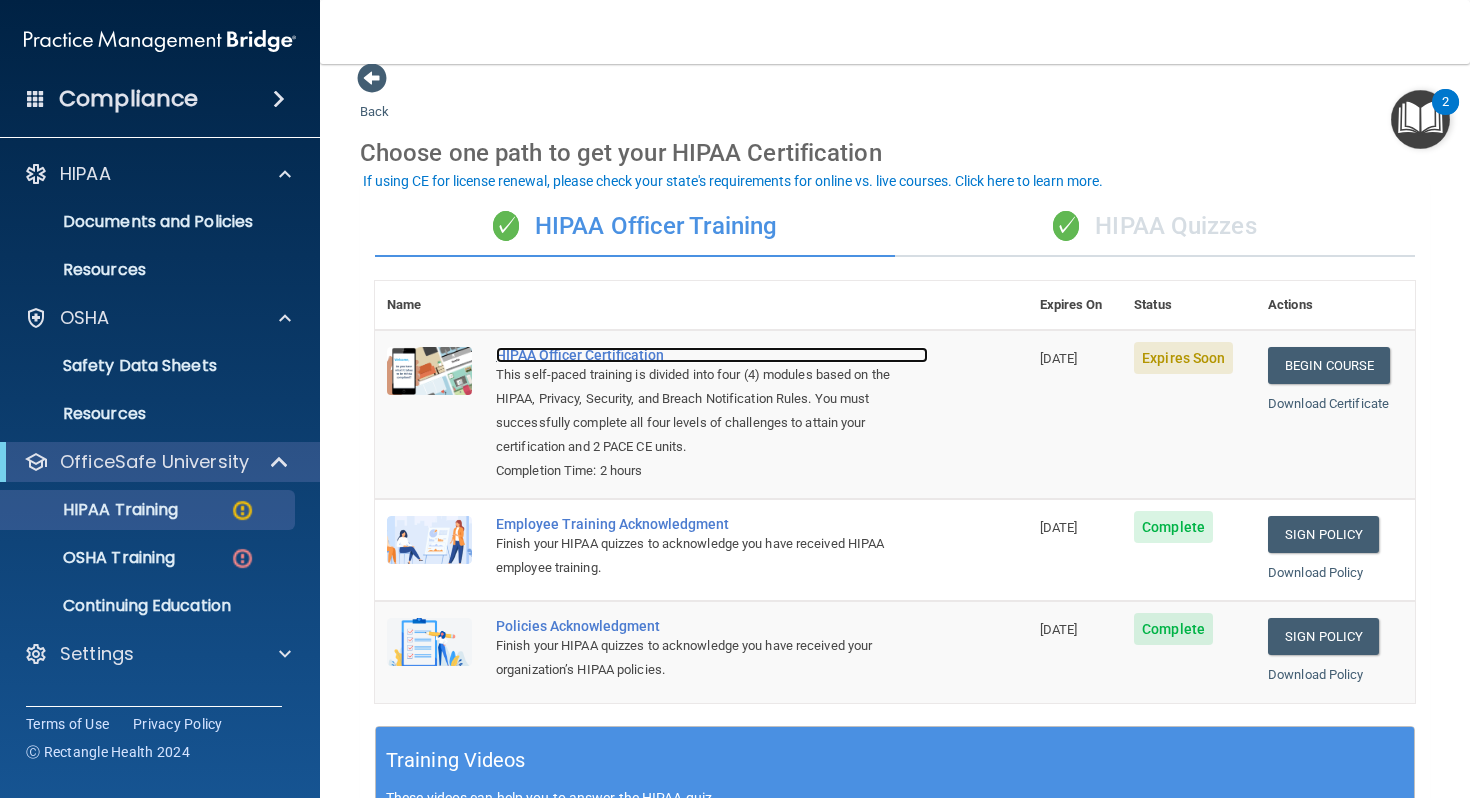 click on "HIPAA Officer Certification" at bounding box center (712, 355) 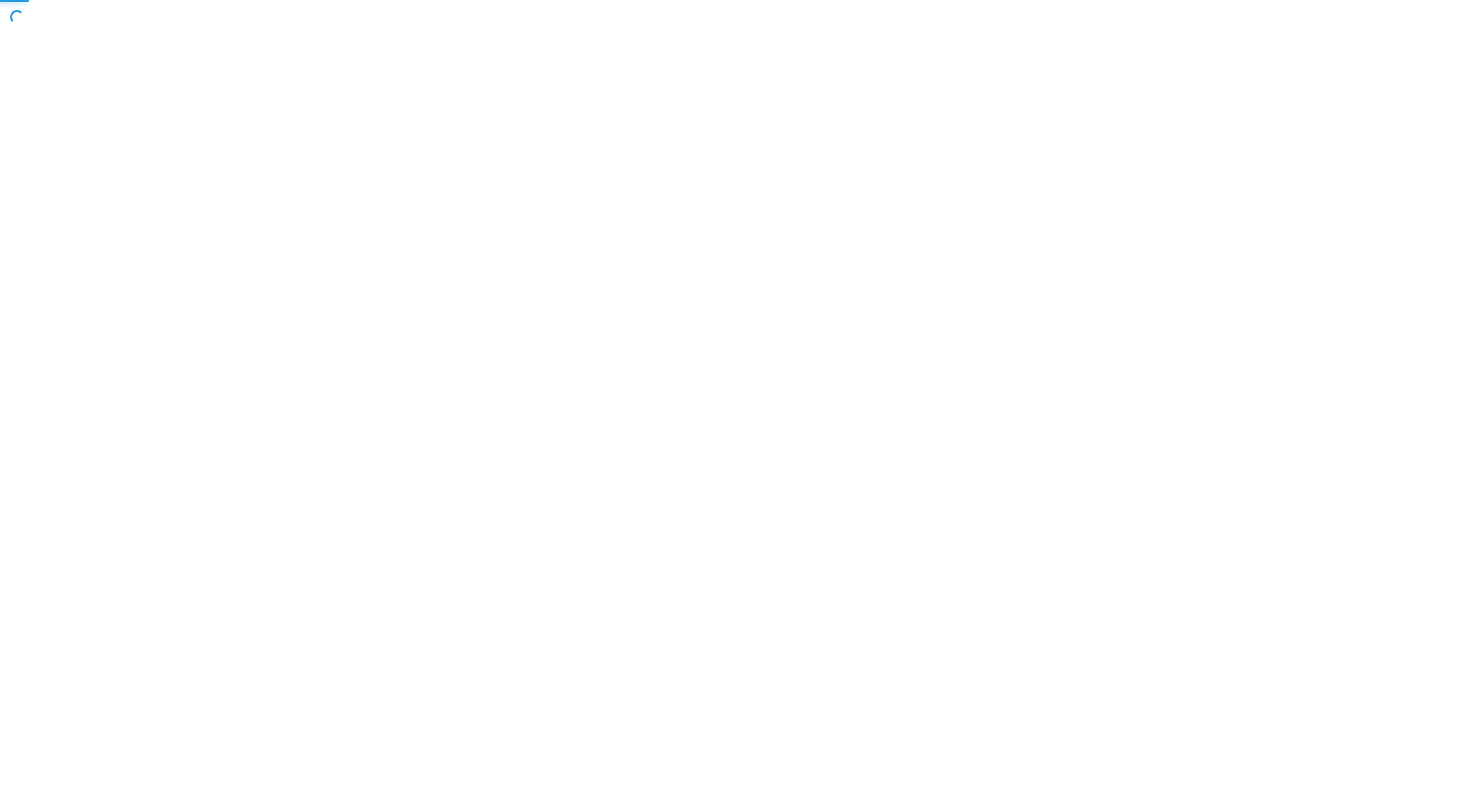 scroll, scrollTop: 0, scrollLeft: 0, axis: both 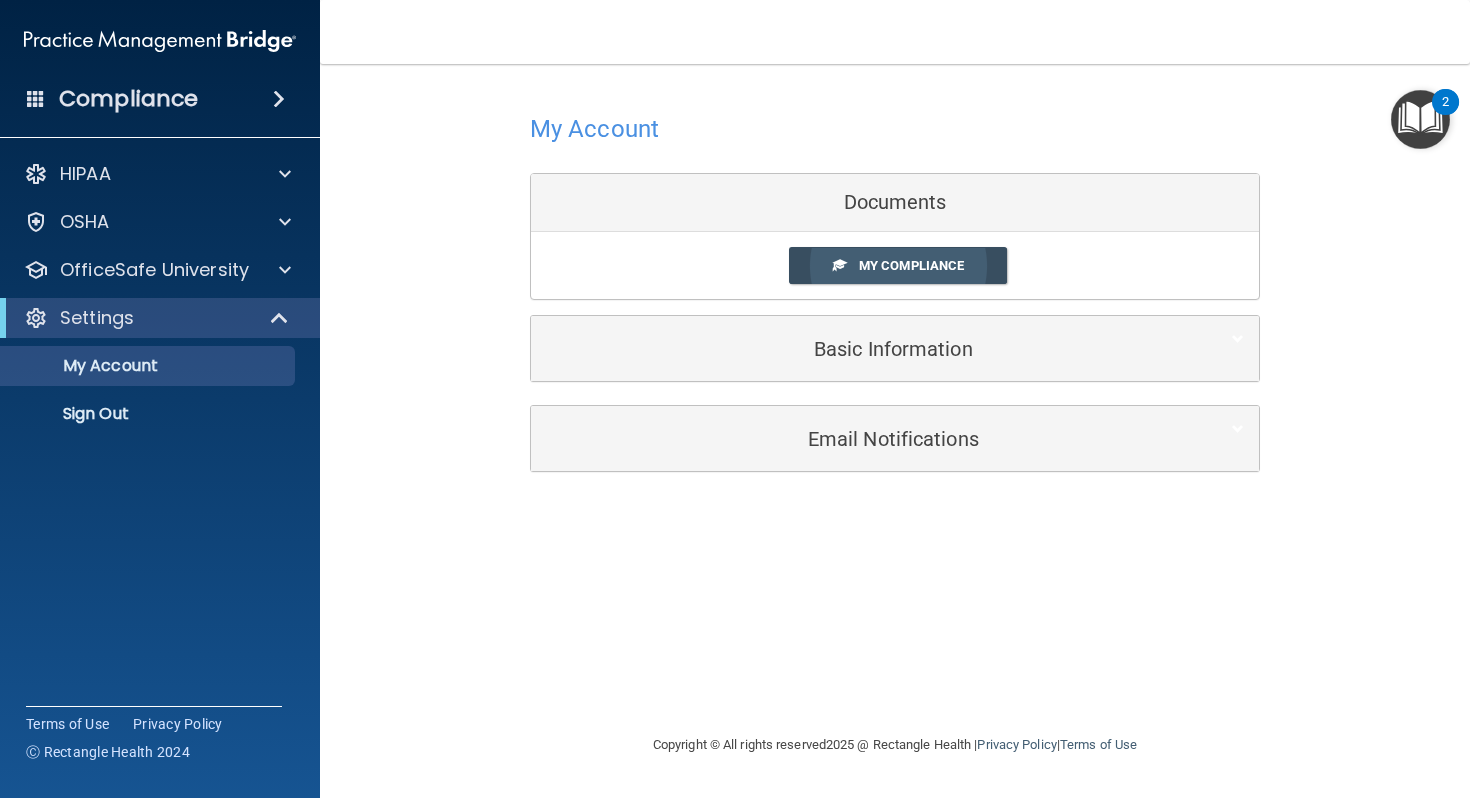 click on "My Compliance" at bounding box center [911, 265] 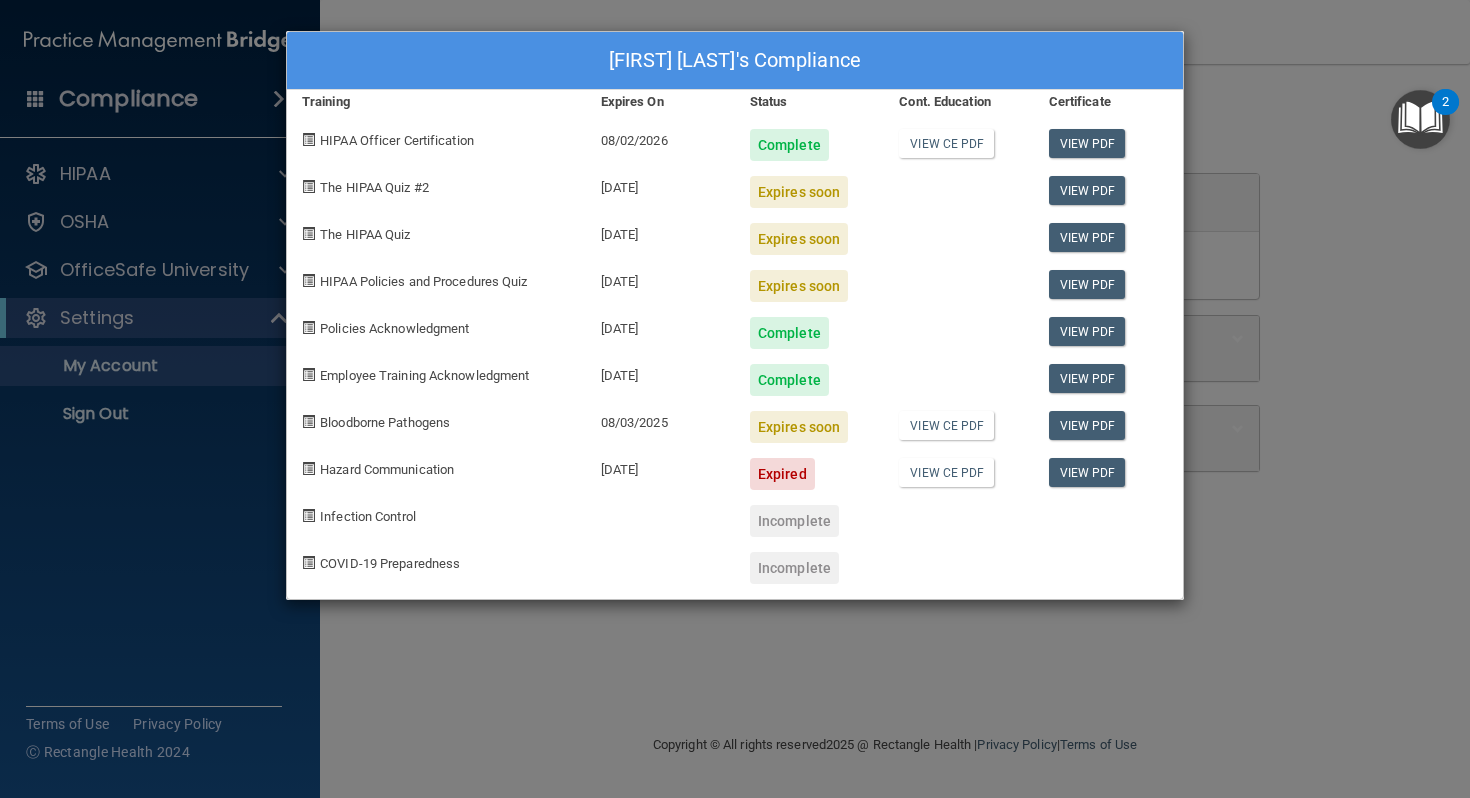 click on "[FIRST] [LAST]'s Compliance      Training   Expires On   Status   Cont. Education   Certificate         HIPAA Officer Certification      [DATE]       Complete        View CE PDF       View PDF         The HIPAA Quiz #2      [DATE]       Expires soon              View PDF         The HIPAA Quiz      [DATE]       Expires soon              View PDF         HIPAA Policies and Procedures Quiz      [DATE]       Expires soon              View PDF         Policies Acknowledgment      [DATE]       Complete              View PDF         Employee Training Acknowledgment      [DATE]       Complete              View PDF         Bloodborne Pathogens      [DATE]       Expires soon        View CE PDF       View PDF         Hazard Communication      [DATE]       Expired        View CE PDF       View PDF         Infection Control             Incomplete                      COVID-19 Preparedness             Incomplete" at bounding box center (735, 399) 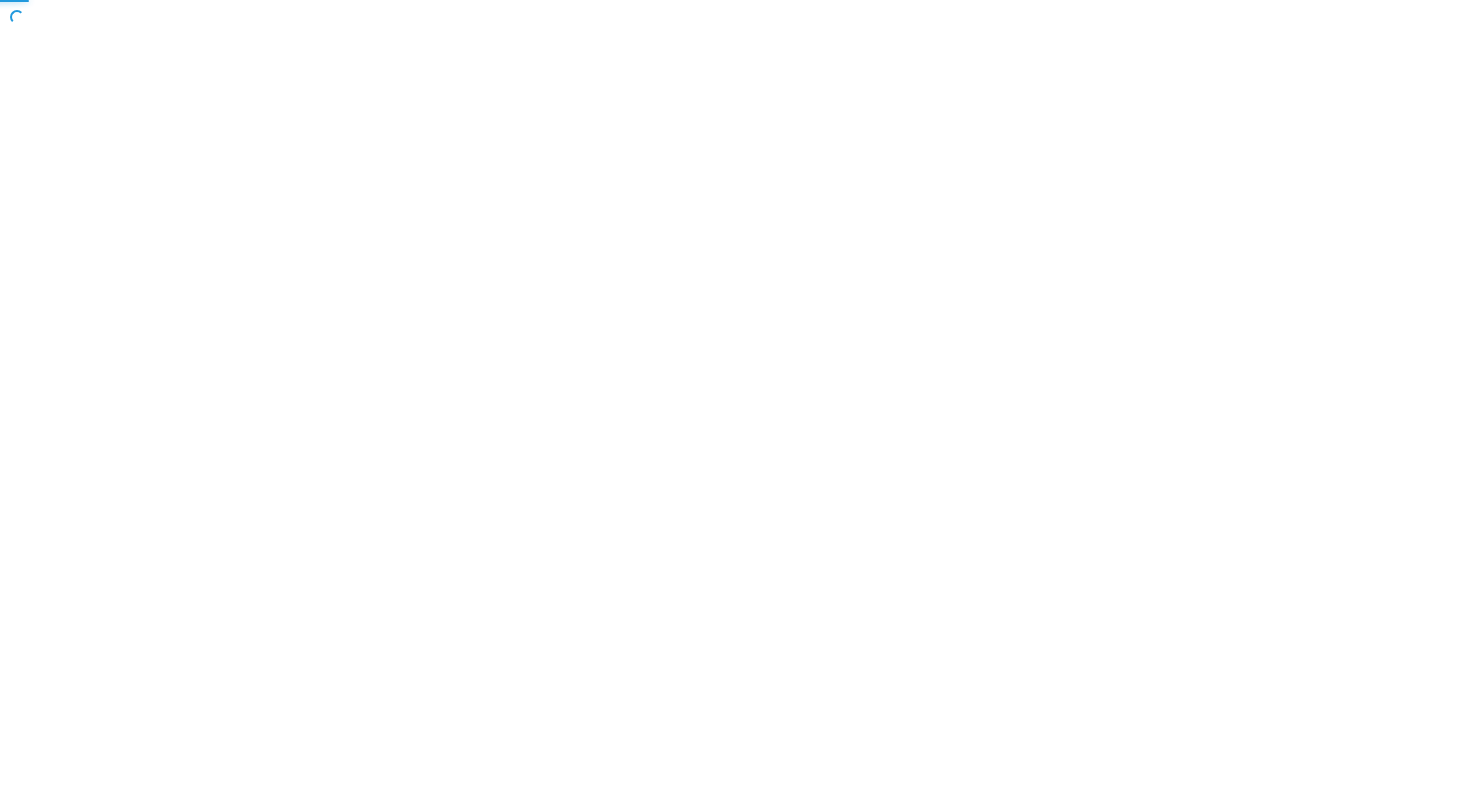 scroll, scrollTop: 0, scrollLeft: 0, axis: both 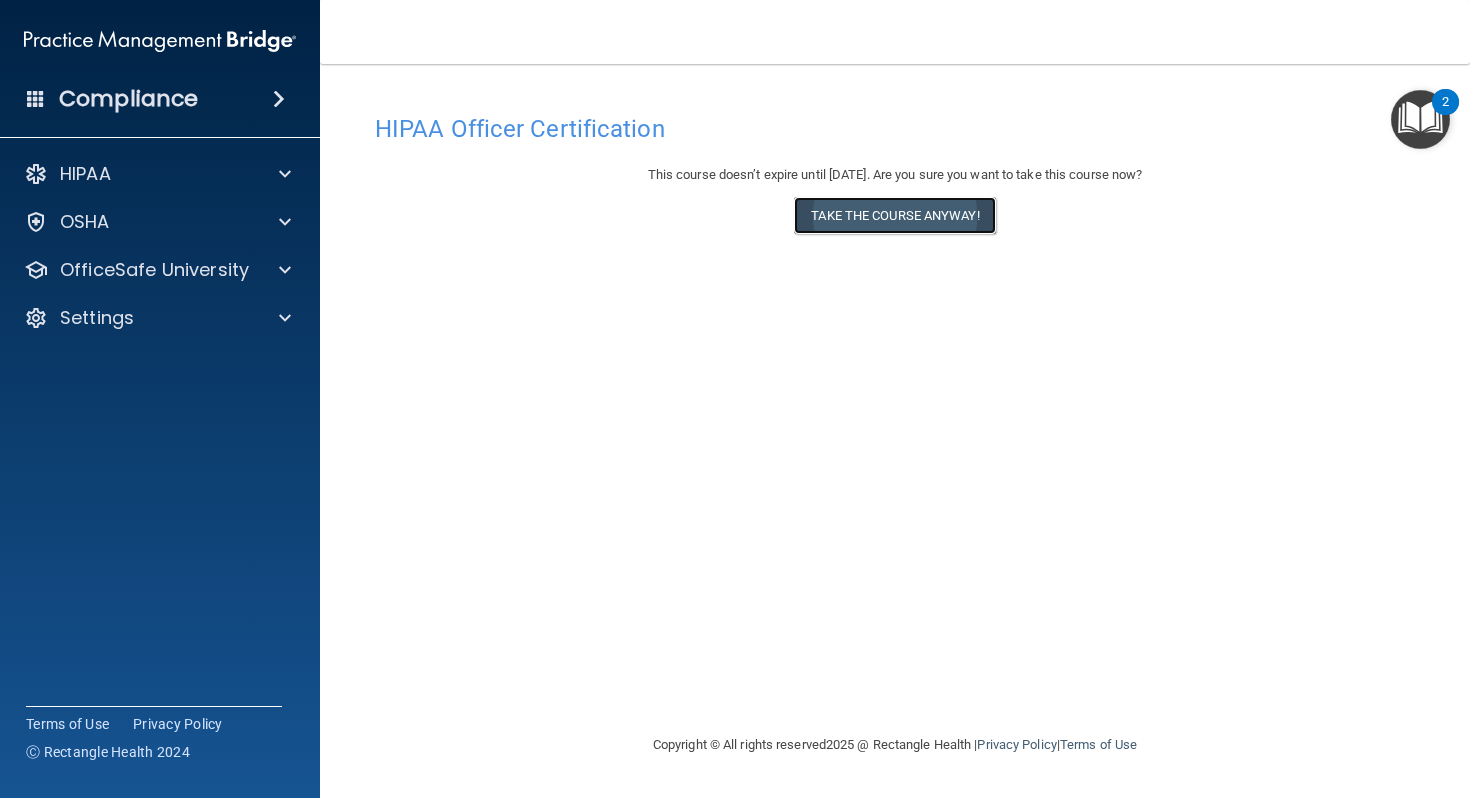 click on "Take the course anyway!" at bounding box center (894, 215) 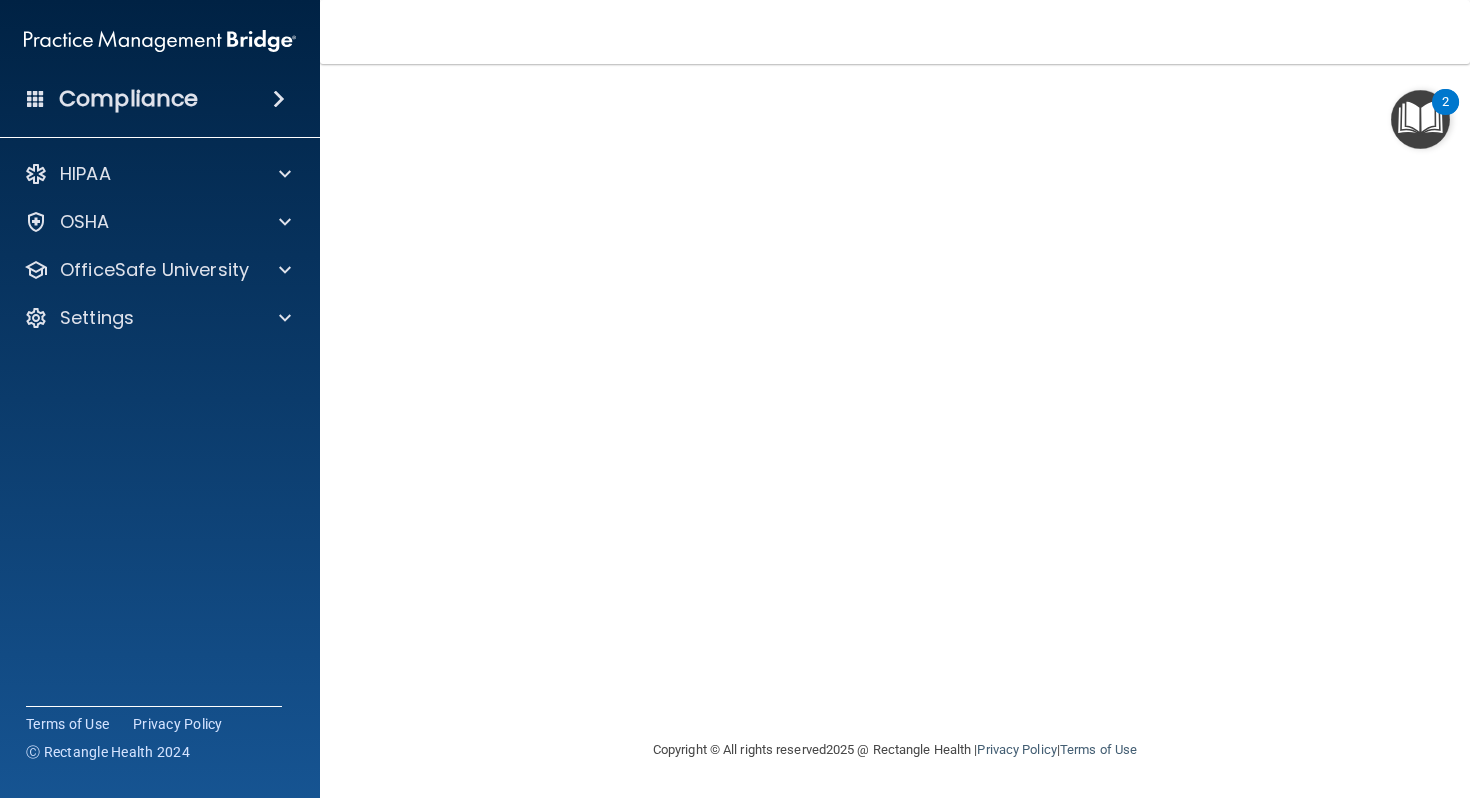 scroll, scrollTop: 0, scrollLeft: 0, axis: both 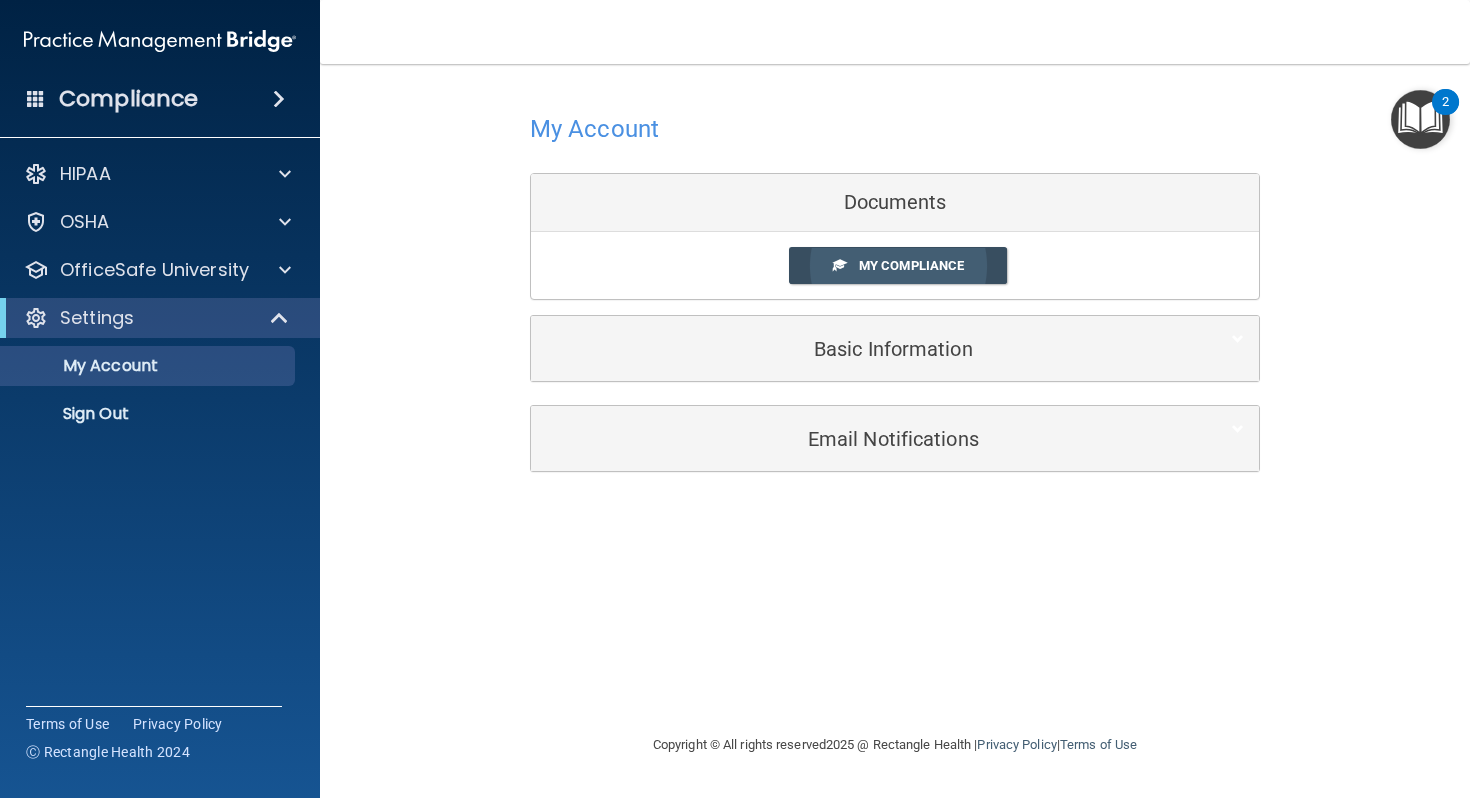 click on "My Compliance" at bounding box center (911, 265) 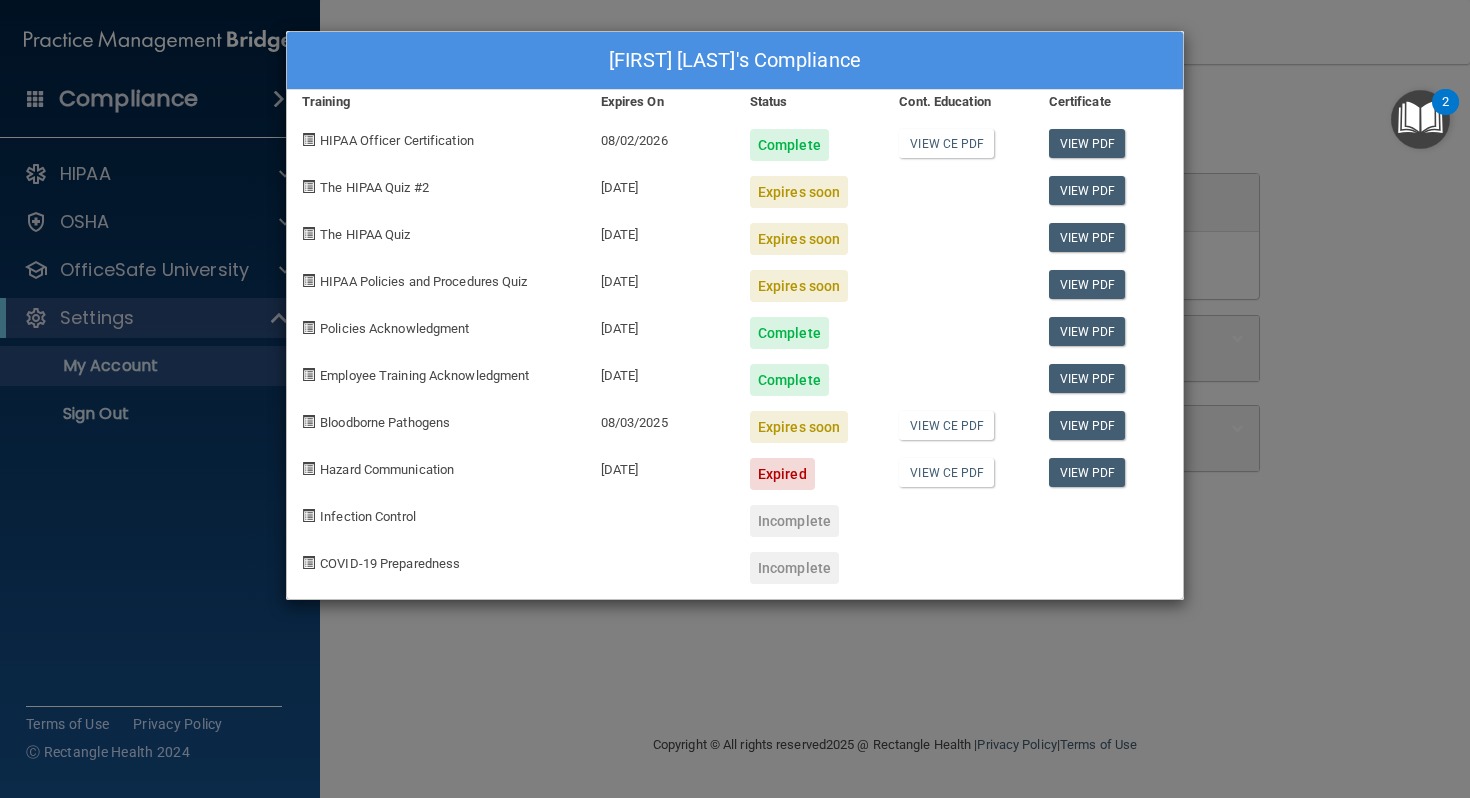 click on "Breann Thompson's Compliance      Training   Expires On   Status   Cont. Education   Certificate         HIPAA Officer Certification      08/02/2026       Complete        View CE PDF       View PDF         The HIPAA Quiz #2      08/15/2025       Expires soon              View PDF         The HIPAA Quiz      08/15/2025       Expires soon              View PDF         HIPAA Policies and Procedures Quiz      08/15/2025       Expires soon              View PDF         Policies Acknowledgment      09/04/2025       Complete              View PDF         Employee Training Acknowledgment      09/04/2025       Complete              View PDF         Bloodborne Pathogens      08/03/2025       Expires soon        View CE PDF       View PDF         Hazard Communication      08/18/2023       Expired        View CE PDF       View PDF         Infection Control             Incomplete                      COVID-19 Preparedness             Incomplete" at bounding box center [735, 399] 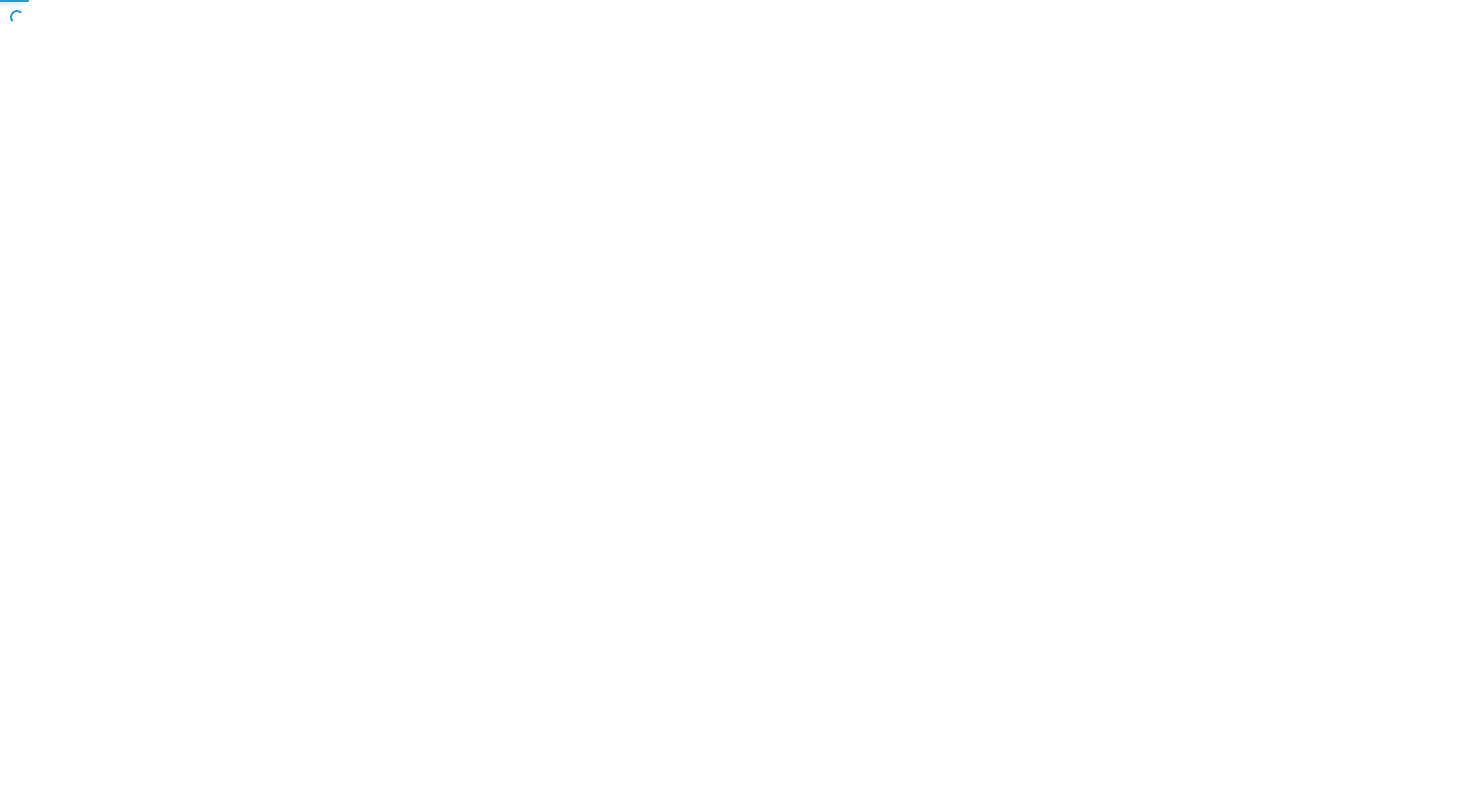 scroll, scrollTop: 0, scrollLeft: 0, axis: both 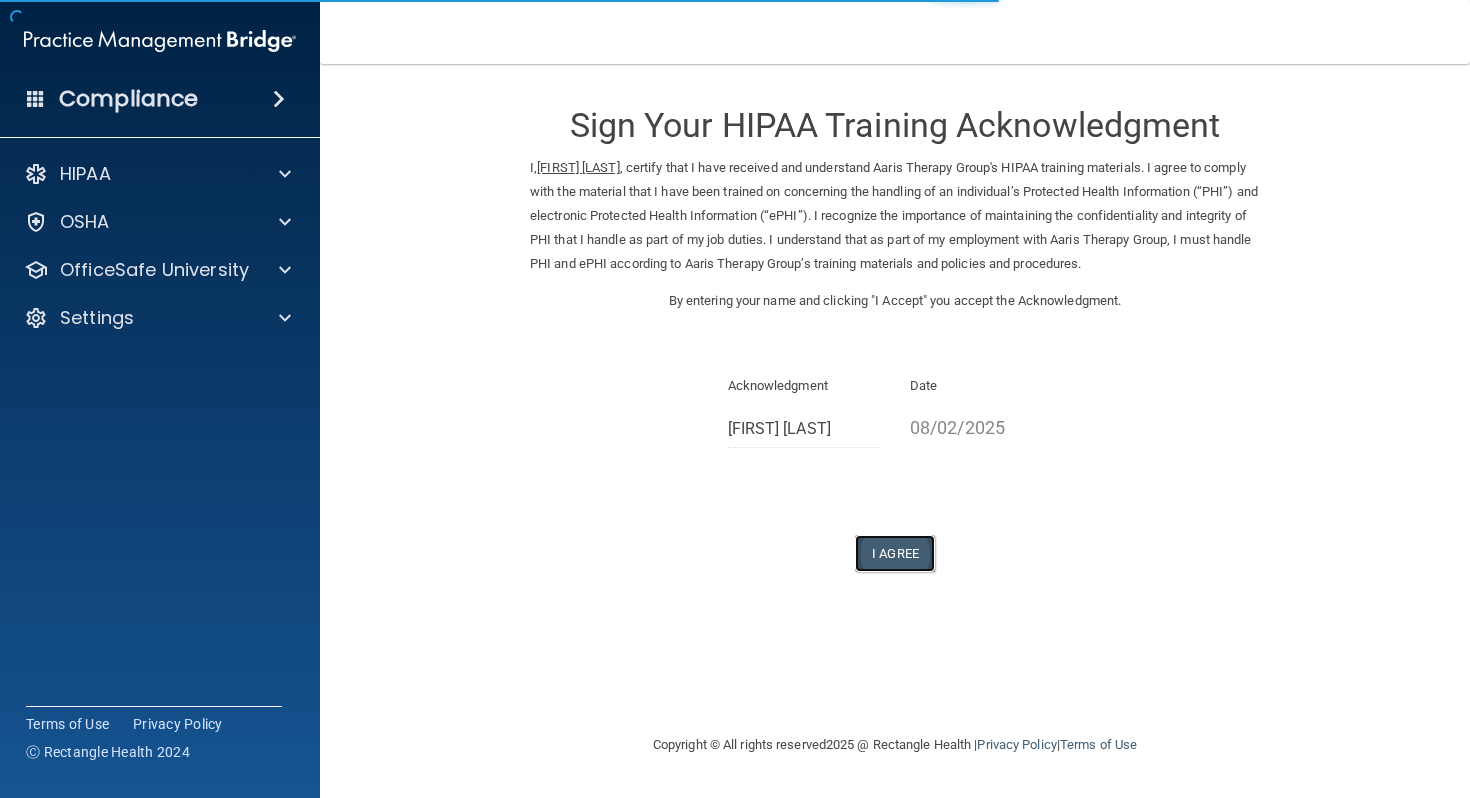 click on "I Agree" at bounding box center (895, 553) 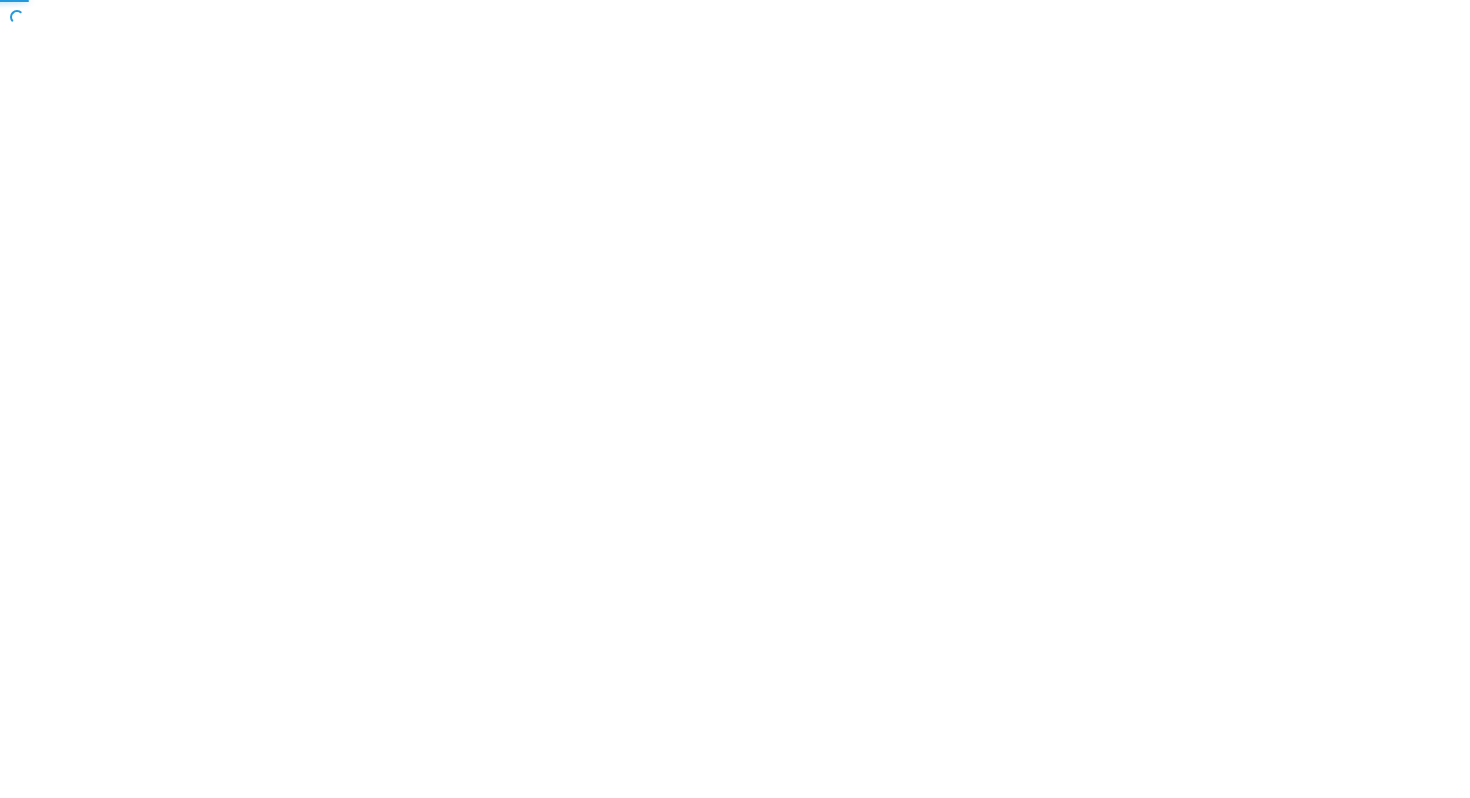 scroll, scrollTop: 0, scrollLeft: 0, axis: both 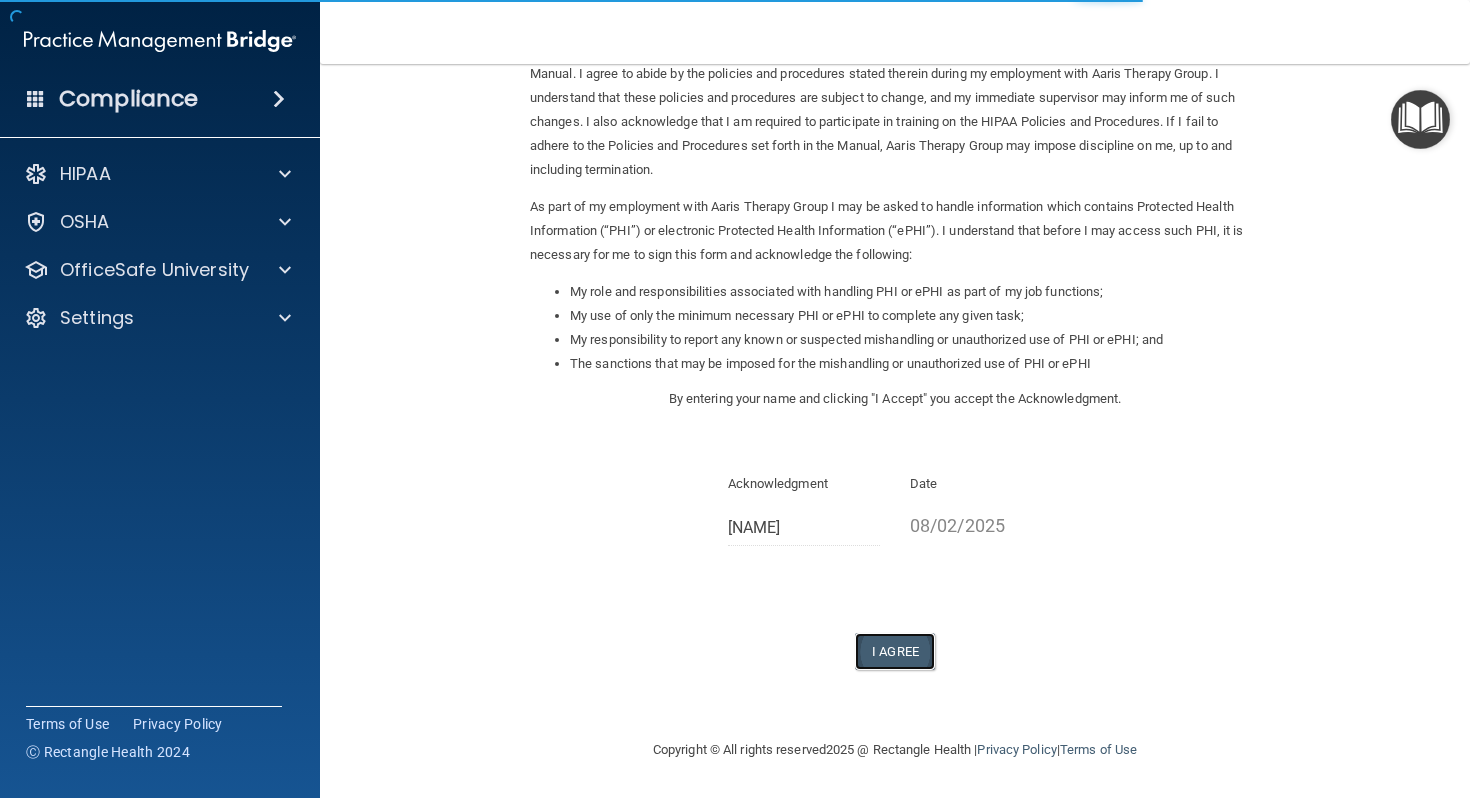 click on "I Agree" at bounding box center (895, 651) 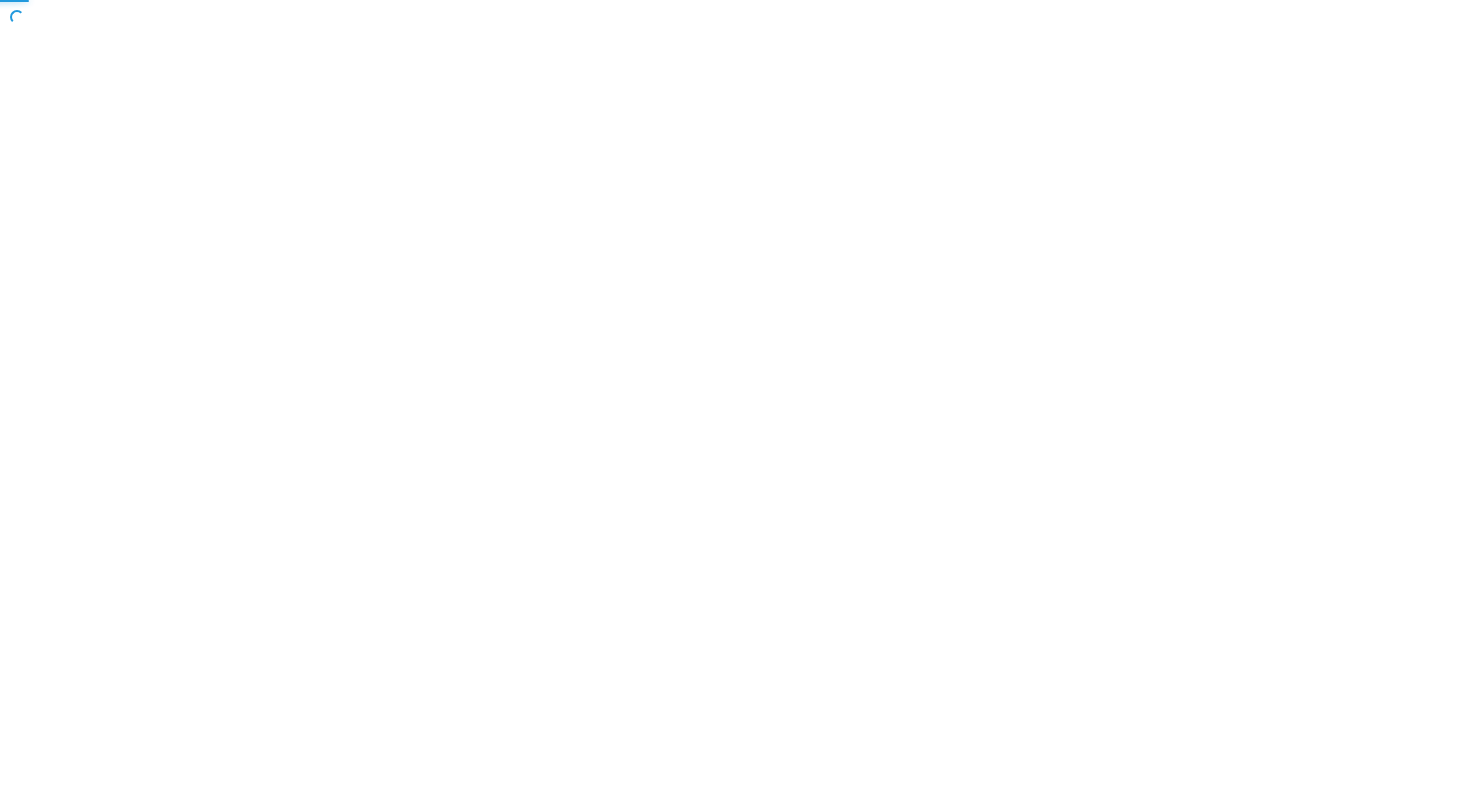 scroll, scrollTop: 0, scrollLeft: 0, axis: both 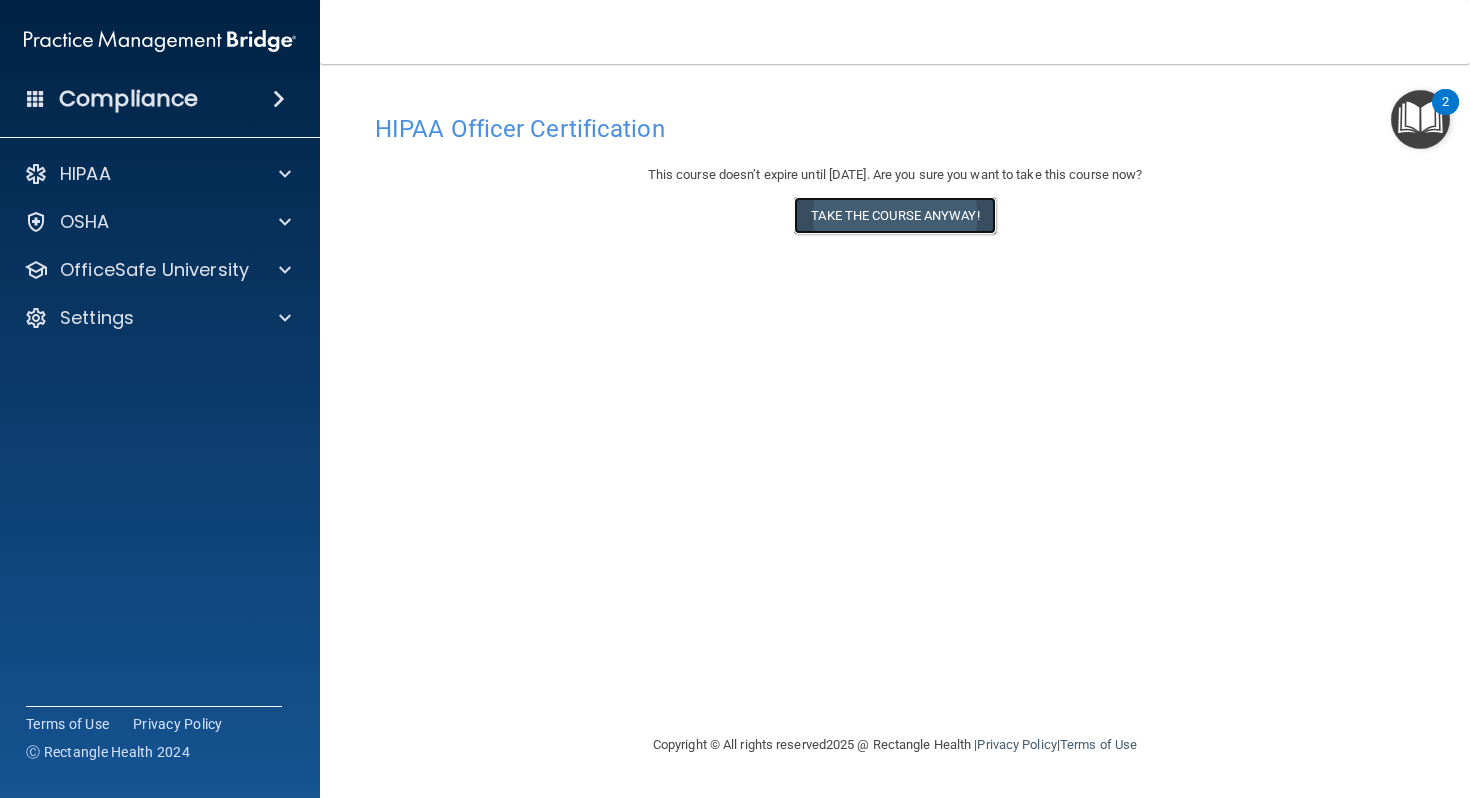 click on "Take the course anyway!" at bounding box center [894, 215] 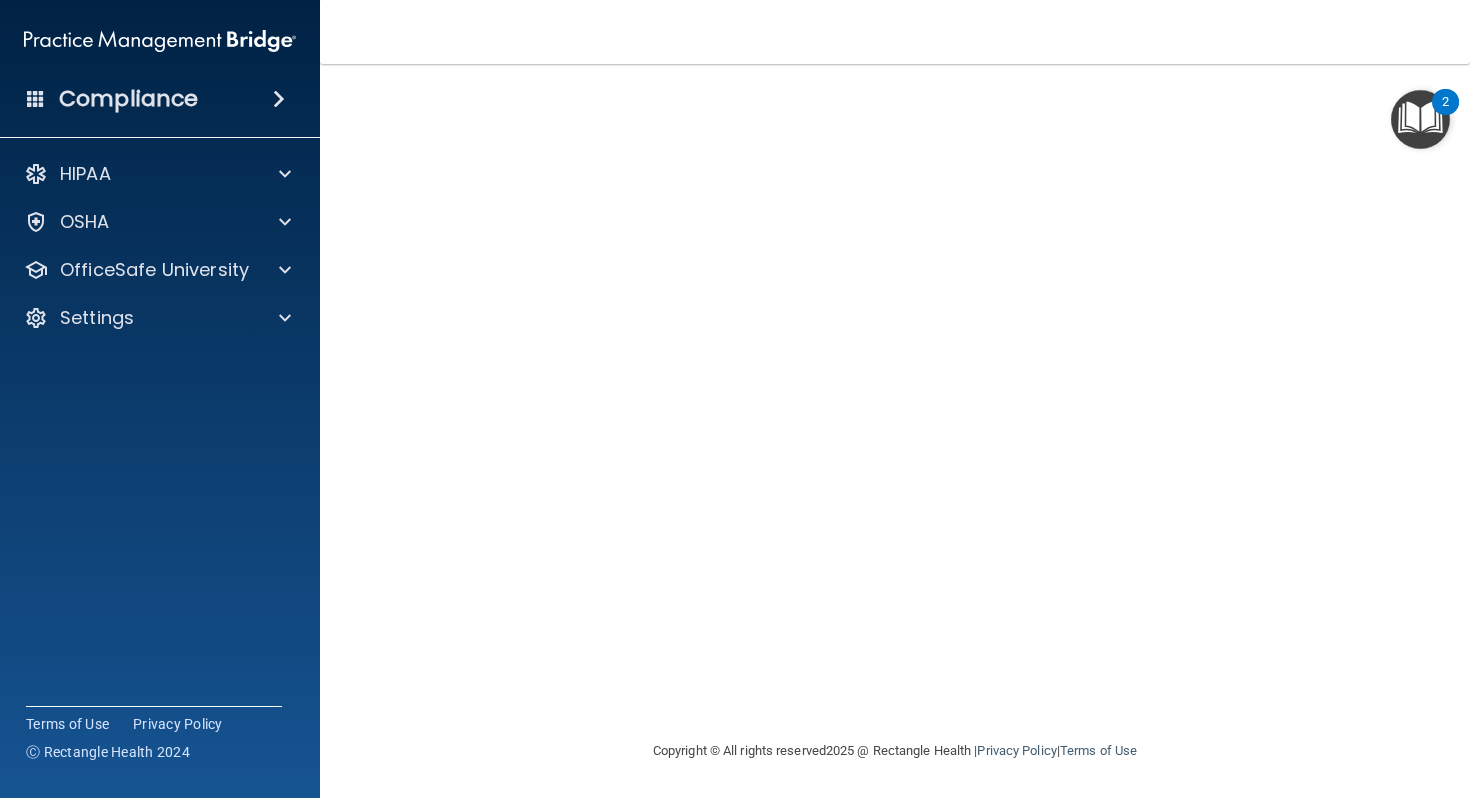 scroll, scrollTop: 15, scrollLeft: 0, axis: vertical 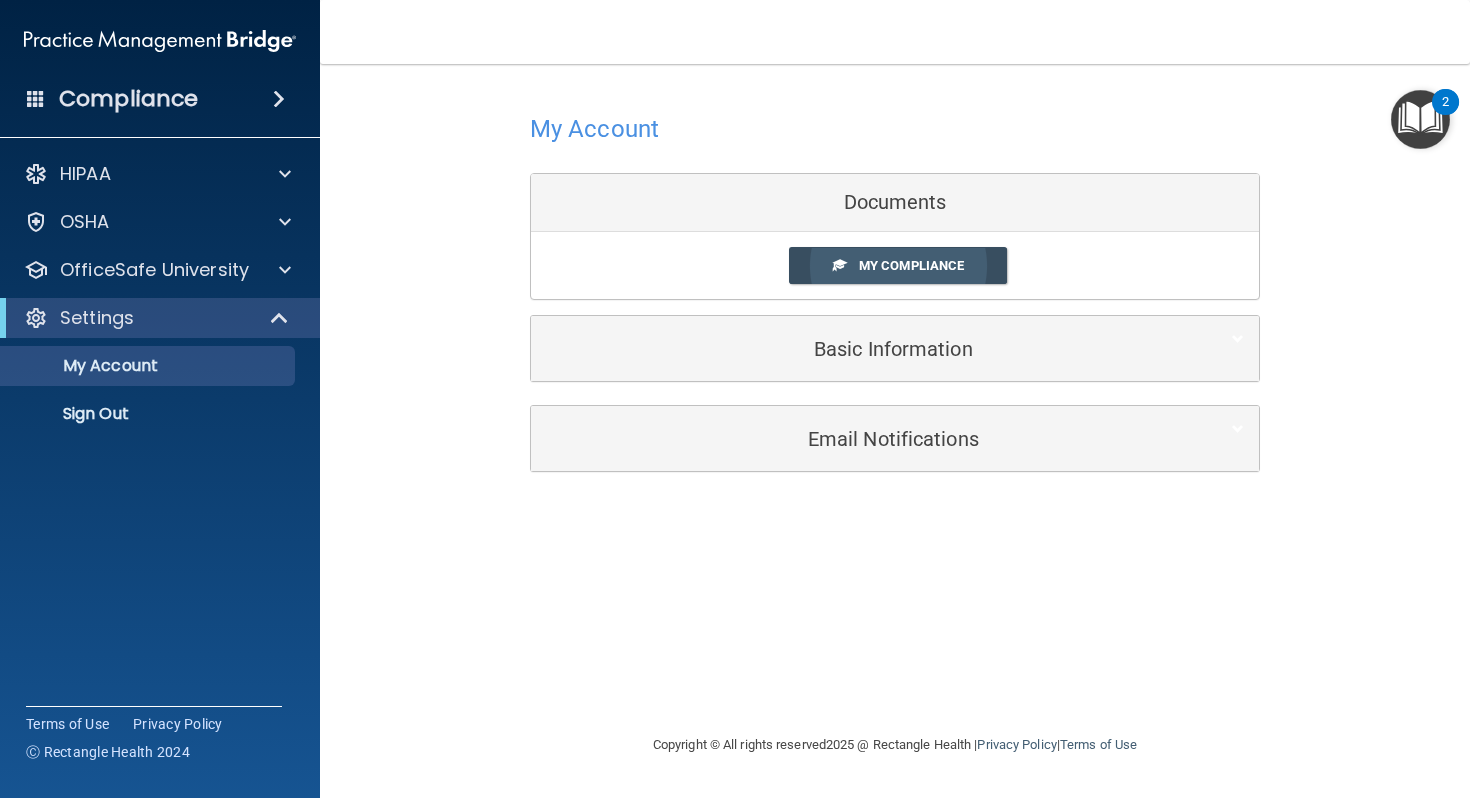click on "My Compliance" at bounding box center (911, 265) 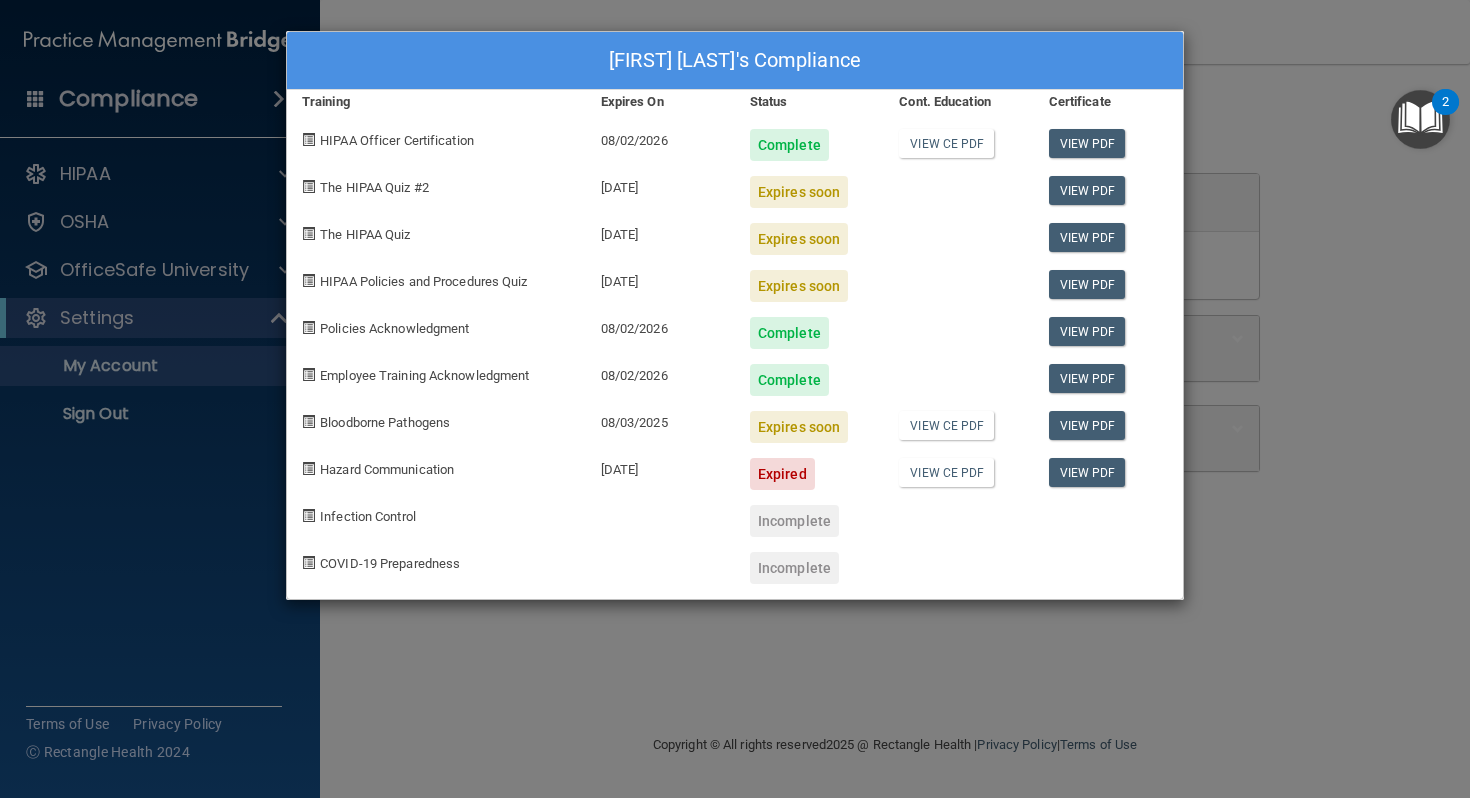 click on "Breann Thompson's Compliance      Training   Expires On   Status   Cont. Education   Certificate         HIPAA Officer Certification      08/02/2026       Complete        View CE PDF       View PDF         The HIPAA Quiz #2      08/15/2025       Expires soon              View PDF         The HIPAA Quiz      08/15/2025       Expires soon              View PDF         HIPAA Policies and Procedures Quiz      08/15/2025       Expires soon              View PDF         Policies Acknowledgment      08/02/2026       Complete              View PDF         Employee Training Acknowledgment      08/02/2026       Complete              View PDF         Bloodborne Pathogens      08/03/2025       Expires soon        View CE PDF       View PDF         Hazard Communication      08/18/2023       Expired        View CE PDF       View PDF         Infection Control             Incomplete                      COVID-19 Preparedness             Incomplete" at bounding box center [735, 399] 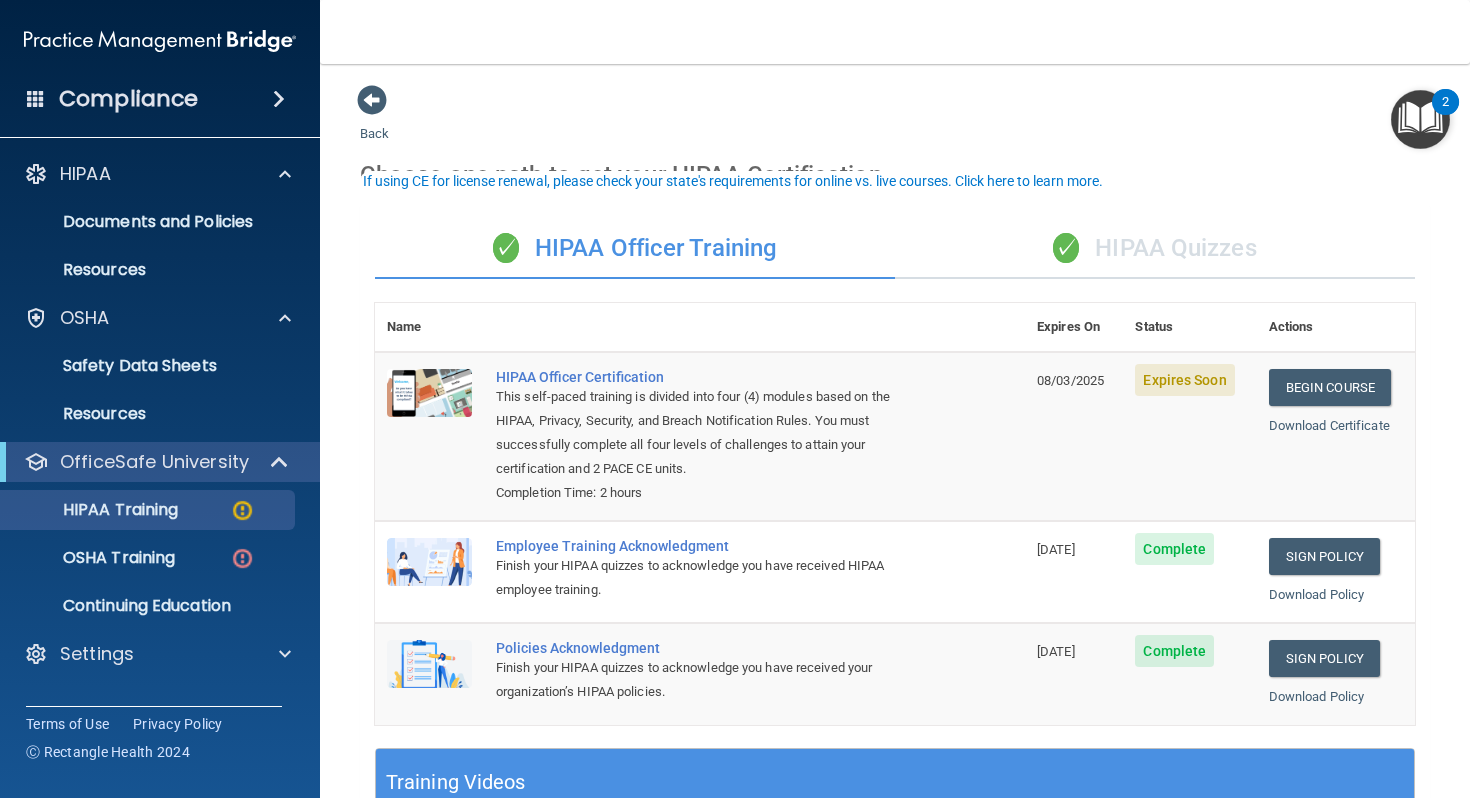 scroll, scrollTop: 0, scrollLeft: 0, axis: both 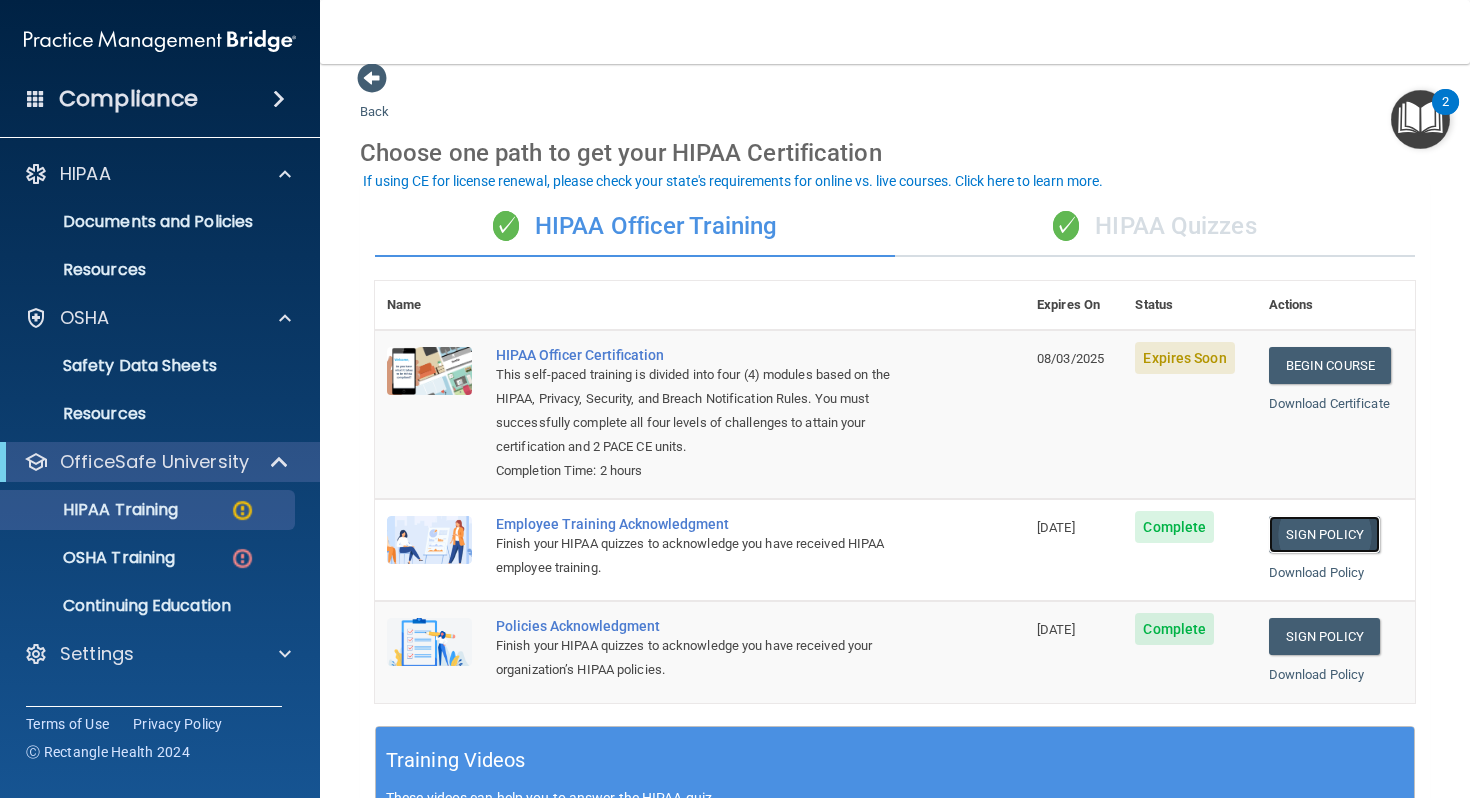 click on "Sign Policy" at bounding box center (1324, 534) 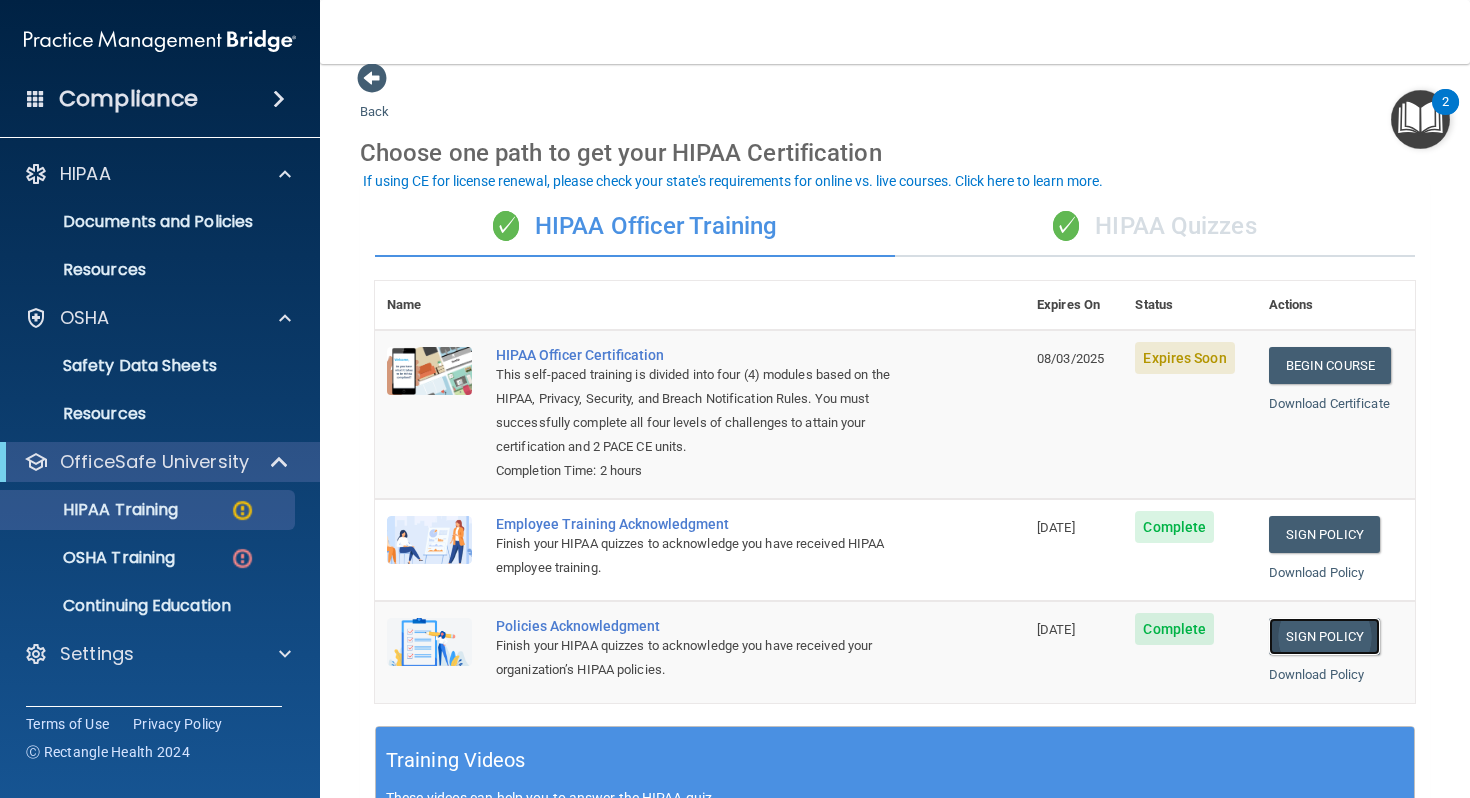 click on "Sign Policy" at bounding box center [1324, 636] 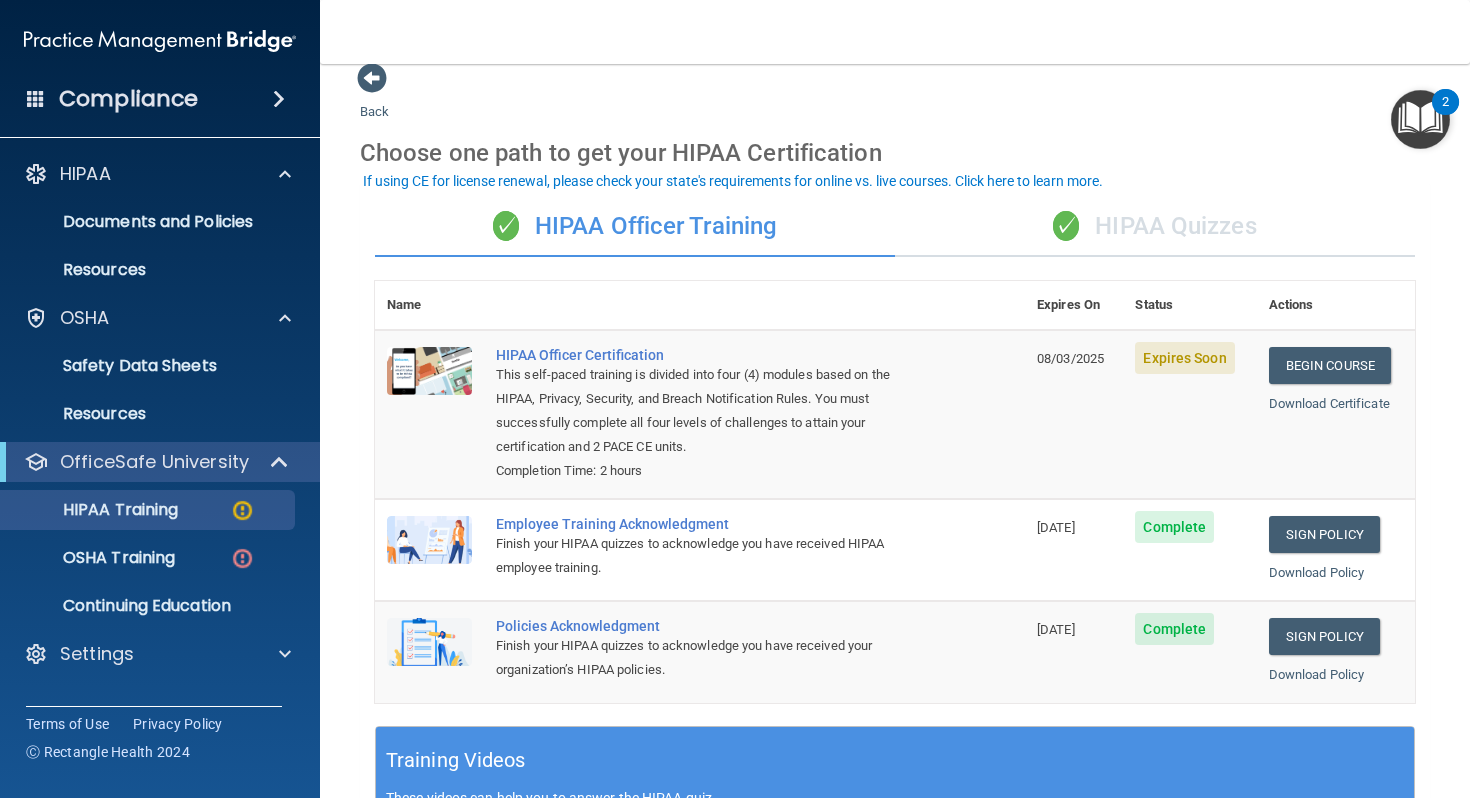 click on "Employee Training Acknowledgment" at bounding box center [710, 524] 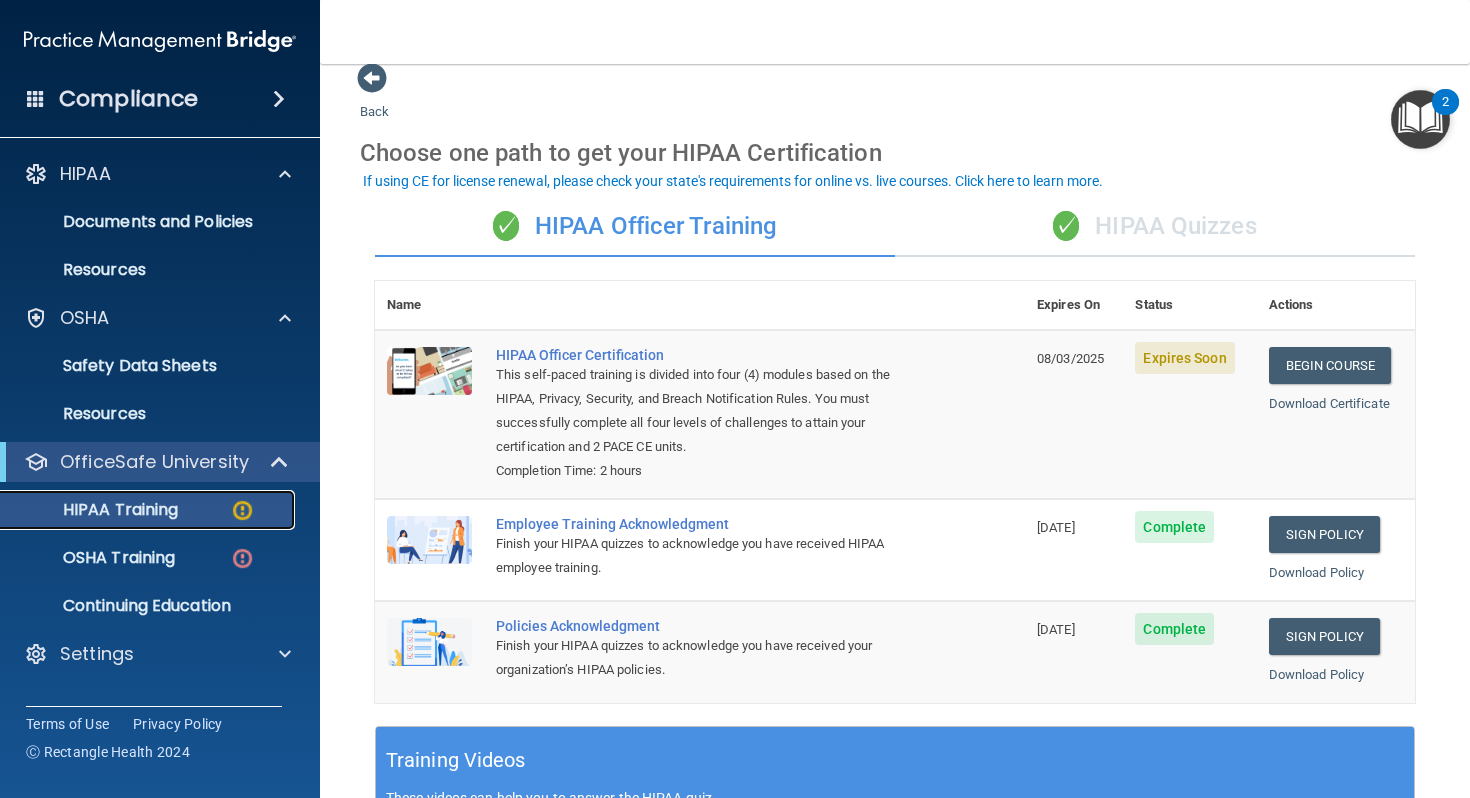 click at bounding box center [242, 510] 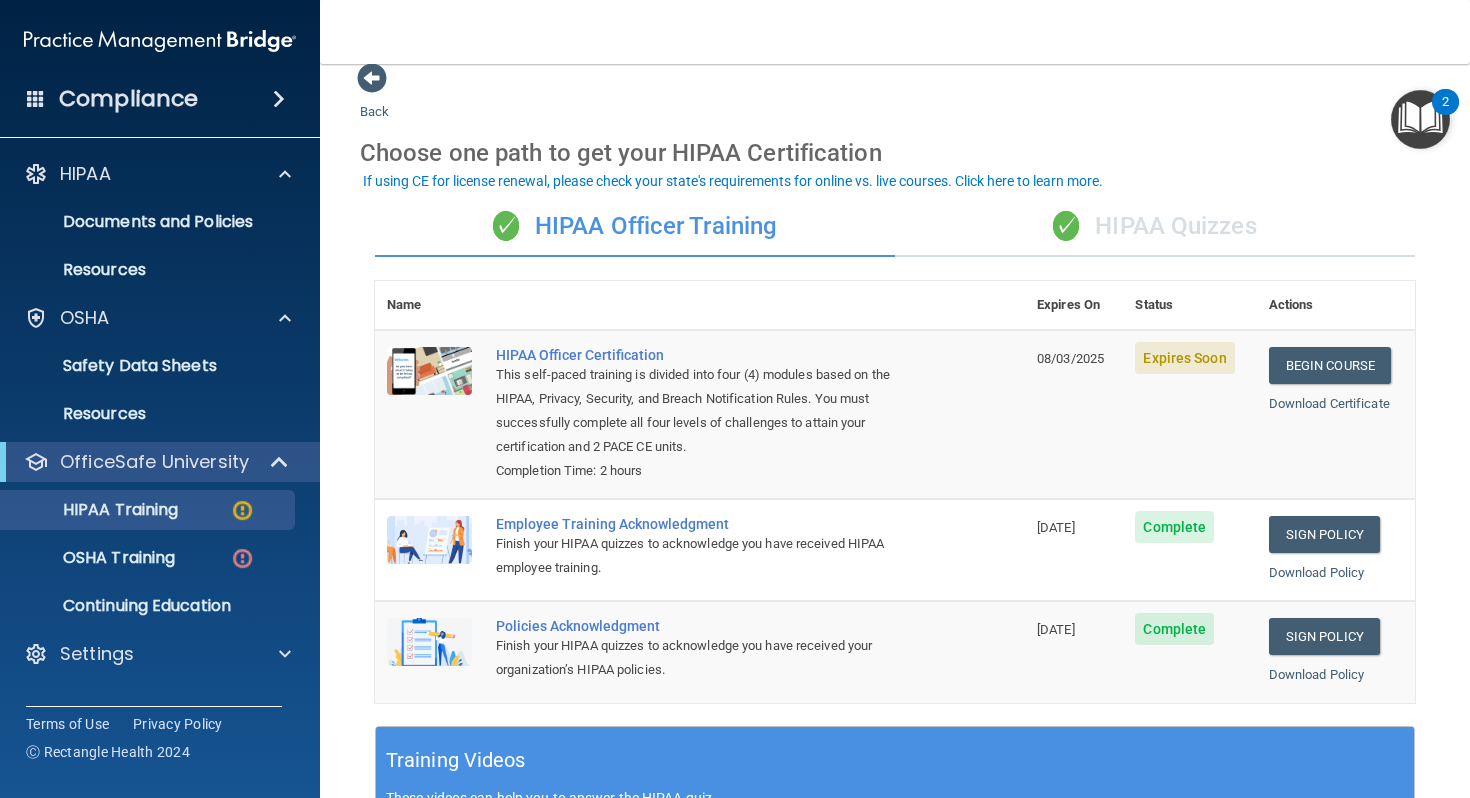 click on "OfficeSafe University" at bounding box center (160, 462) 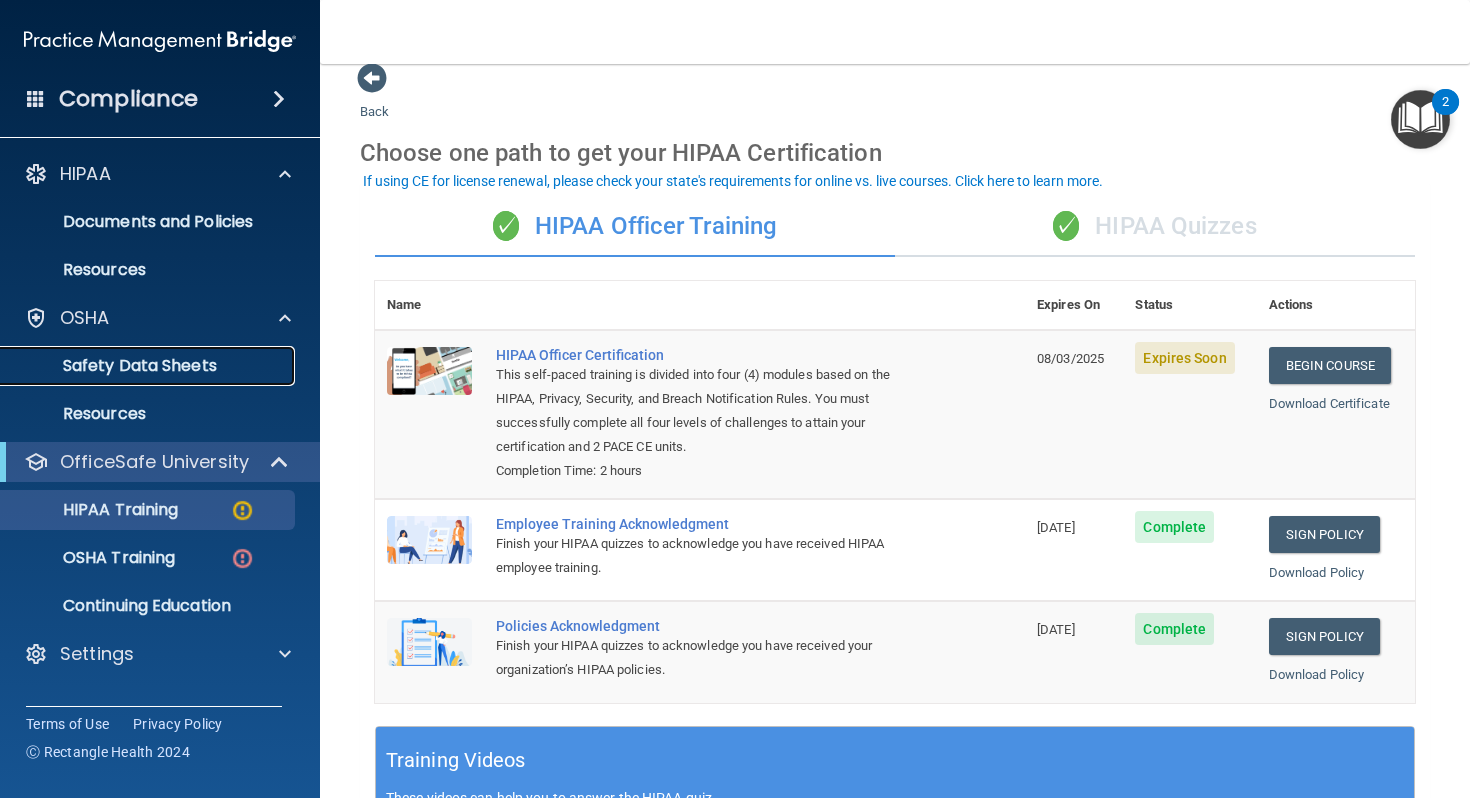 click on "Safety Data Sheets" at bounding box center [137, 366] 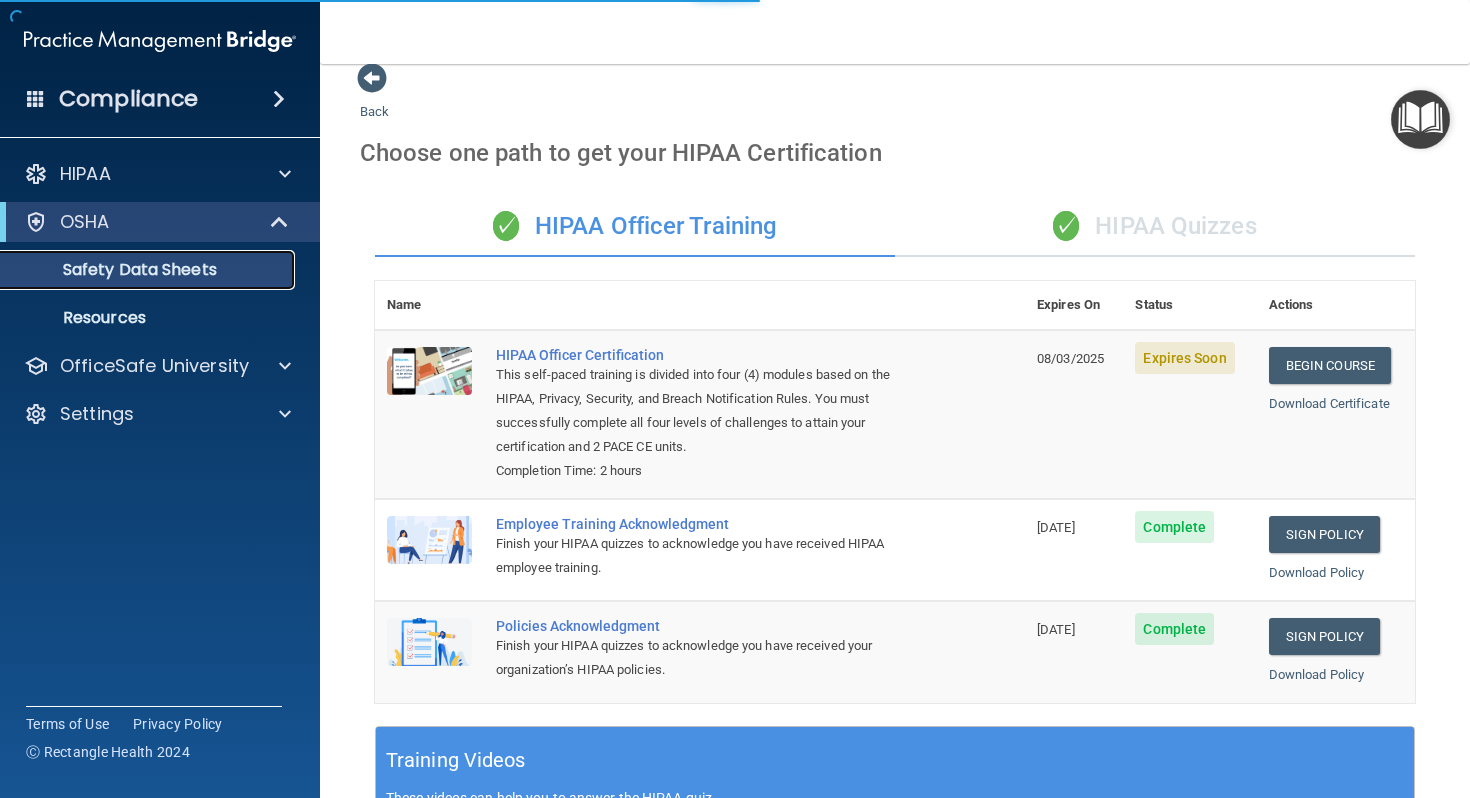 scroll, scrollTop: 0, scrollLeft: 0, axis: both 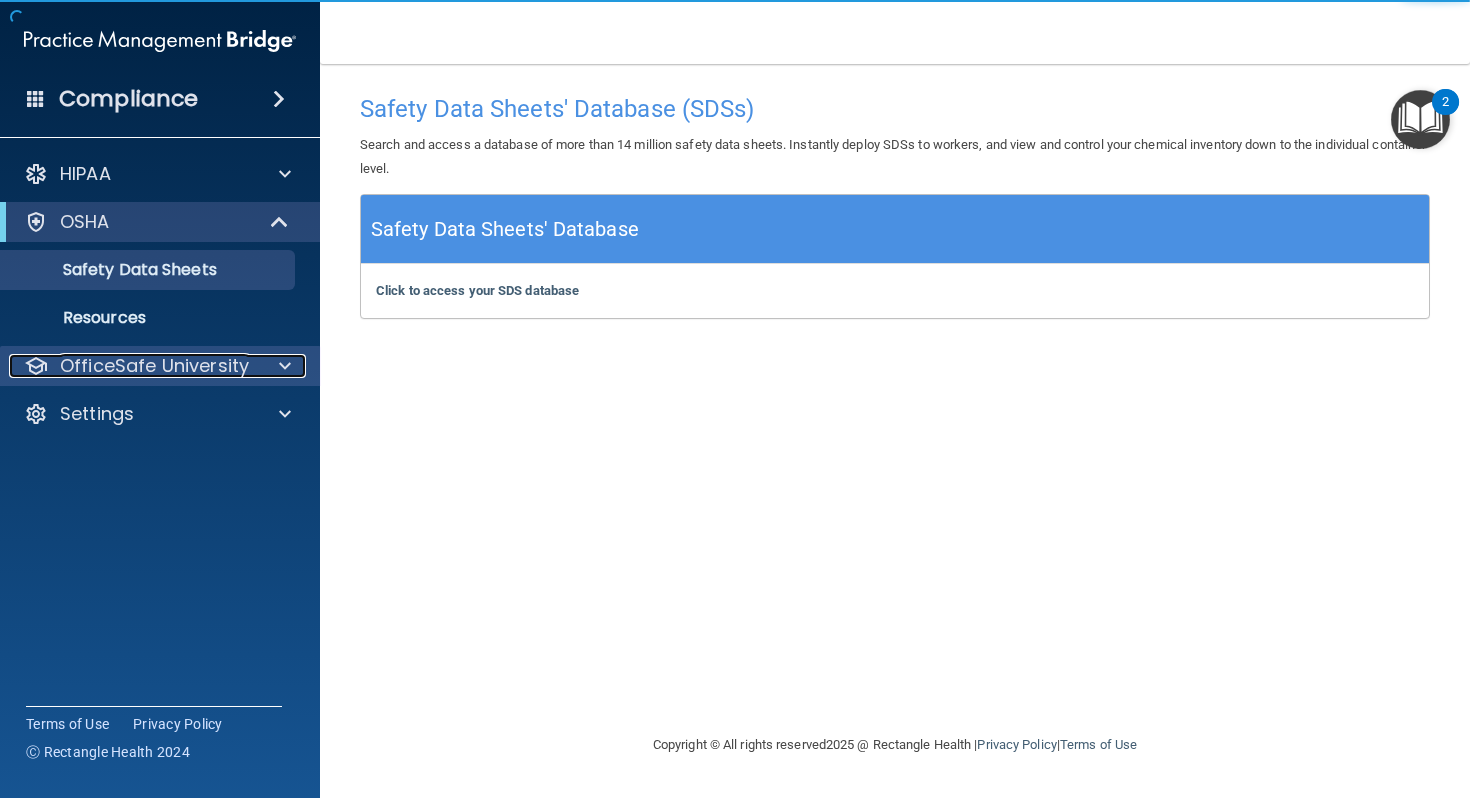 click at bounding box center [282, 366] 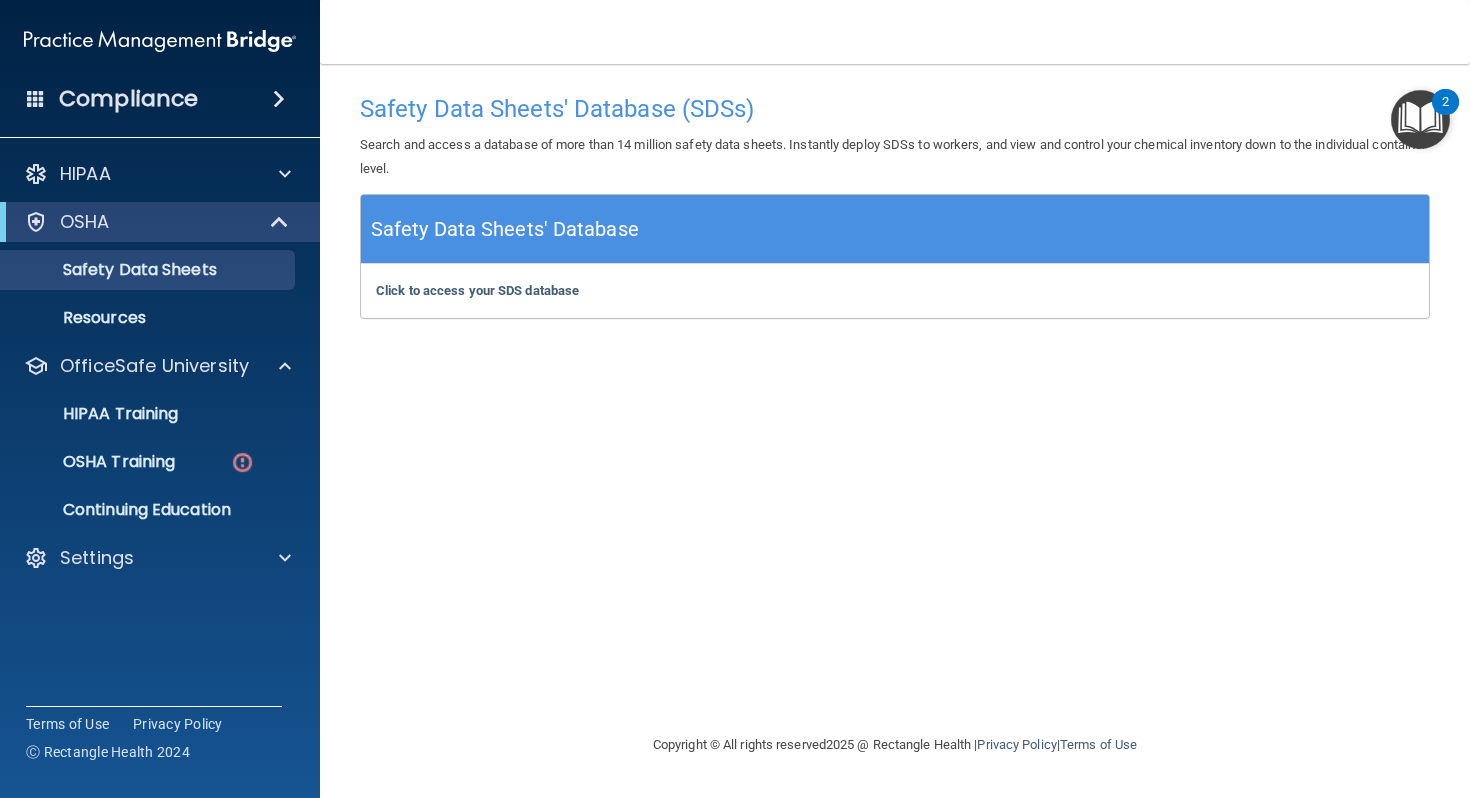 click on "HIPAA Training                   OSHA Training                   Continuing Education" at bounding box center (161, 458) 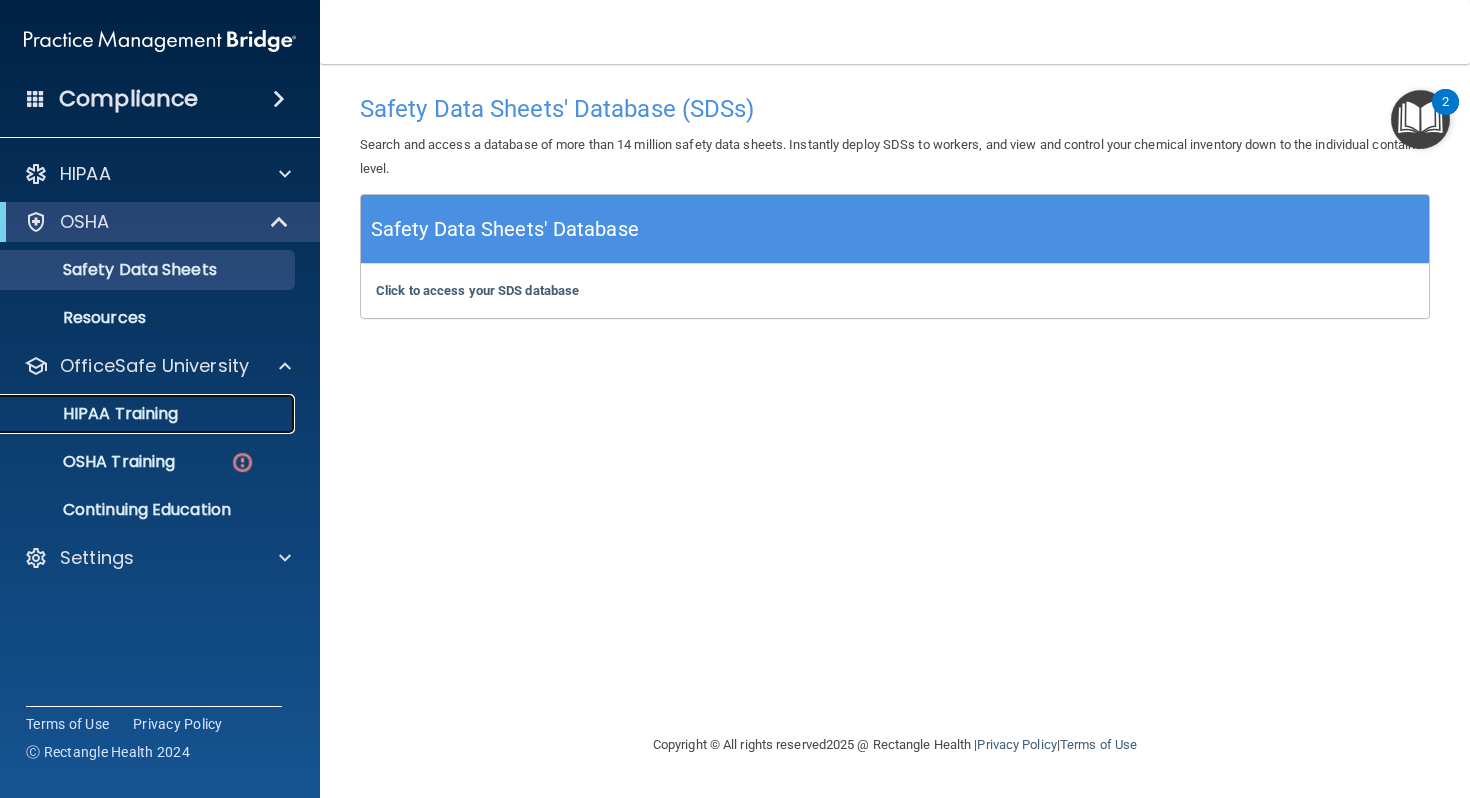 click on "HIPAA Training" at bounding box center (149, 414) 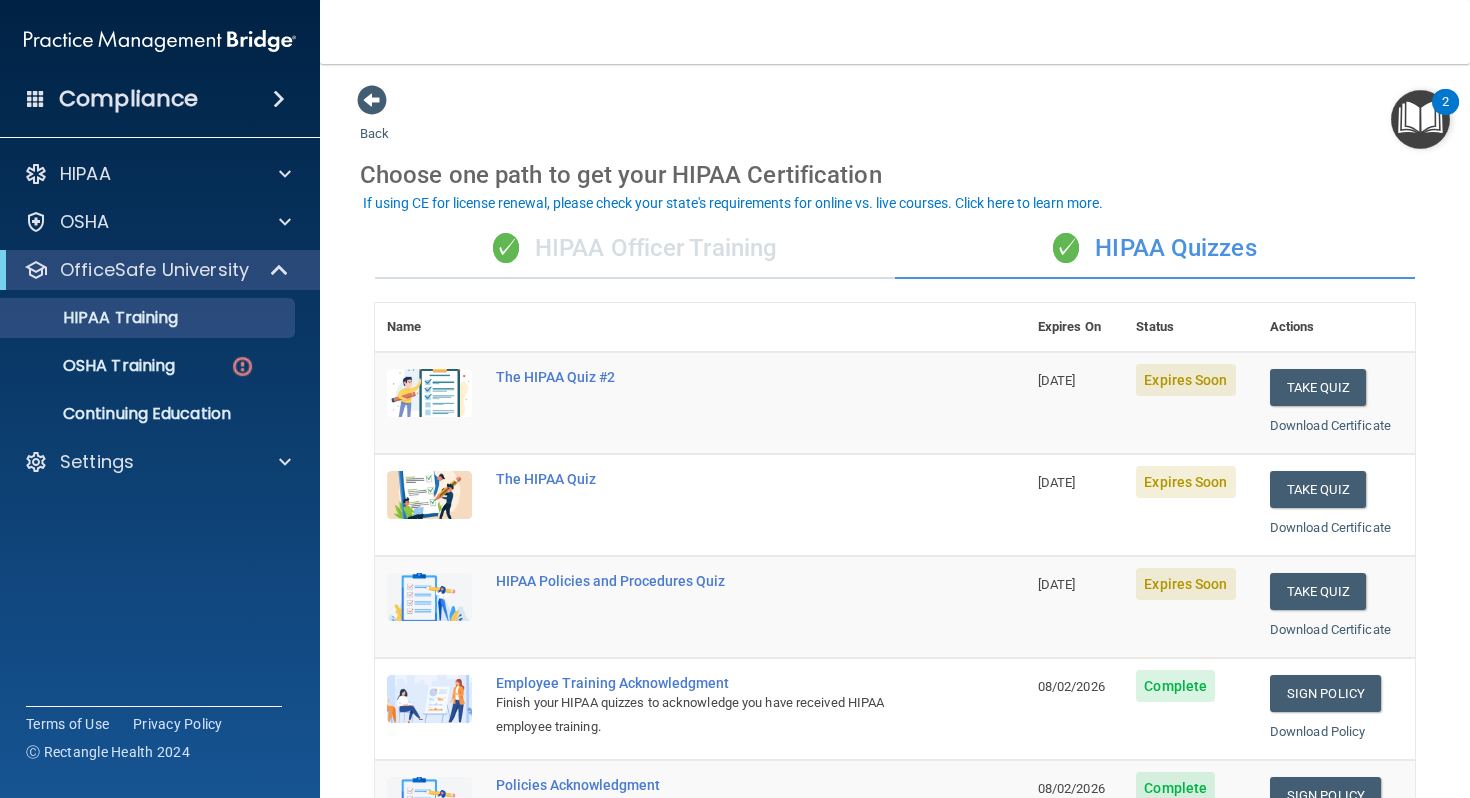click on "✓   HIPAA Officer Training" at bounding box center [635, 249] 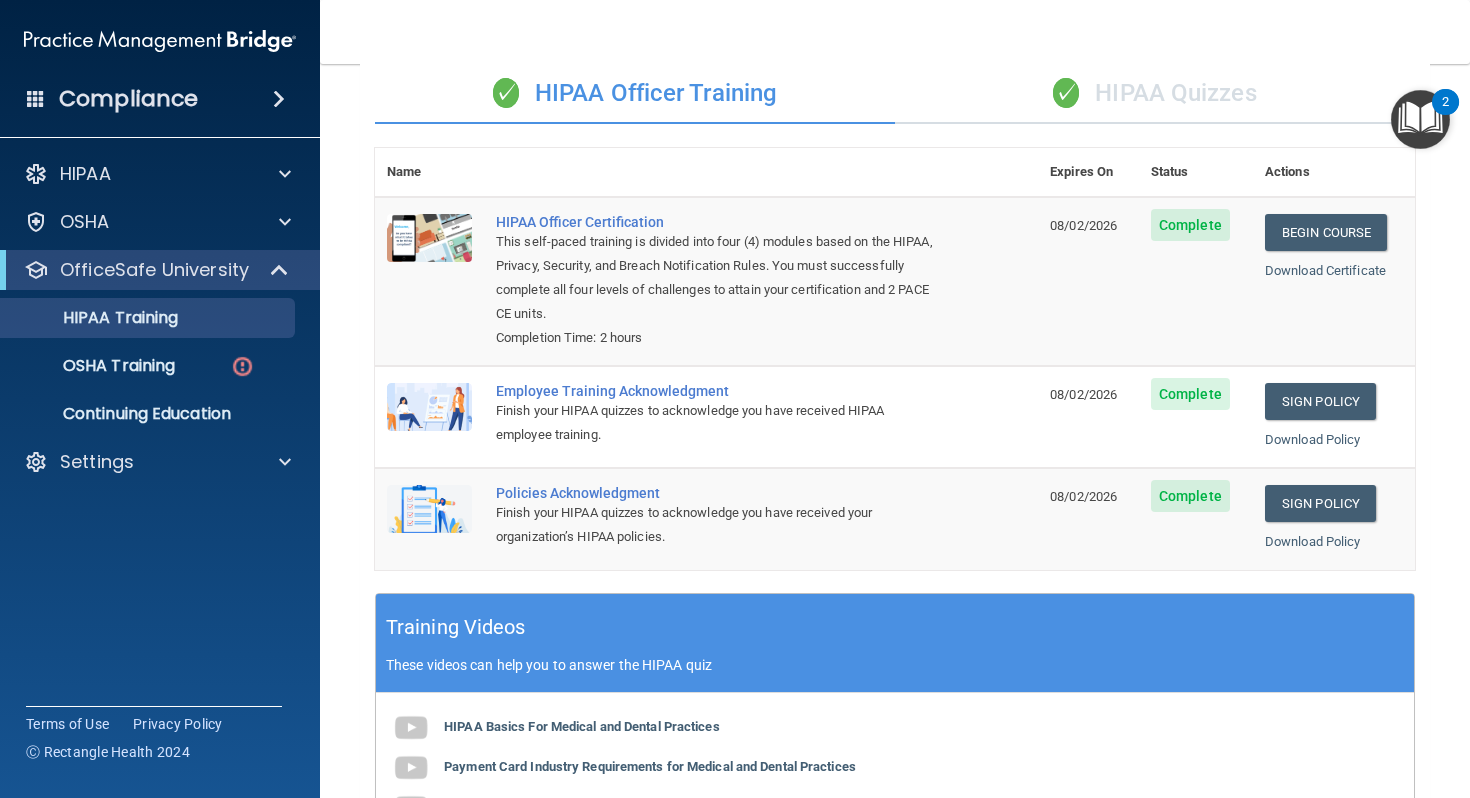 scroll, scrollTop: 0, scrollLeft: 0, axis: both 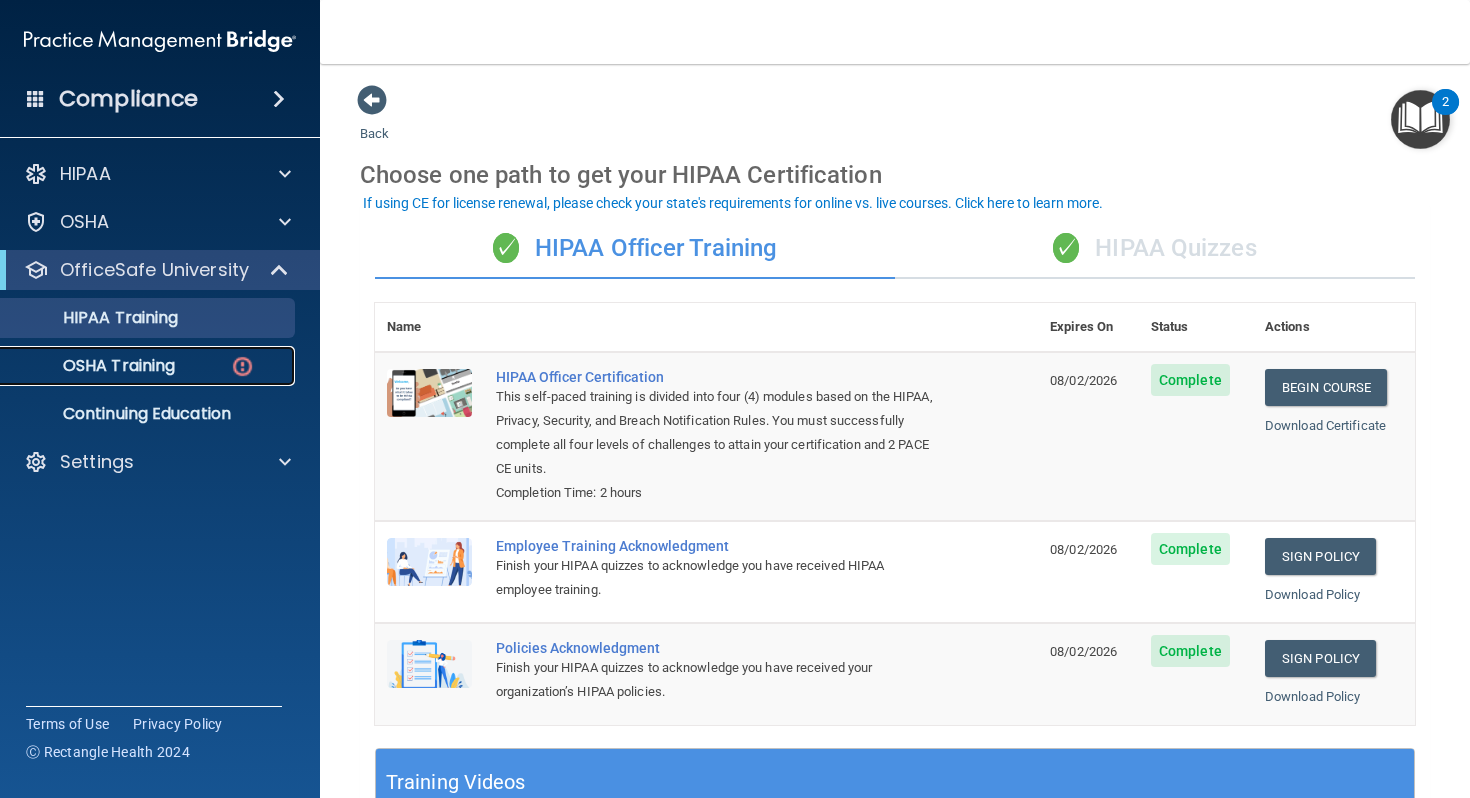 click on "OSHA Training" at bounding box center [149, 366] 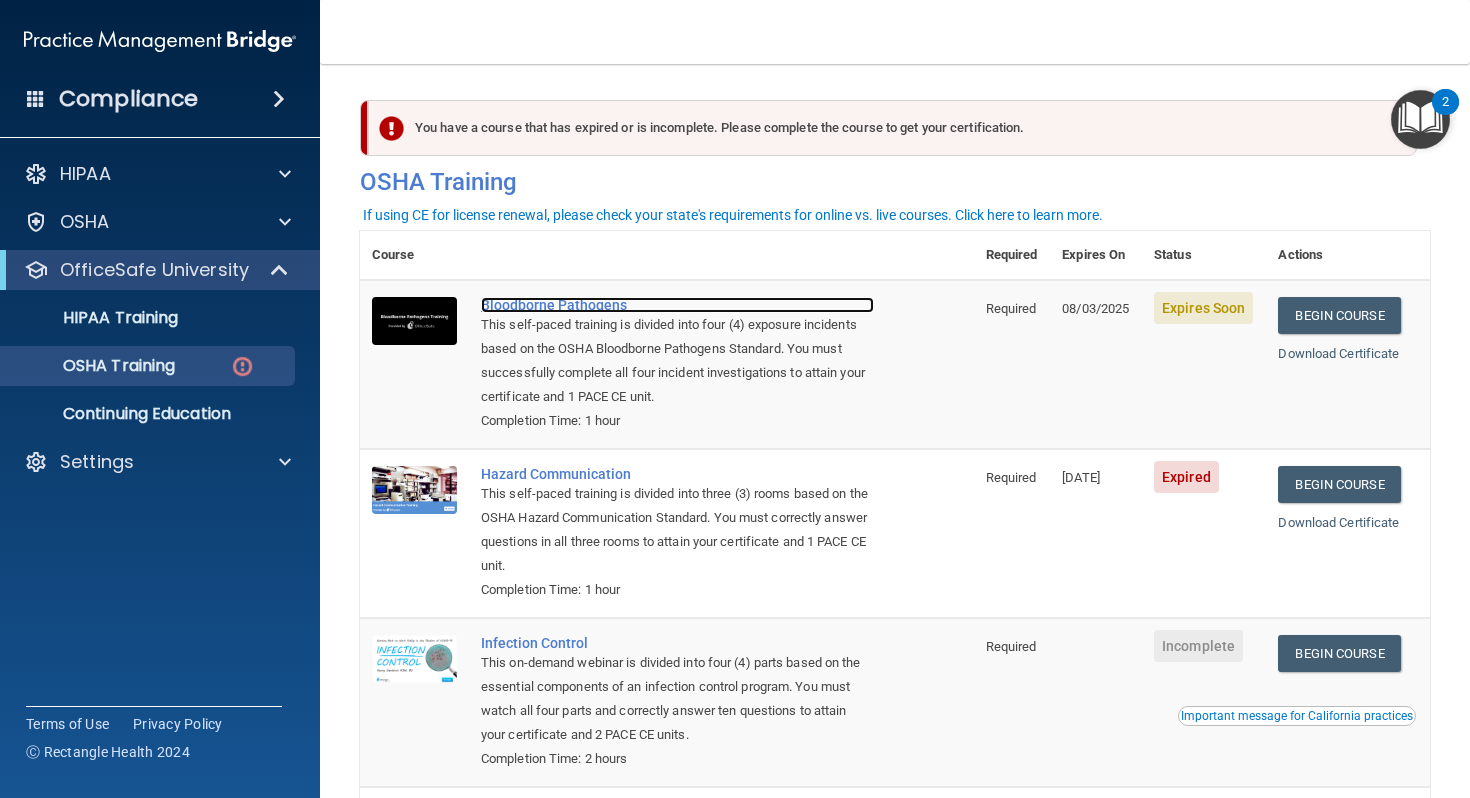 click on "Bloodborne Pathogens" at bounding box center [677, 305] 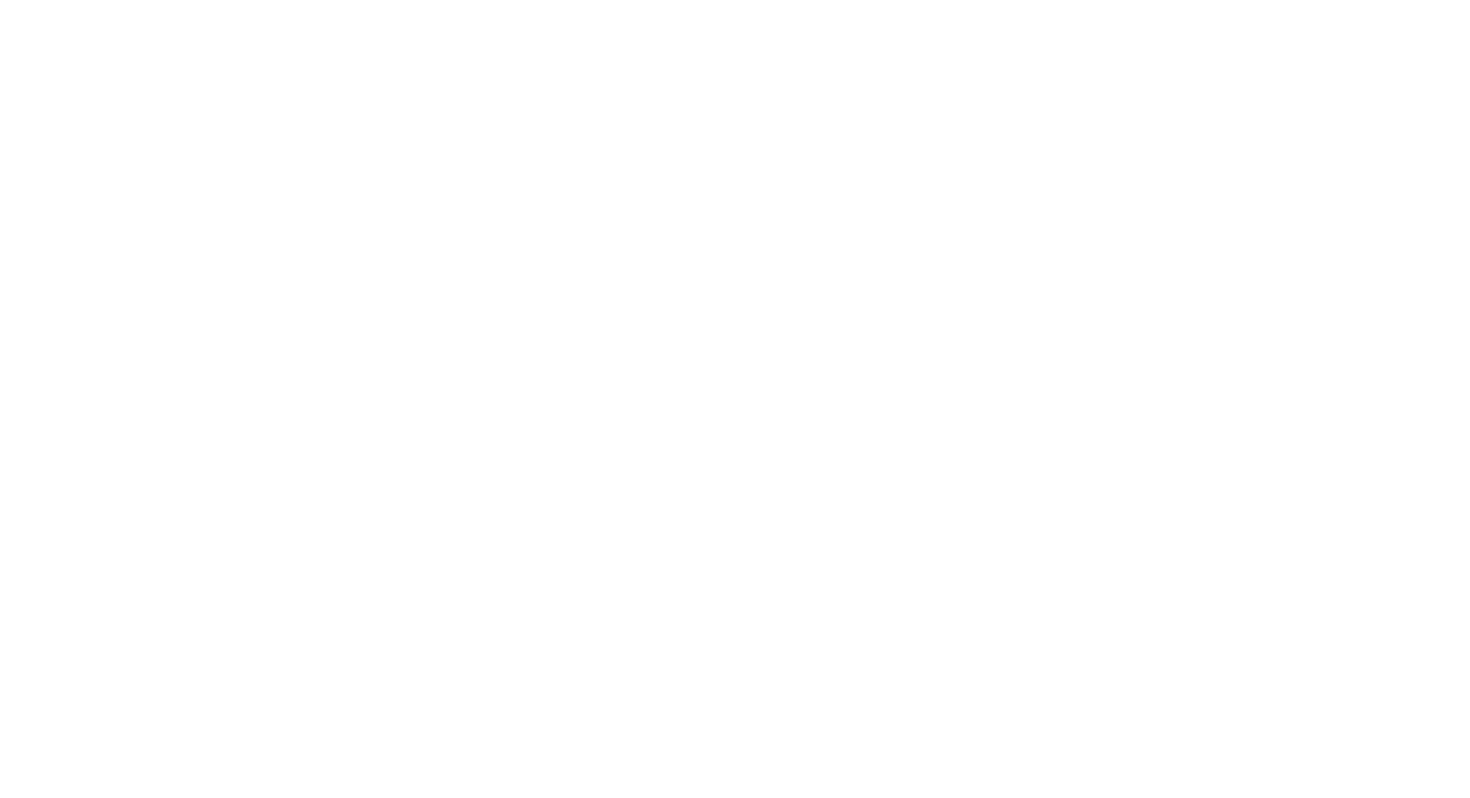 scroll, scrollTop: 0, scrollLeft: 0, axis: both 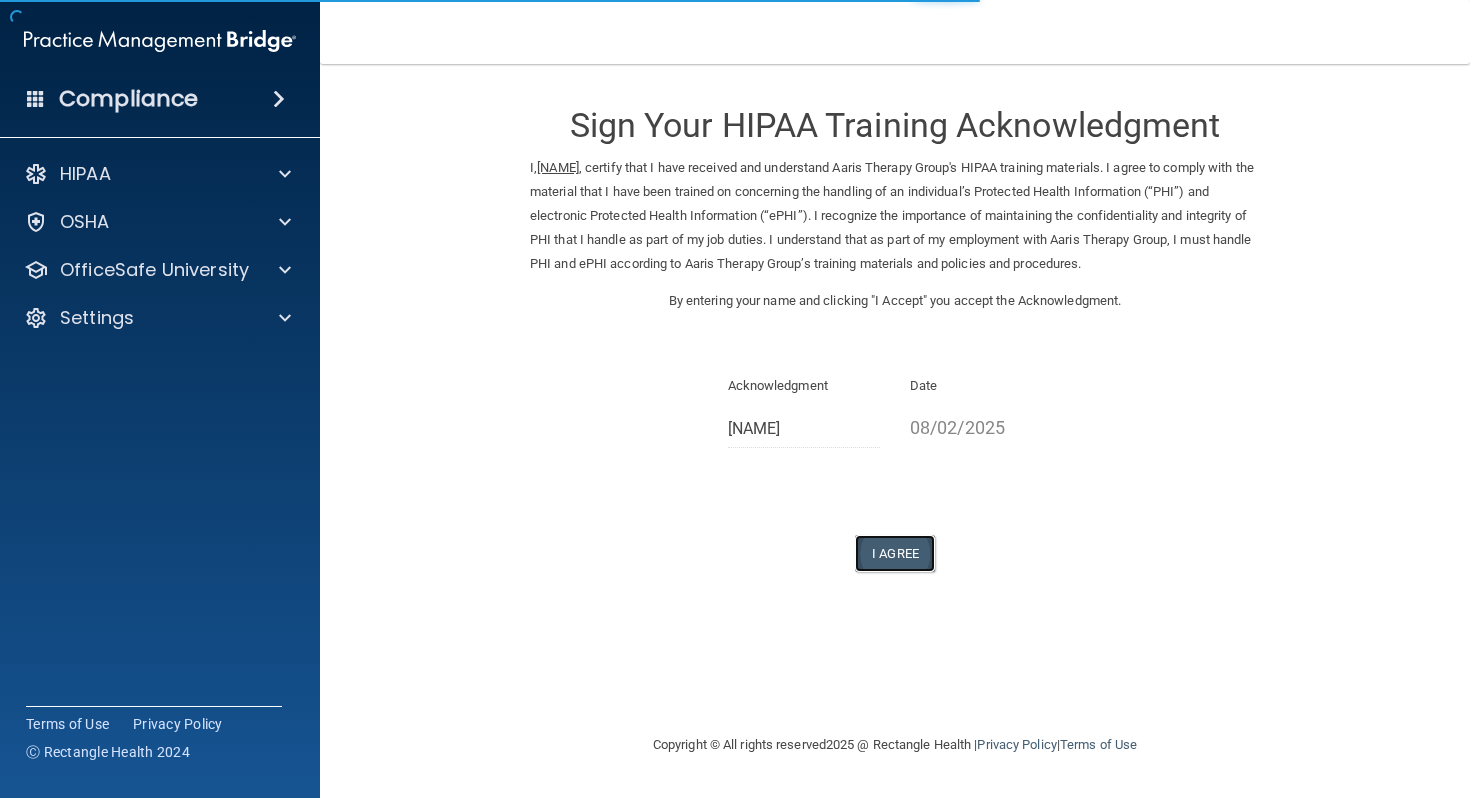 click on "I Agree" at bounding box center (895, 553) 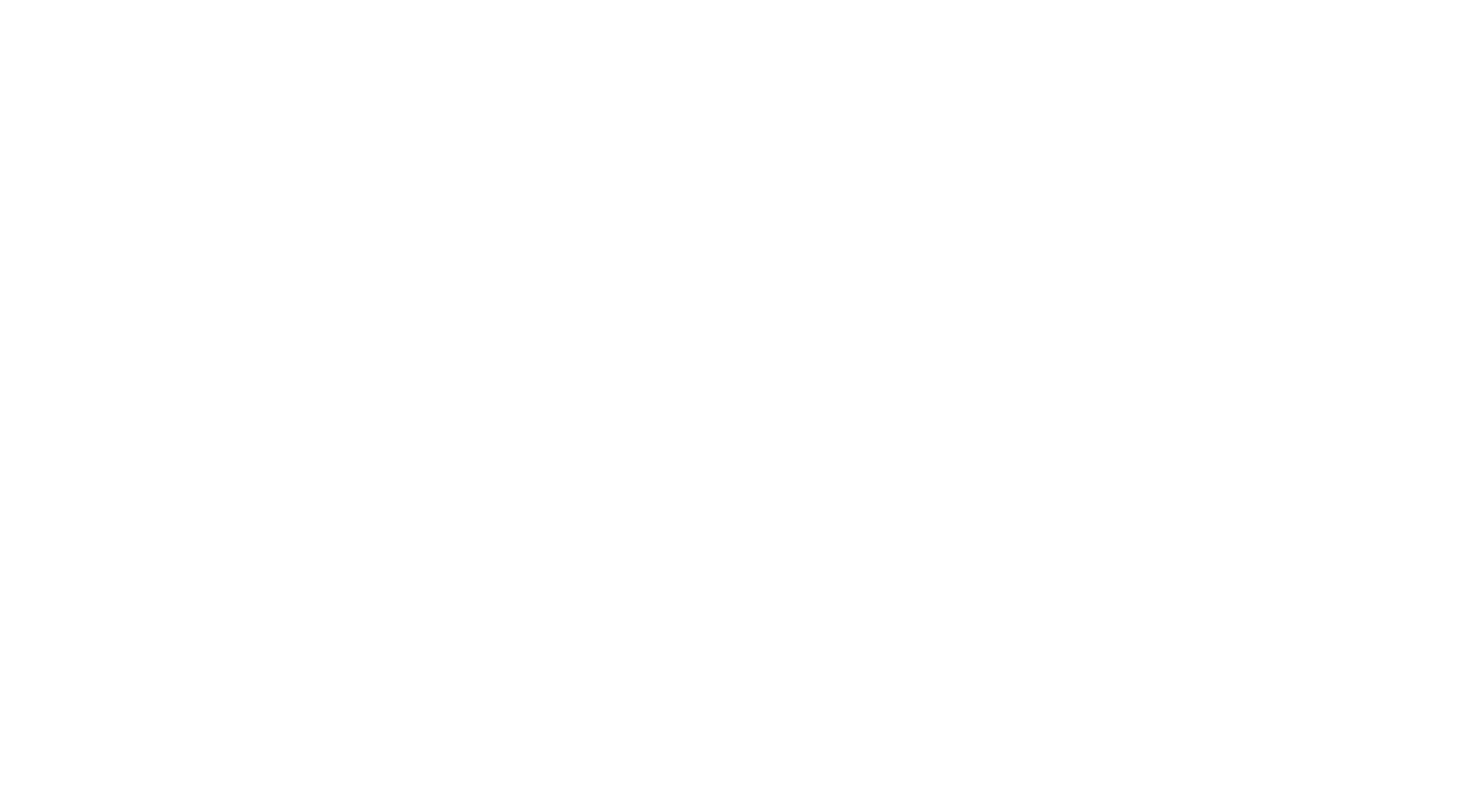 scroll, scrollTop: 0, scrollLeft: 0, axis: both 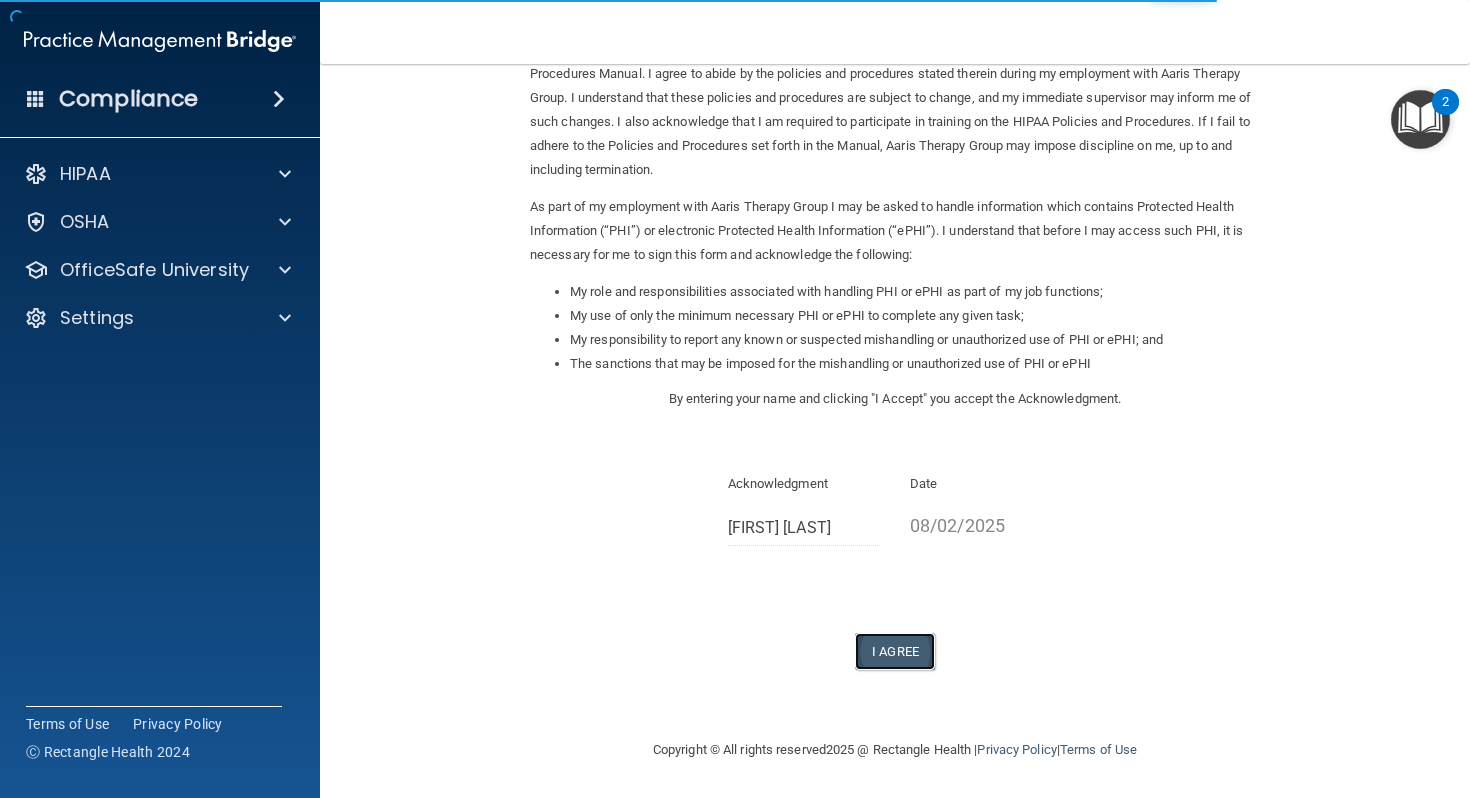 click on "I Agree" at bounding box center [895, 651] 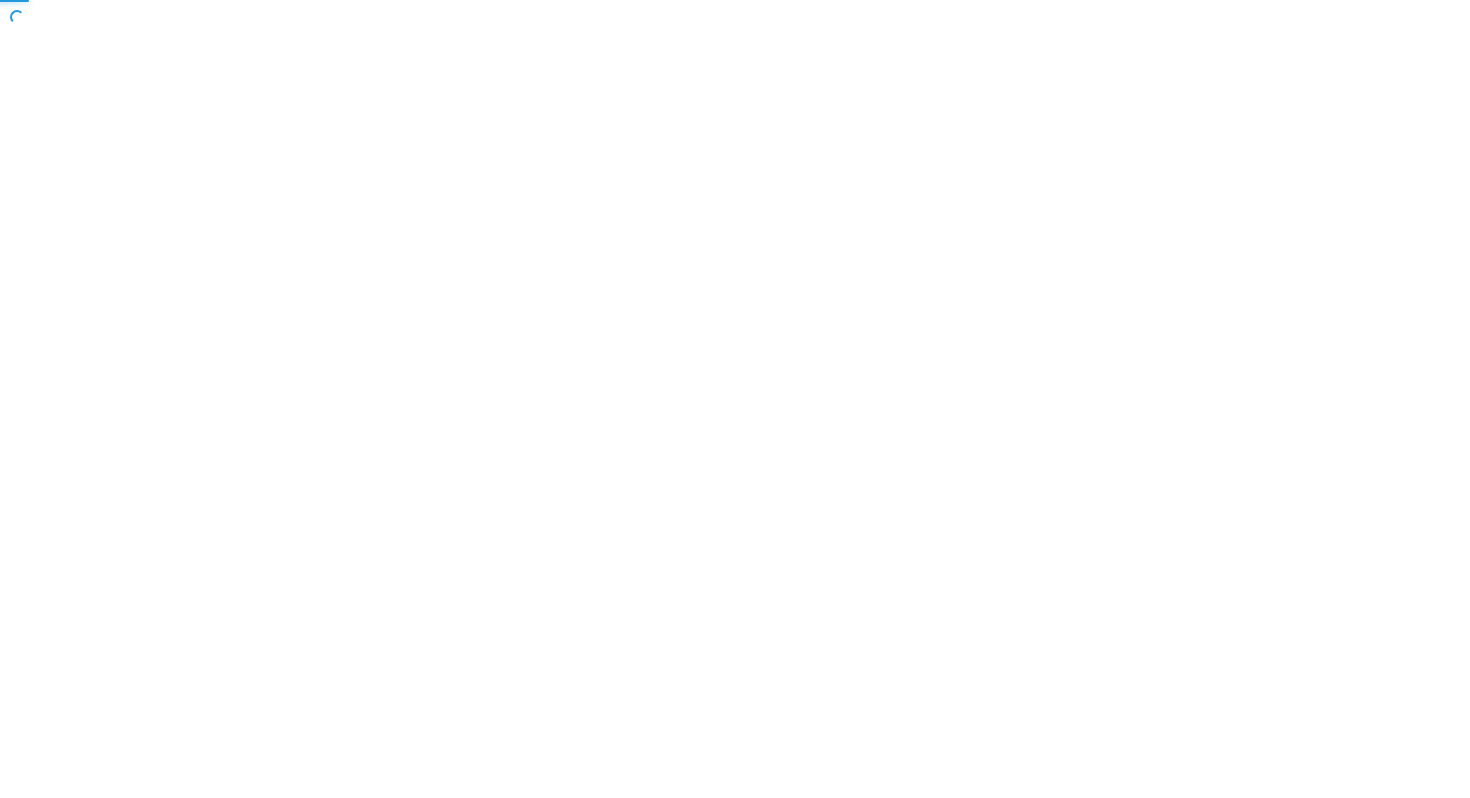 scroll, scrollTop: 0, scrollLeft: 0, axis: both 